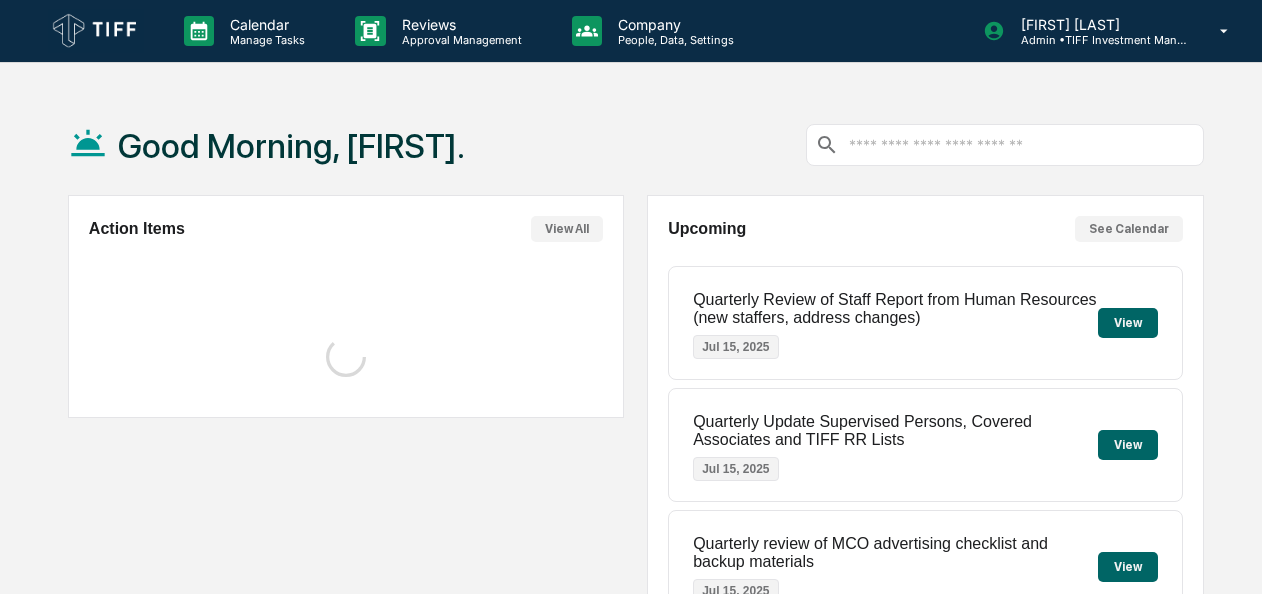 scroll, scrollTop: 0, scrollLeft: 0, axis: both 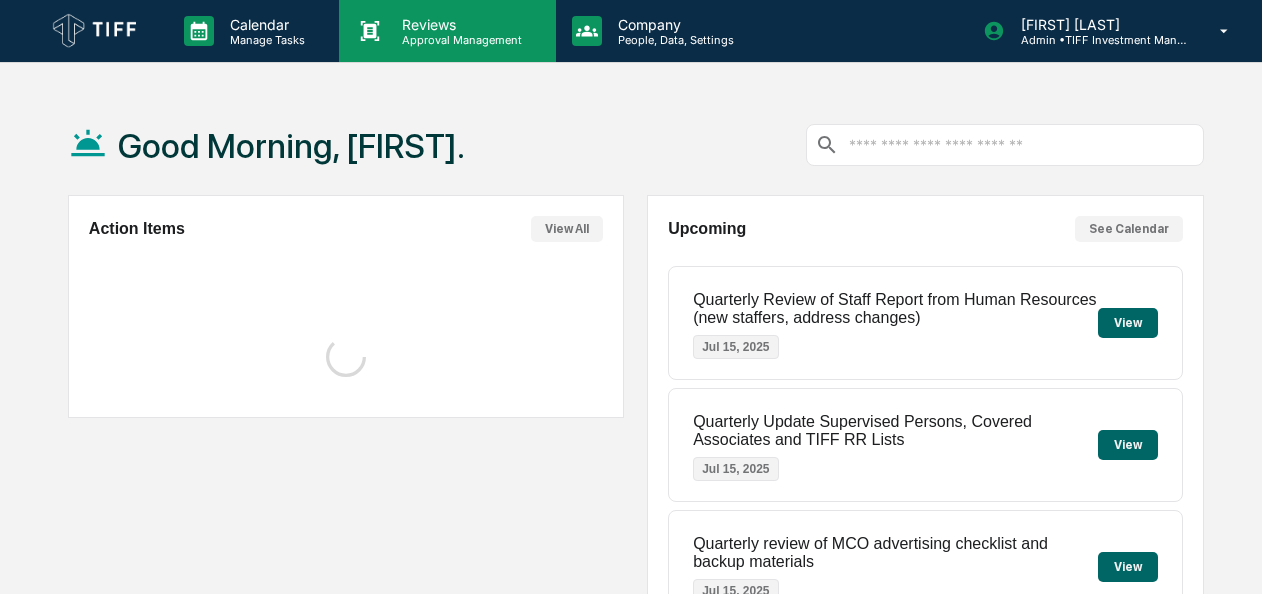click on "Approval Management" at bounding box center [459, 40] 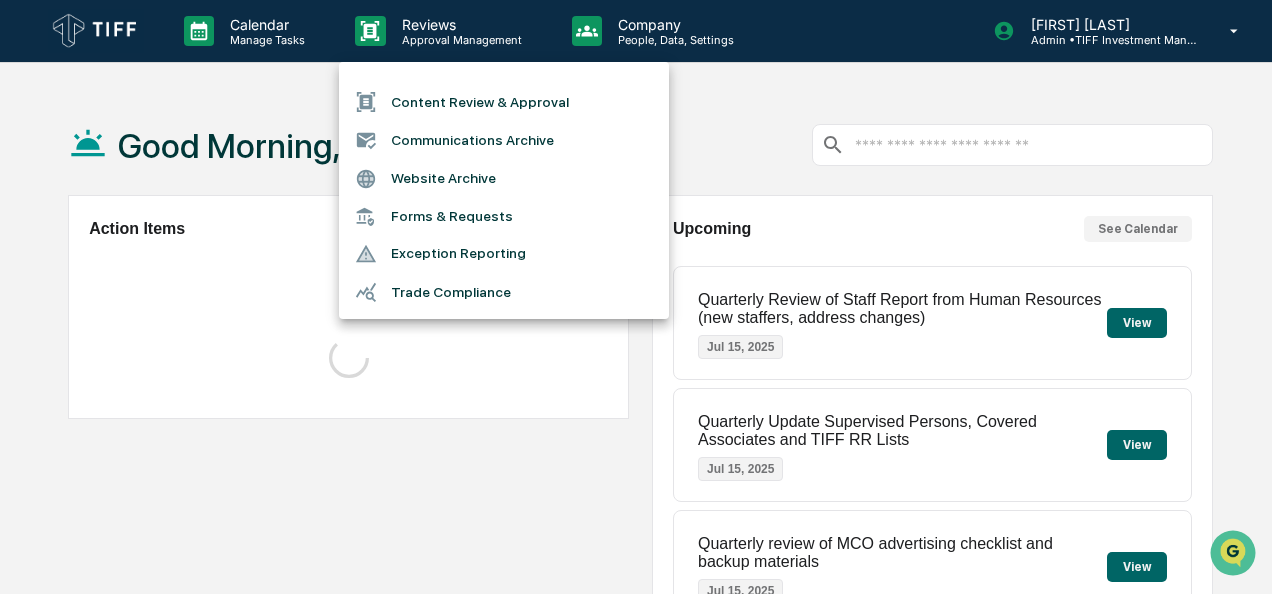 click on "Communications Archive" at bounding box center [504, 140] 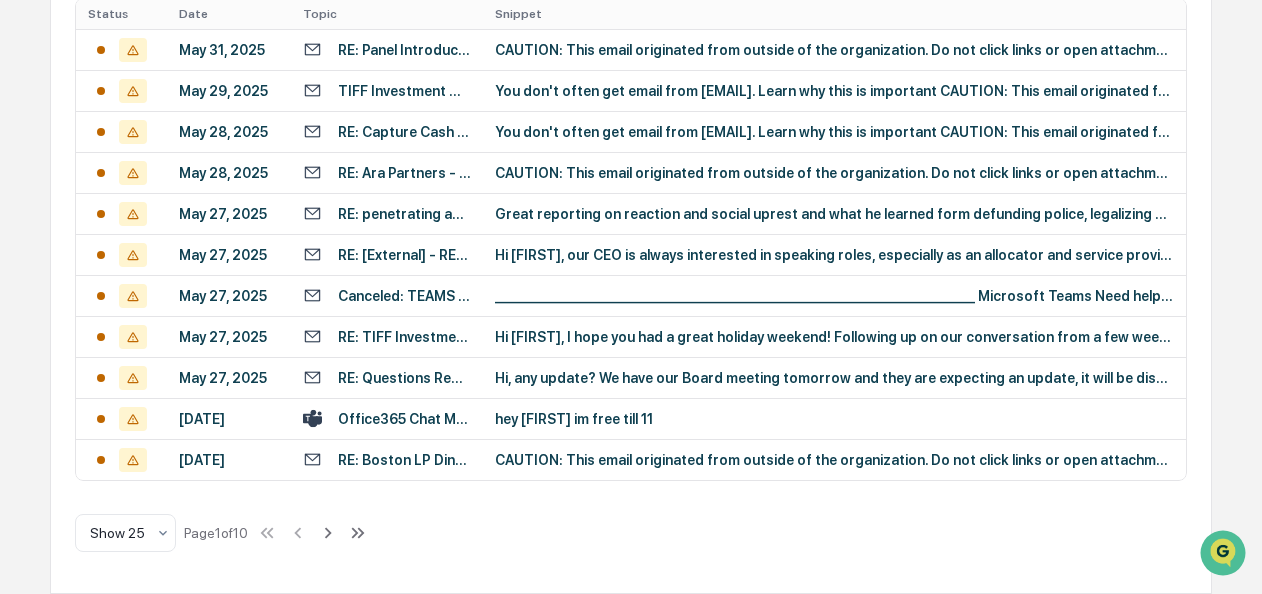 scroll, scrollTop: 0, scrollLeft: 0, axis: both 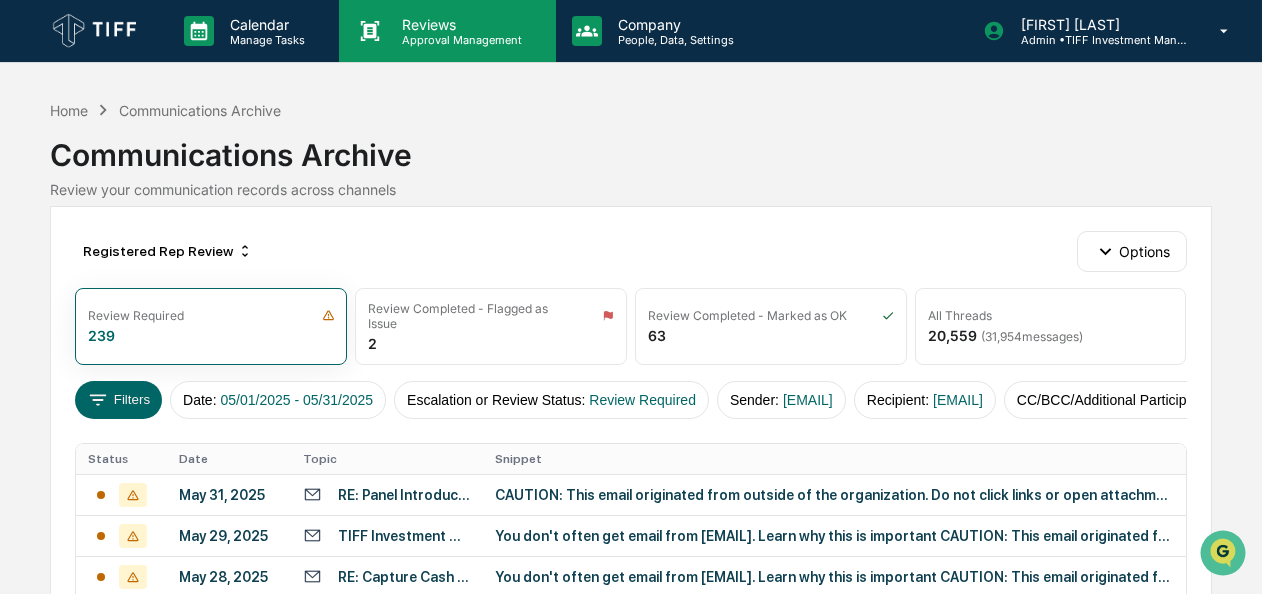 click on "Reviews" at bounding box center (459, 24) 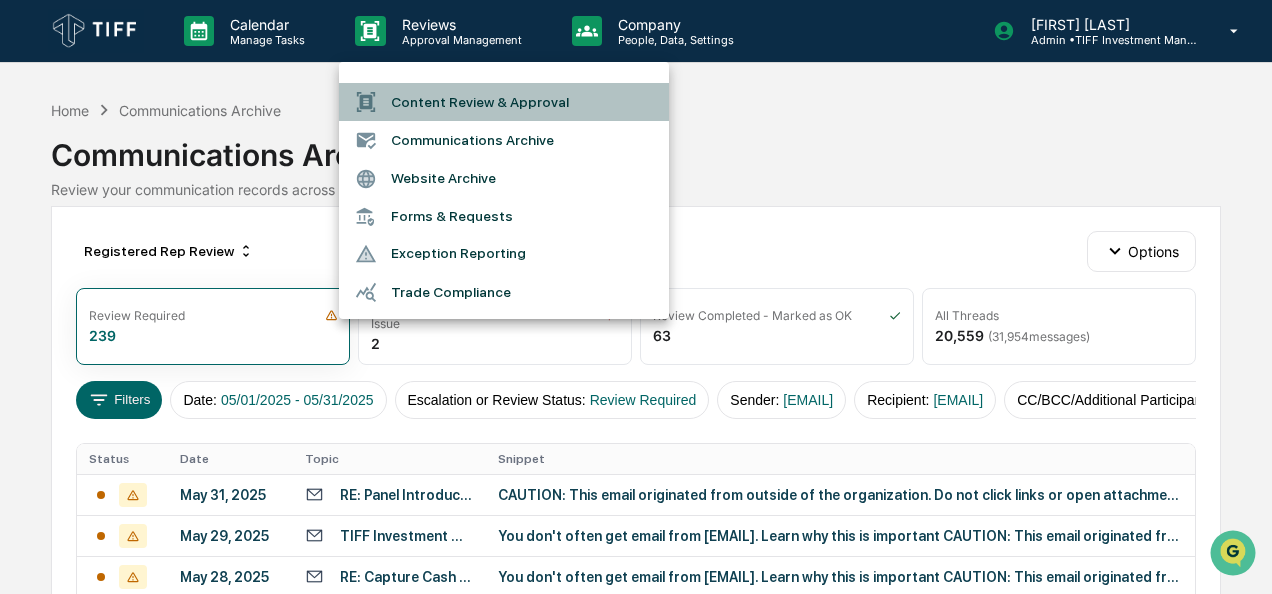 click on "Content Review & Approval" at bounding box center (504, 102) 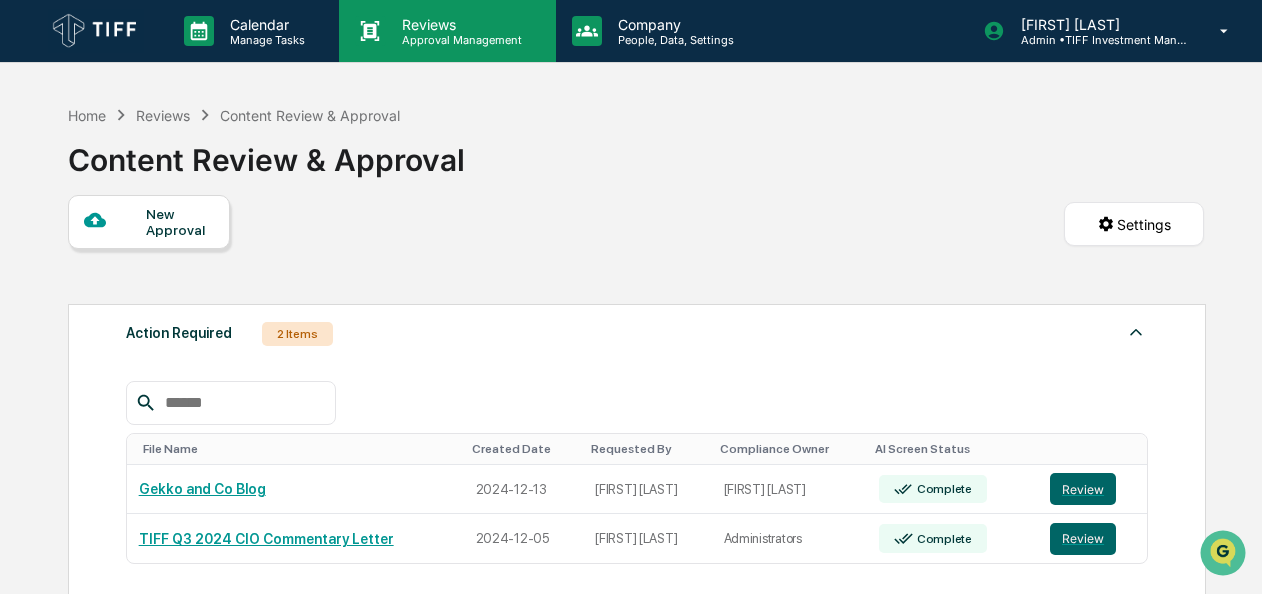 click on "Approval Management" at bounding box center [459, 40] 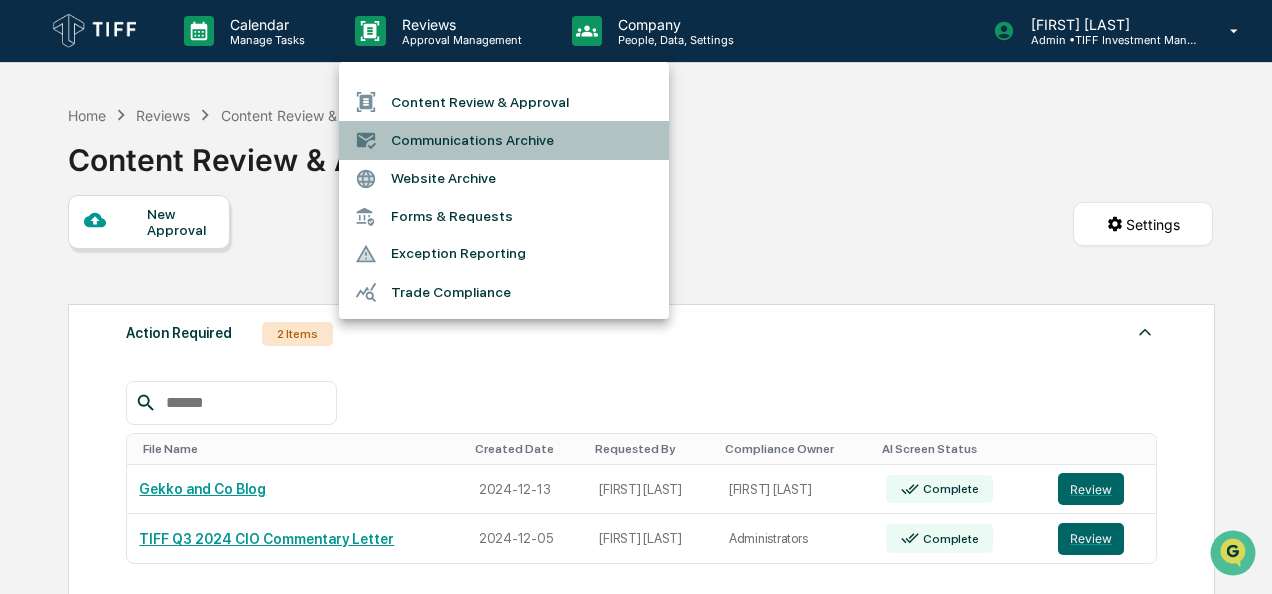 click on "Communications Archive" at bounding box center (504, 140) 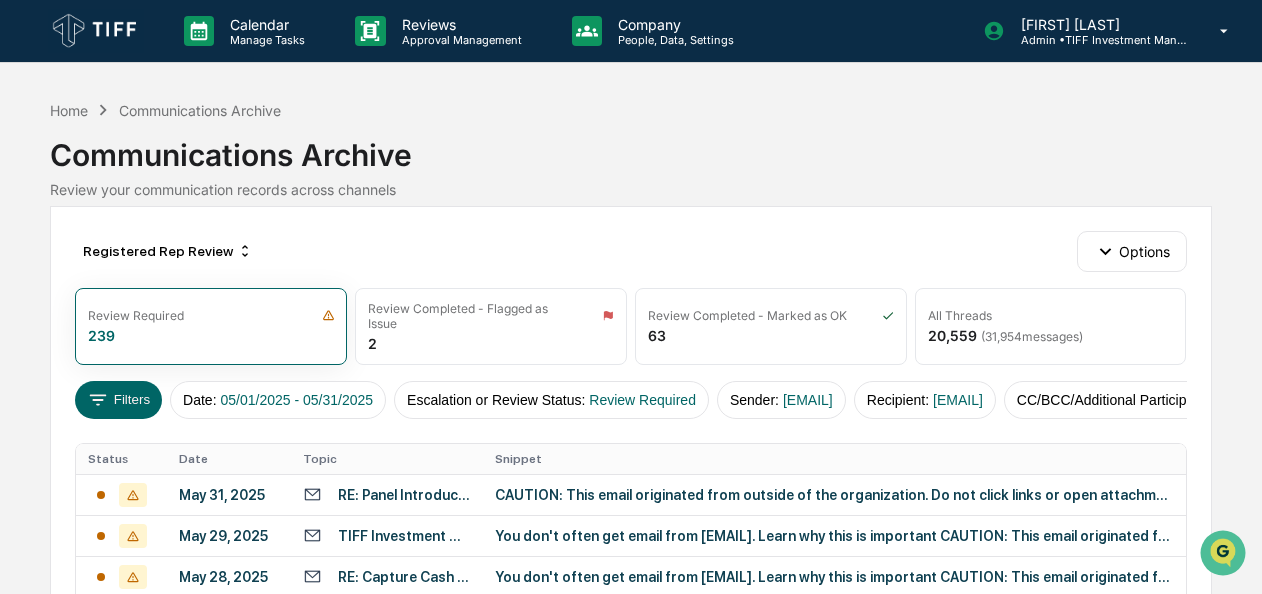 click on "Registered Rep Review Options Review Required 239 Review Completed - Flagged as Issue 2 Review Completed - Marked as OK 63 All Threads 20,559   ( 31,954  messages) Filters Date : [DATE] - [DATE] Escalation or Review Status : Review Required Sender : [EMAIL] Recipient : [EMAIL] CC/BCC/Additional Participants : [EMAIL] Sender : [EMAIL] Recipient : [EMAIL] CC/BCC/Additional Participants : [EMAIL] Sender : [EMAIL] Recipient : [EMAIL] CC/BCC/Additional Participants : [EMAIL] Sender : [EMAIL] Recipient : [EMAIL] CC/BCC/Additional Participants : [EMAIL] Sender : [EMAIL] Recipient : [EMAIL] CC/BCC/Additional Participants : [EMAIL] Sender : [EMAIL] Recipient : [EMAIL] CC/BCC/Additional Participants : [EMAIL] Sender : [EMAIL] Recipient : [EMAIL] CC/BCC/Additional Participants : [EMAIL] Sender : [EMAIL] Recipient : [EMAIL] CC/BCC/Additional Participants : [EMAIL]" at bounding box center [630, 622] 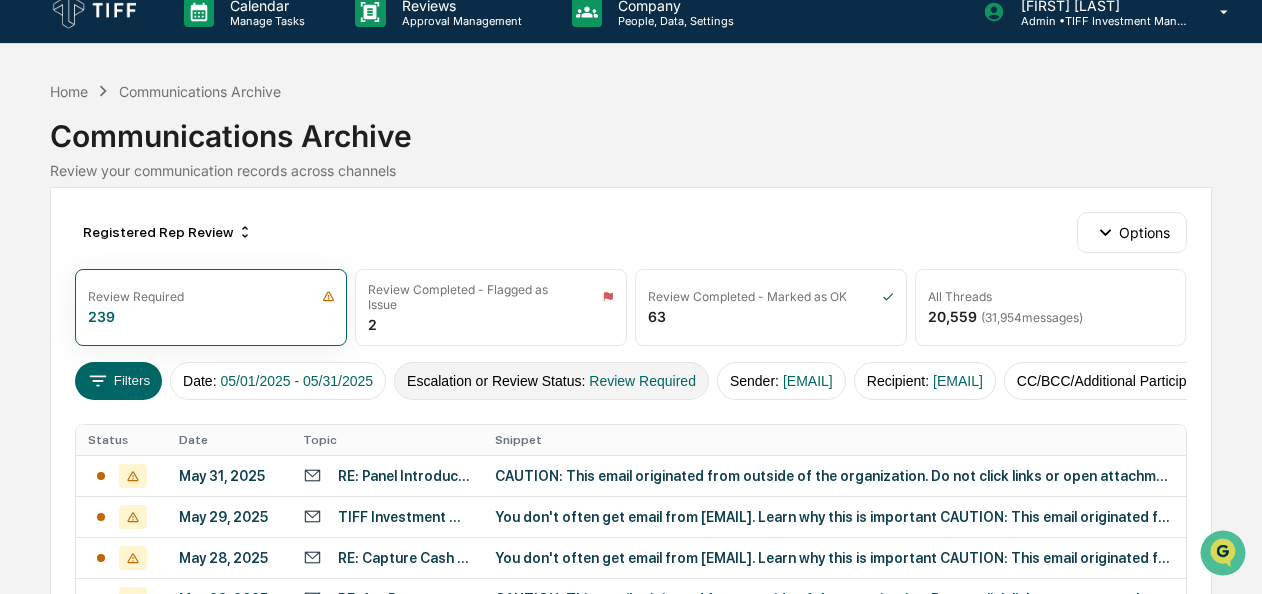 scroll, scrollTop: 0, scrollLeft: 0, axis: both 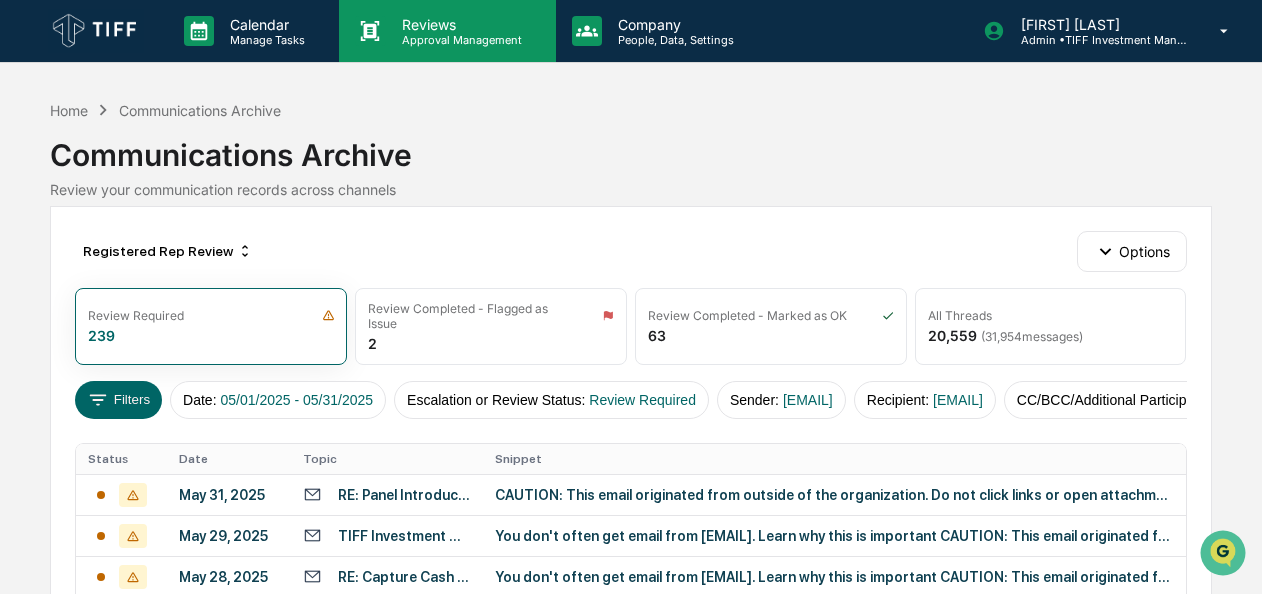 click on "Reviews Approval Management" at bounding box center (447, 31) 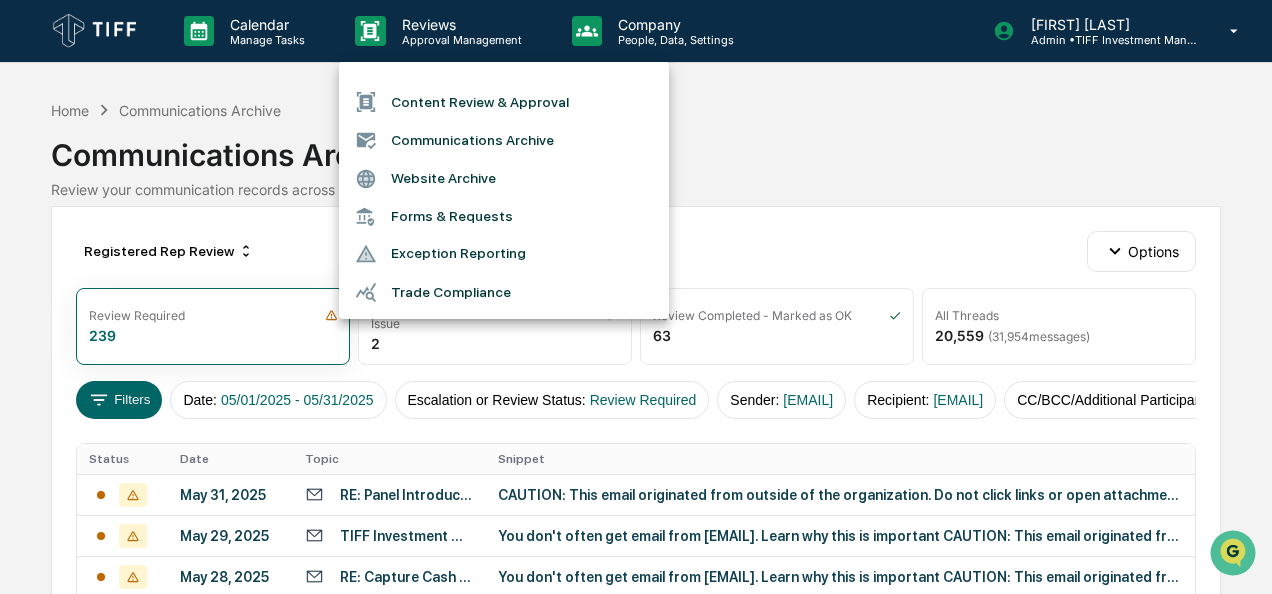 click on "Communications Archive" at bounding box center [504, 140] 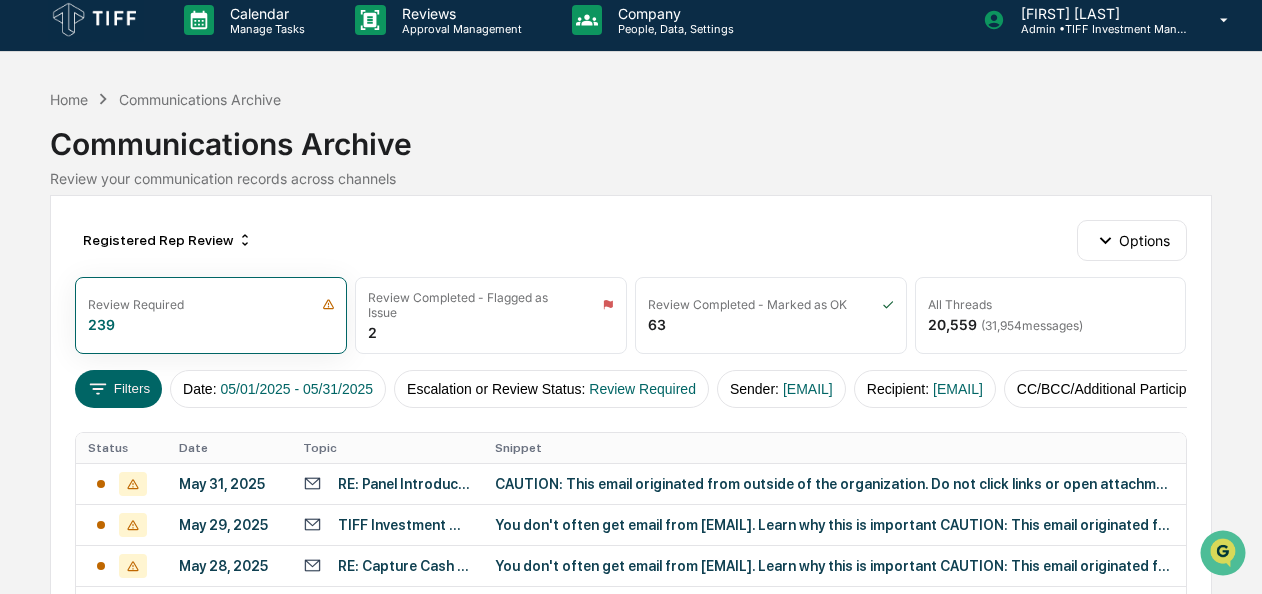scroll, scrollTop: 0, scrollLeft: 0, axis: both 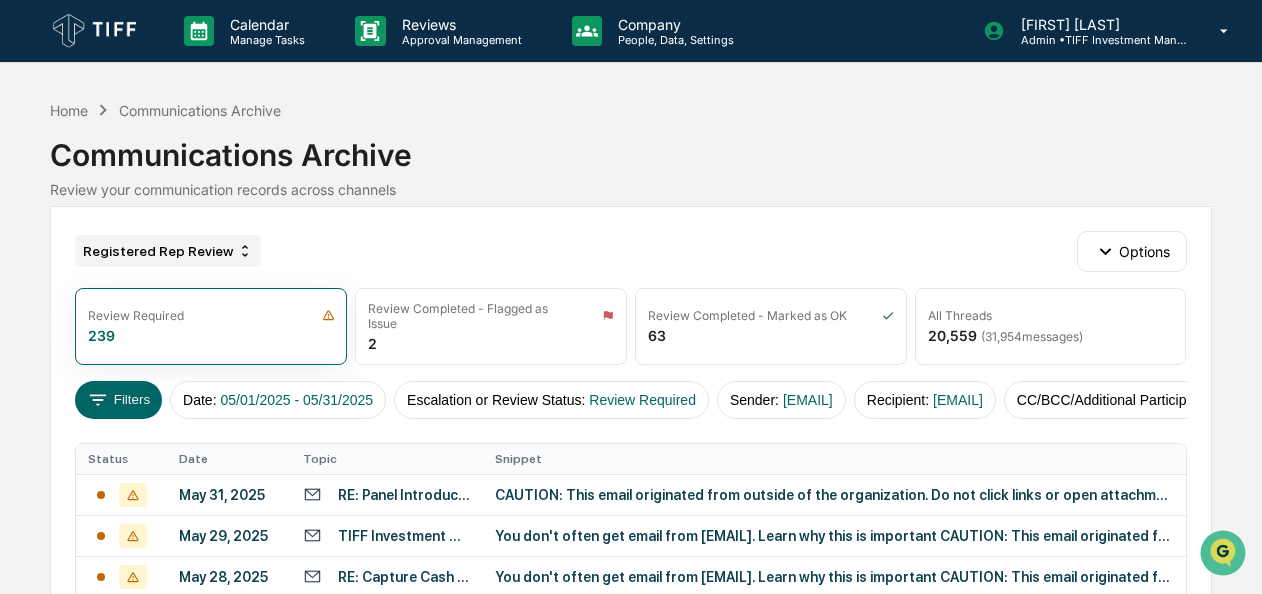 click on "Registered Rep Review" at bounding box center (168, 251) 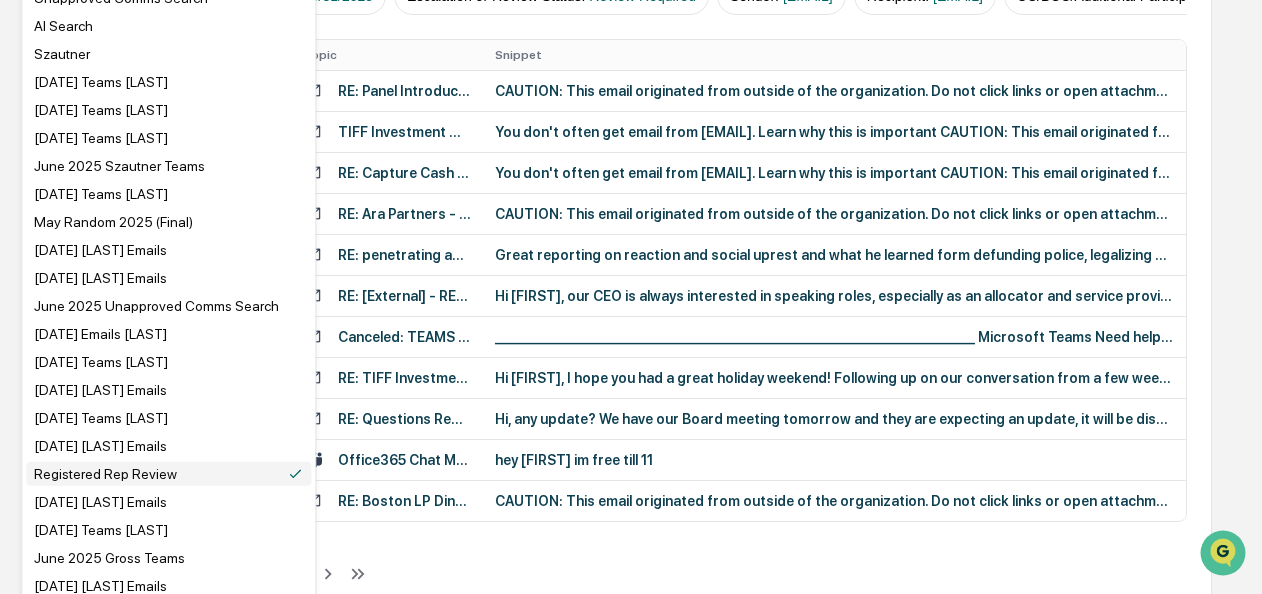 scroll, scrollTop: 404, scrollLeft: 0, axis: vertical 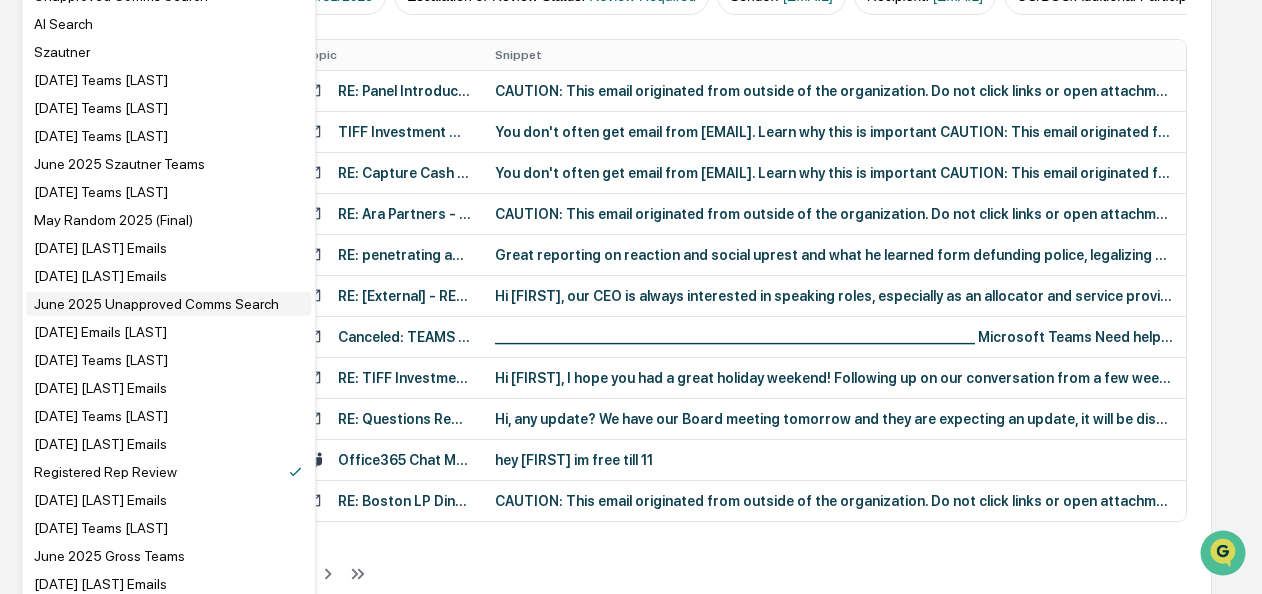 click on "June 2025 Unapproved Comms Search" at bounding box center (156, 304) 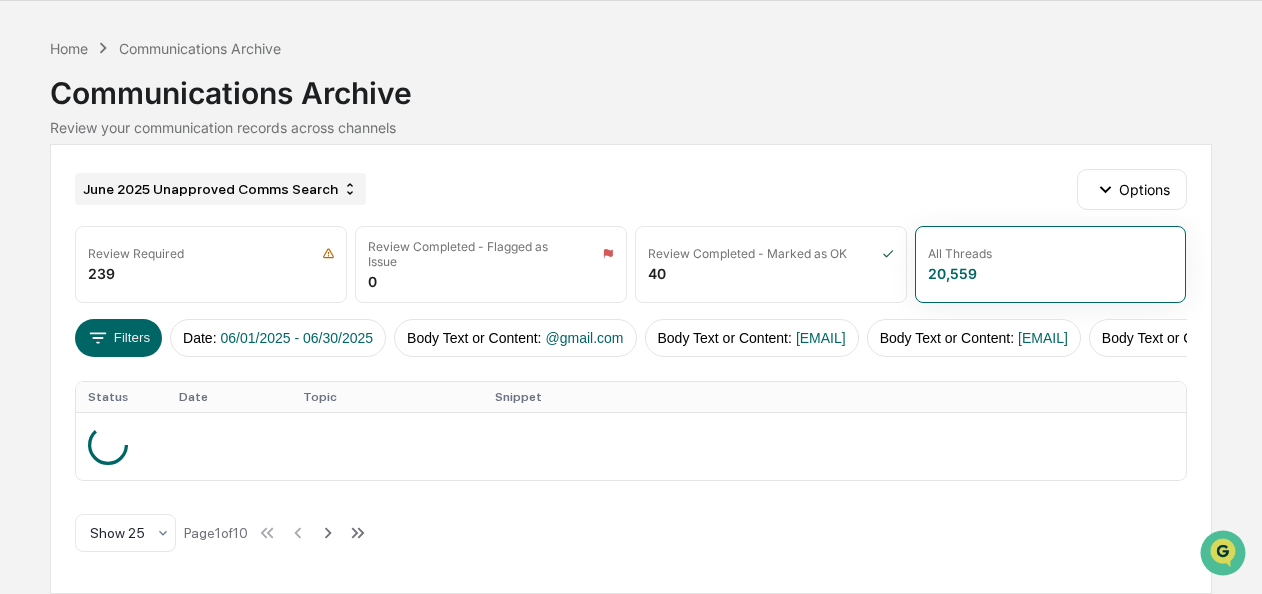click on "June 2025 Unapproved Comms Search" at bounding box center (220, 189) 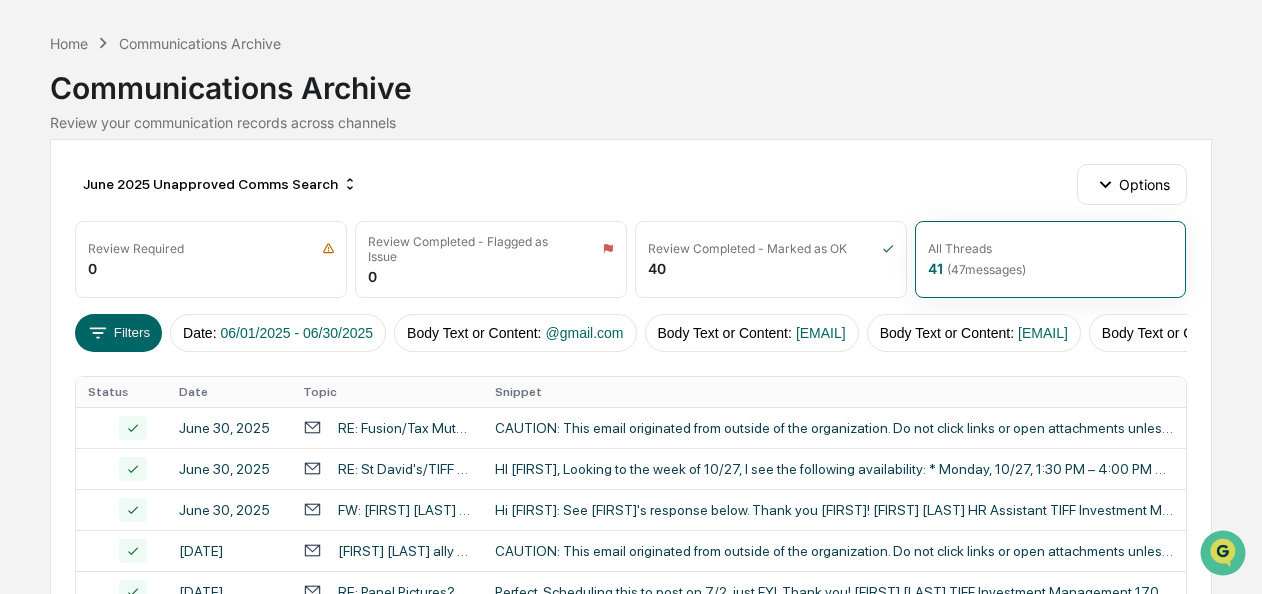 click on "Calendar Manage Tasks Reviews Approval Management Company People, Data, Settings [FIRST] [LAST] Admin • TIFF Investment Management Home Communications Archive Communications Archive Review your communication records across channels [DATE] Unapproved Comms Search  Options Review Required 0 Review Completed - Flagged as Issue 0 Review Completed - Marked as OK 40 All Threads 41   ( 47  messages) Filters Date : [DATE] - [DATE] Body Text or Content : @gmail.com Body Text or Content : @yahoo.com Body Text or Content : @hotmail.com Body Text or Content : @me.com Body Text or Content : icloud.com Body Text or Content : Gmail account Body Text or Content : my Gmail account Body Text or Content : personal email Body Text or Content : my personal email Body Text or Content : Hotmail account Body Text or Content : wechat Body Text or Content : Whatsapp Body Text or Content : texting Body Text or Content : text me Body Text or Content : offline Body Text or Content : talk live Body Text or Content : : Date" at bounding box center (631, 739) 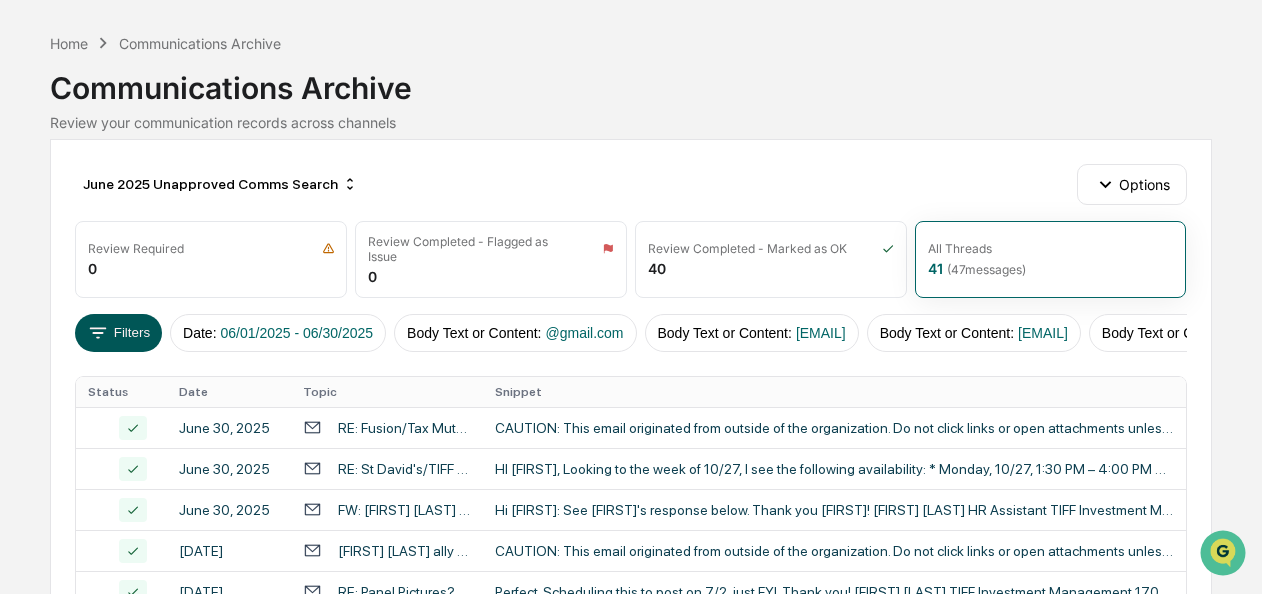 click on "Filters" at bounding box center [118, 333] 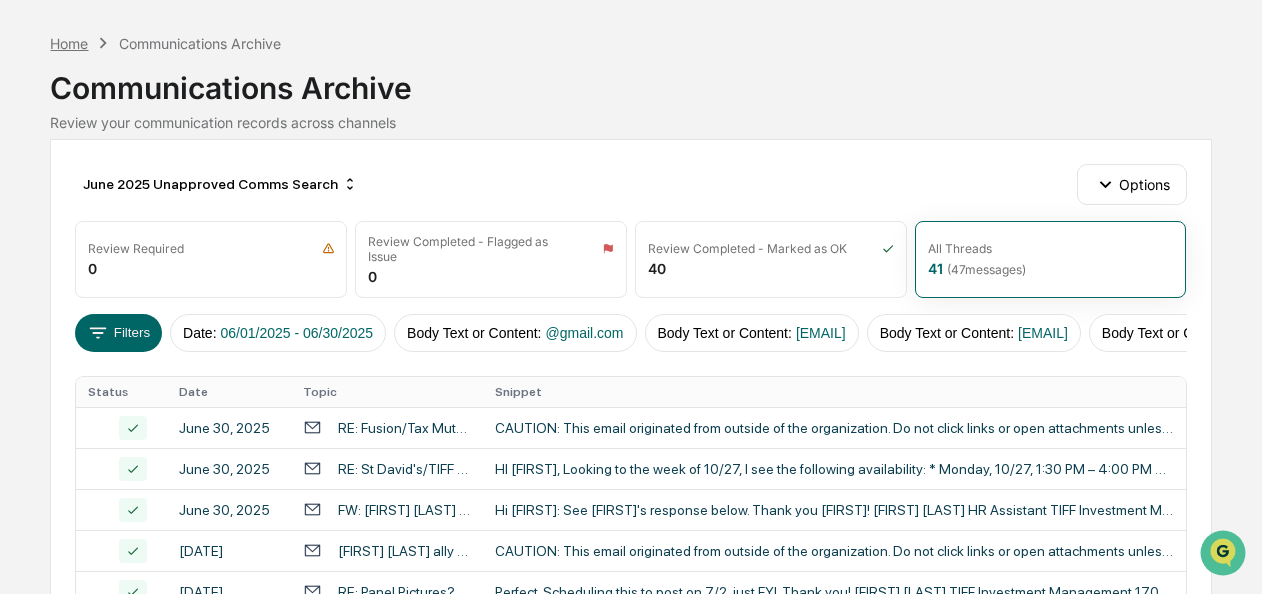 click on "Home" at bounding box center (69, 43) 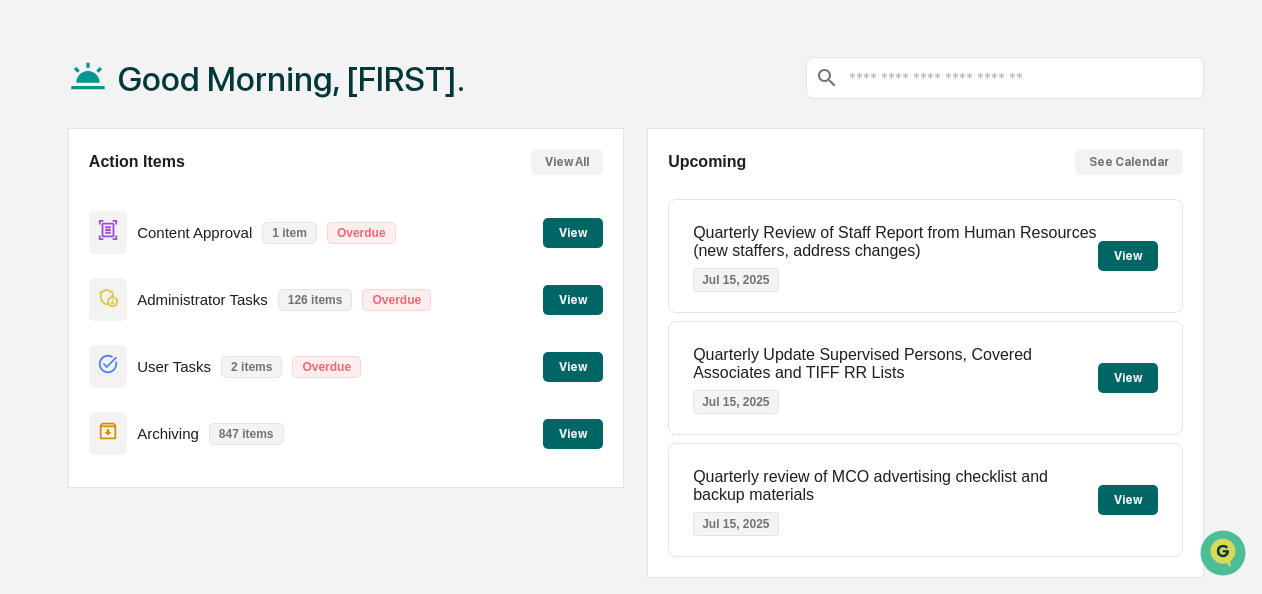 scroll, scrollTop: 0, scrollLeft: 0, axis: both 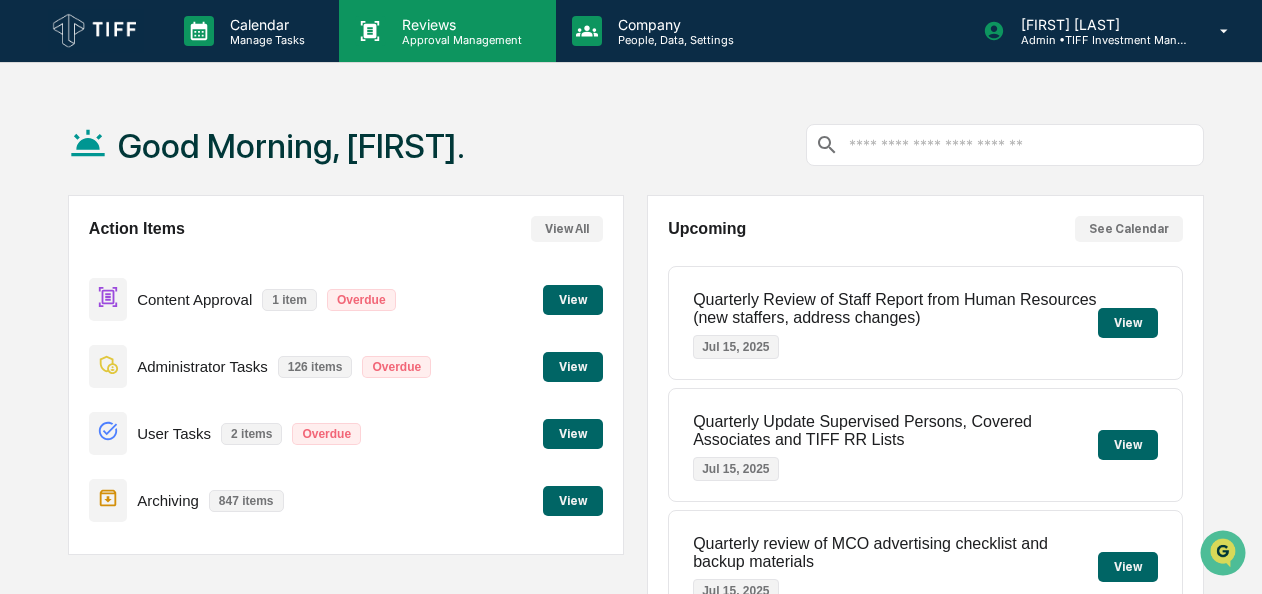 click on "Approval Management" at bounding box center (459, 40) 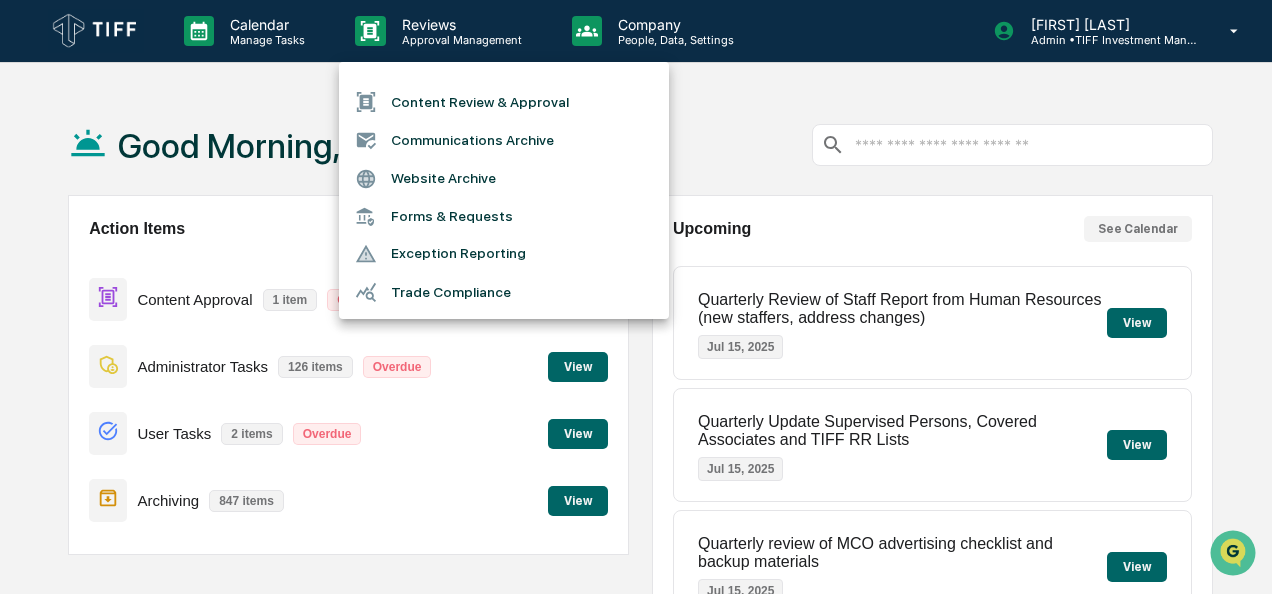 click on "Communications Archive" at bounding box center [504, 140] 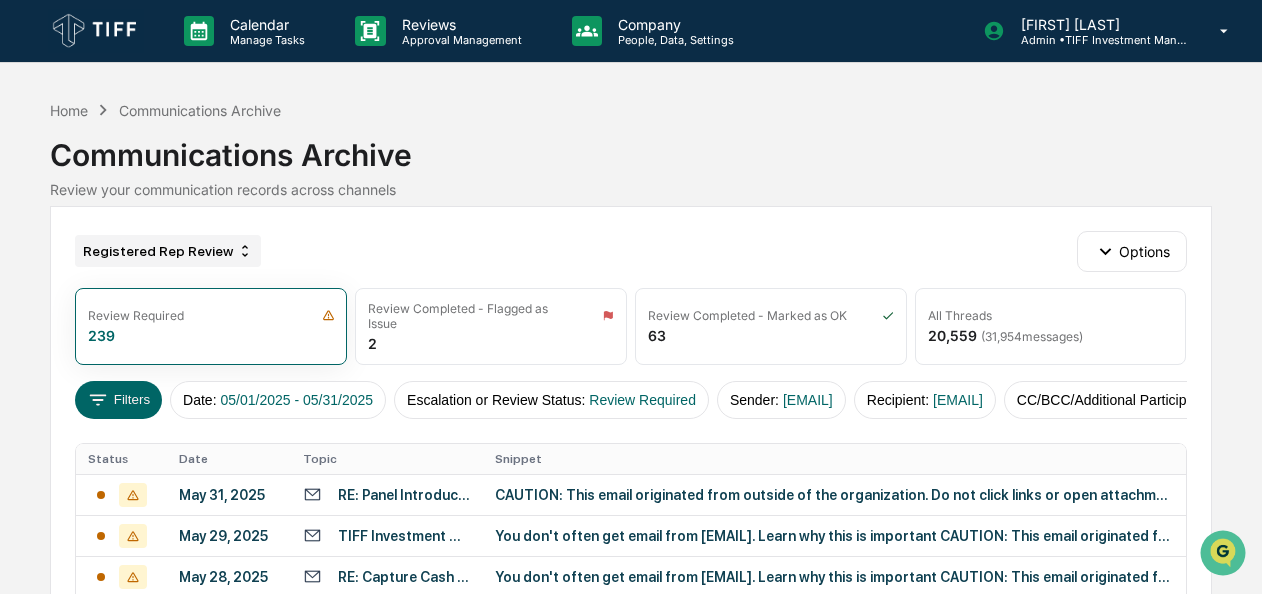 click on "Registered Rep Review" at bounding box center (168, 251) 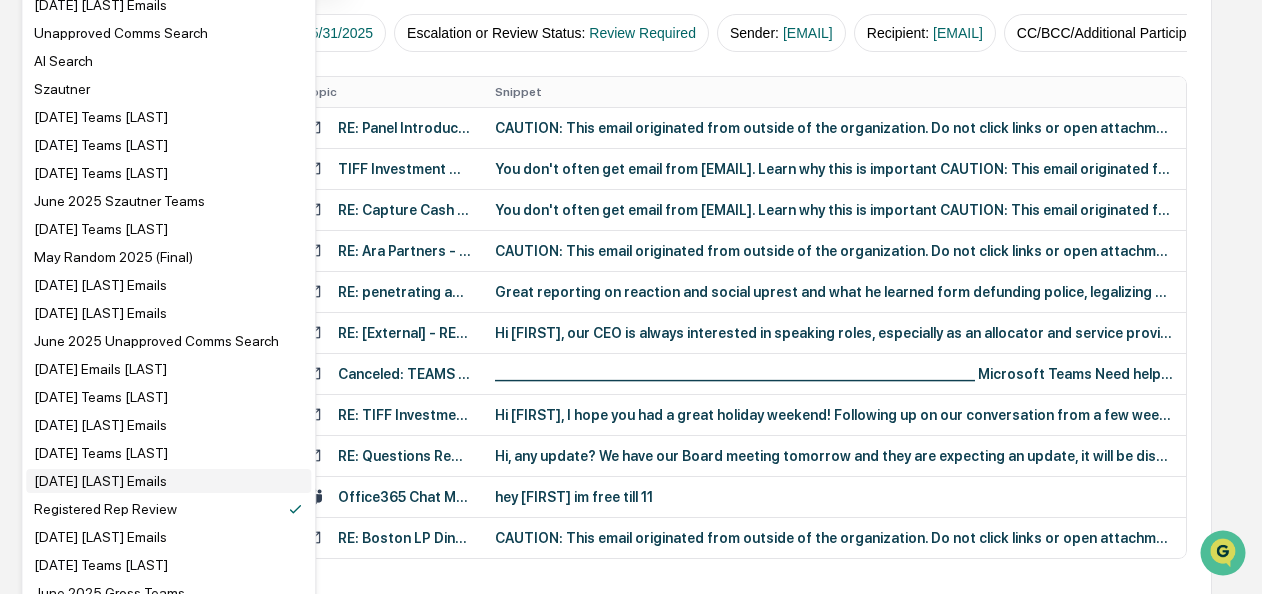 scroll, scrollTop: 446, scrollLeft: 0, axis: vertical 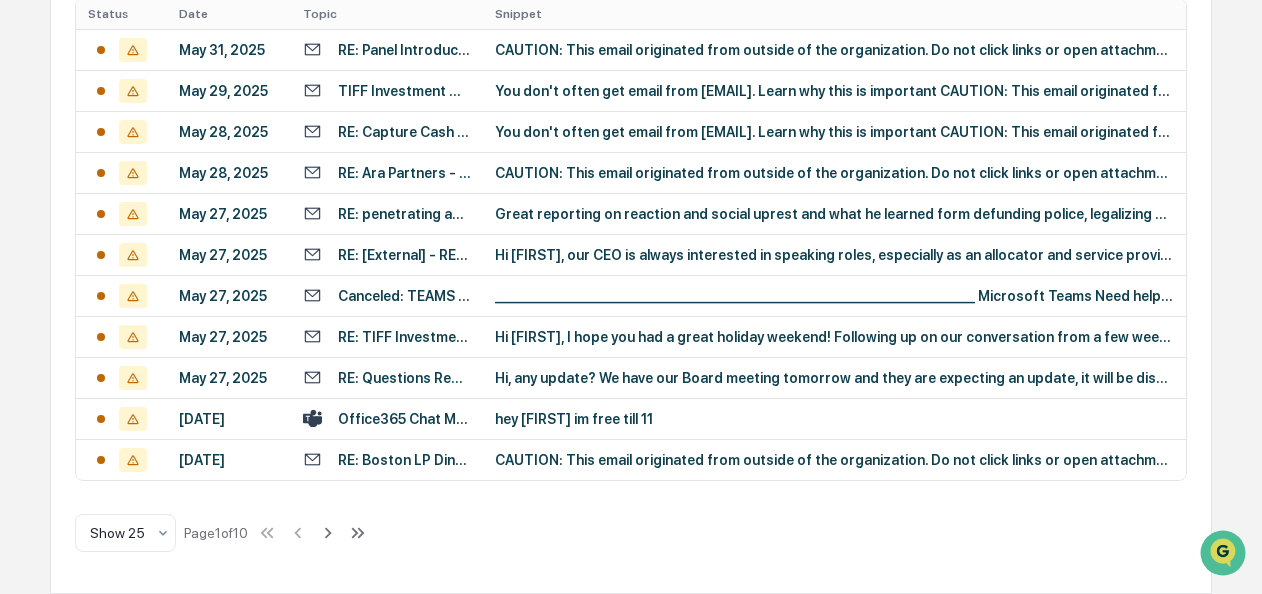 click on "Registered Rep Review Options Review Required 239 Review Completed - Flagged as Issue 2 Review Completed - Marked as OK 63 All Threads 20,559   ( 31,954  messages) Filters Date : 05/01/2025 - 05/31/2025 Escalation or Review Status : Review Required Sender : CSzautner@tiff.org Recipient : CSzautner@tiff.org CC/BCC/Additional Participants : CSzautner@tiff.org Sender : cpatton@tiff.org Recipient : cpatton@tiff.org CC/BCC/Additional Participants : cpatton@tiff.org Sender : tduffy@tiff.org Recipient : tduffy@tiff.org CC/BCC/Additional Participants : tduffy@tiff.org Sender : aduggan@tiff.org Recipient : aduggan@tiff.org CC/BCC/Additional Participants : aduggan@tiff.org Sender : canderson@tiff.org Recipient : canderson@tiff.org CC/BCC/Additional Participants : canderson@tiff.org Sender : cbunzel@tiff.org Recipient : cbunzel@tiff.org CC/BCC/Additional Participants : cbunzel@tiff.org Sender : dbrenner@tiff.org Recipient : dbrenner@tiff.org CC/BCC/Additional Participants : dbrenner@tiff.org Sender : elieberman@tiff.org" at bounding box center [630, 177] 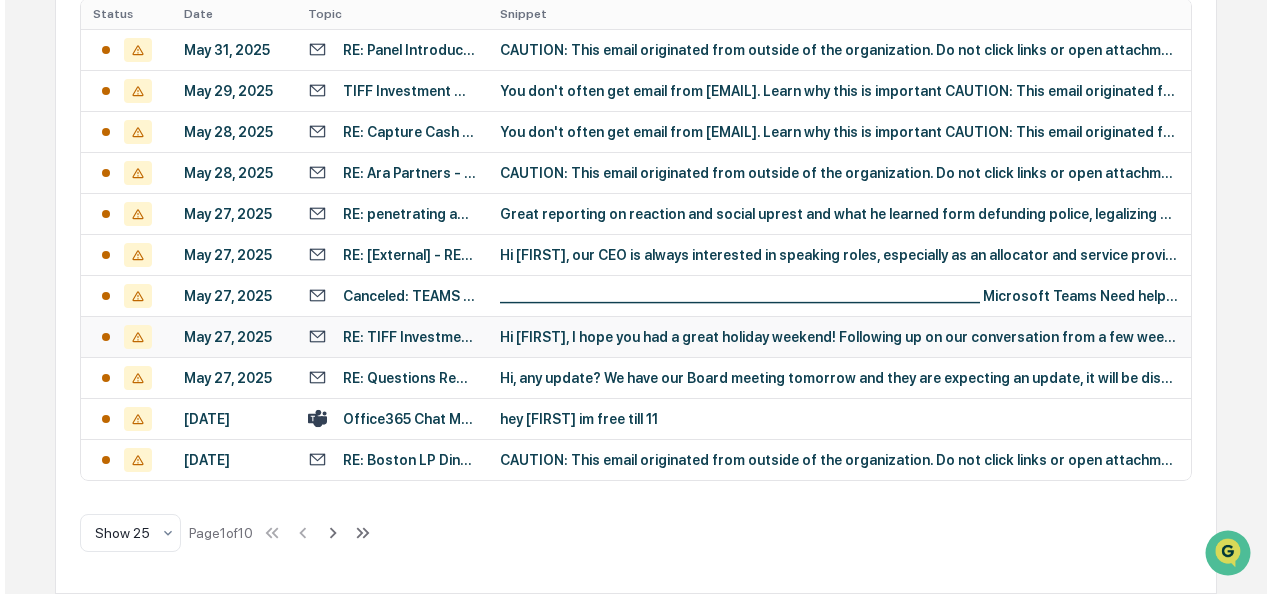 scroll, scrollTop: 0, scrollLeft: 0, axis: both 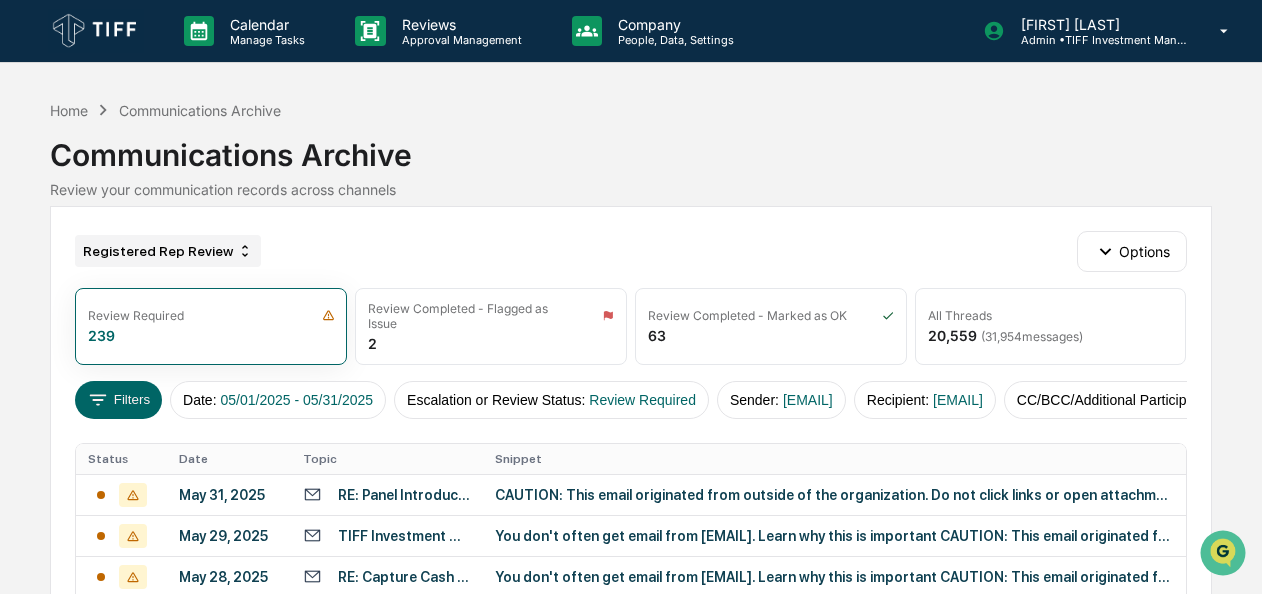 click on "Registered Rep Review" at bounding box center (168, 251) 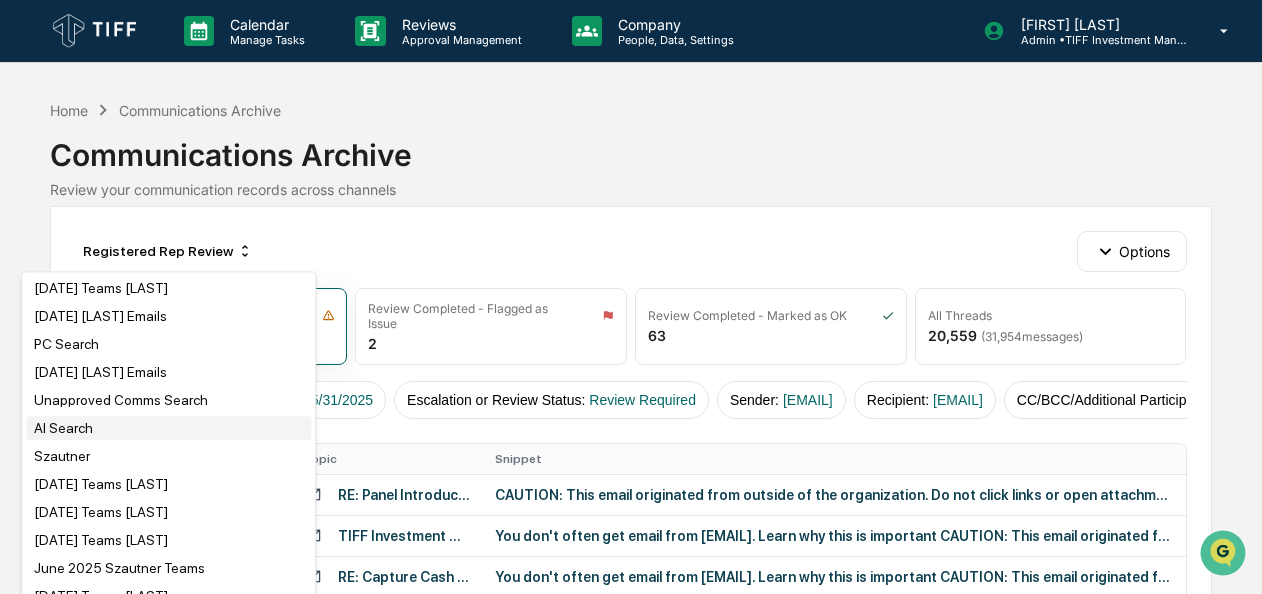 click on "AI Search" at bounding box center (63, 428) 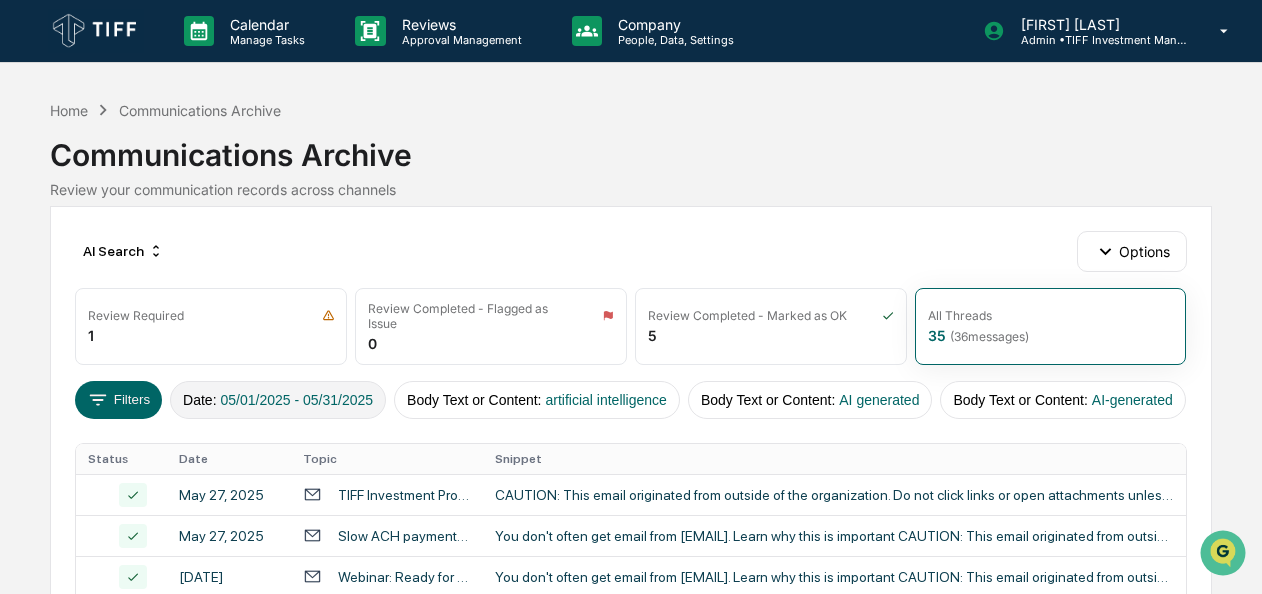 click on "05/01/2025 - 05/31/2025" at bounding box center (297, 400) 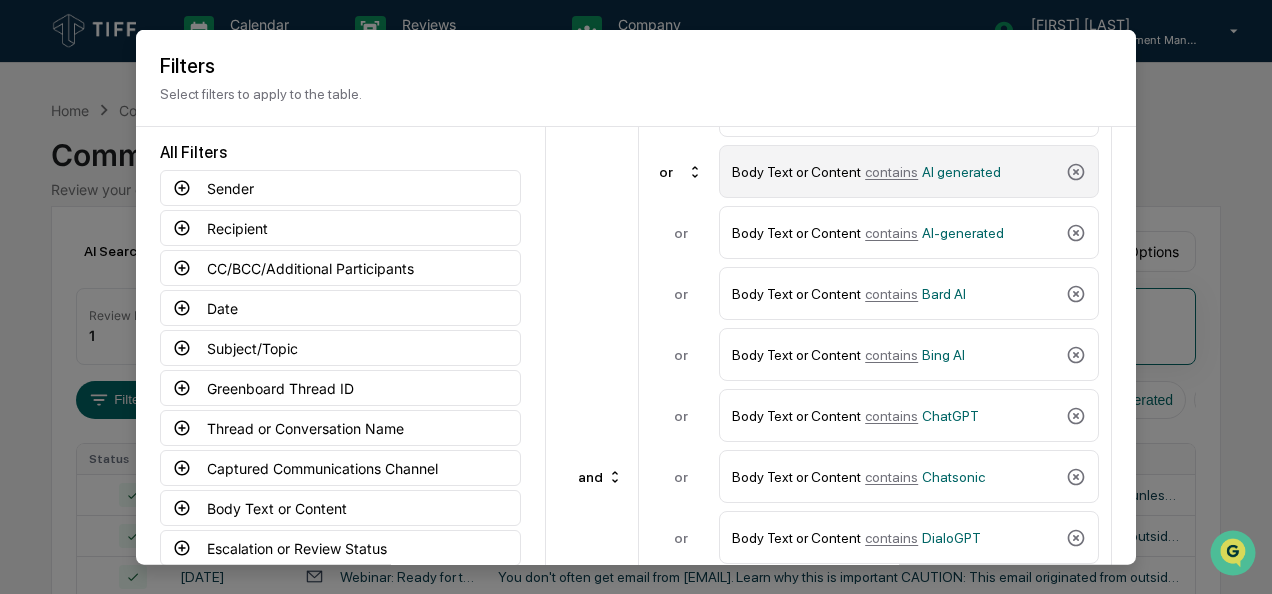 scroll, scrollTop: 0, scrollLeft: 0, axis: both 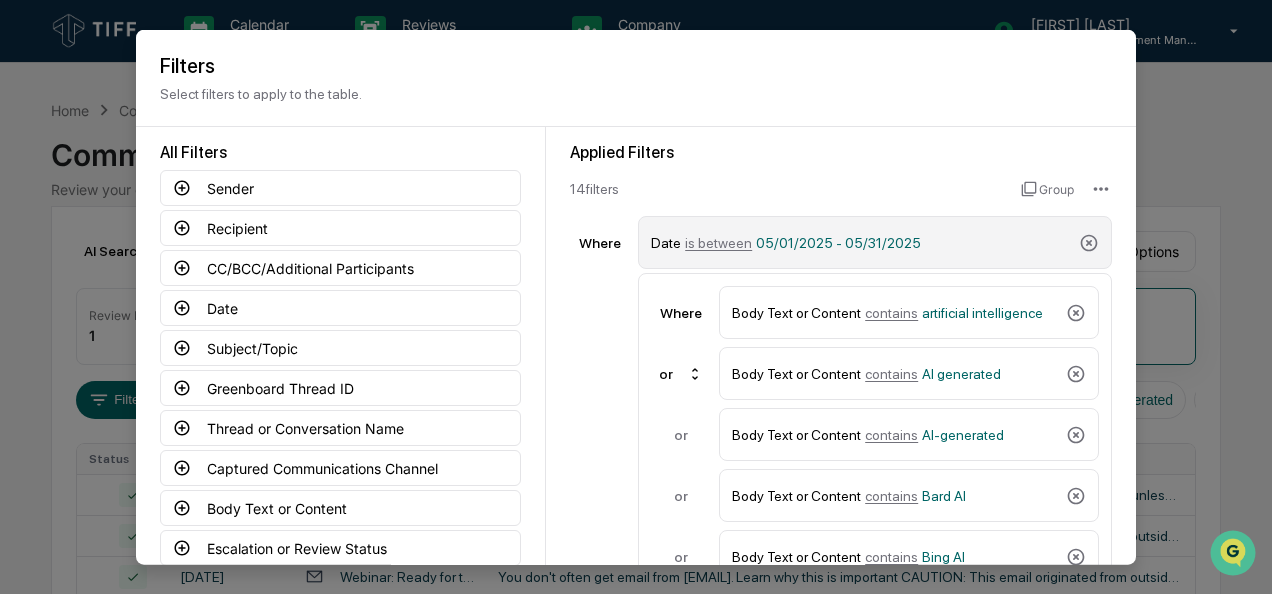 click on "05/01/2025 - 05/31/2025" at bounding box center [838, 242] 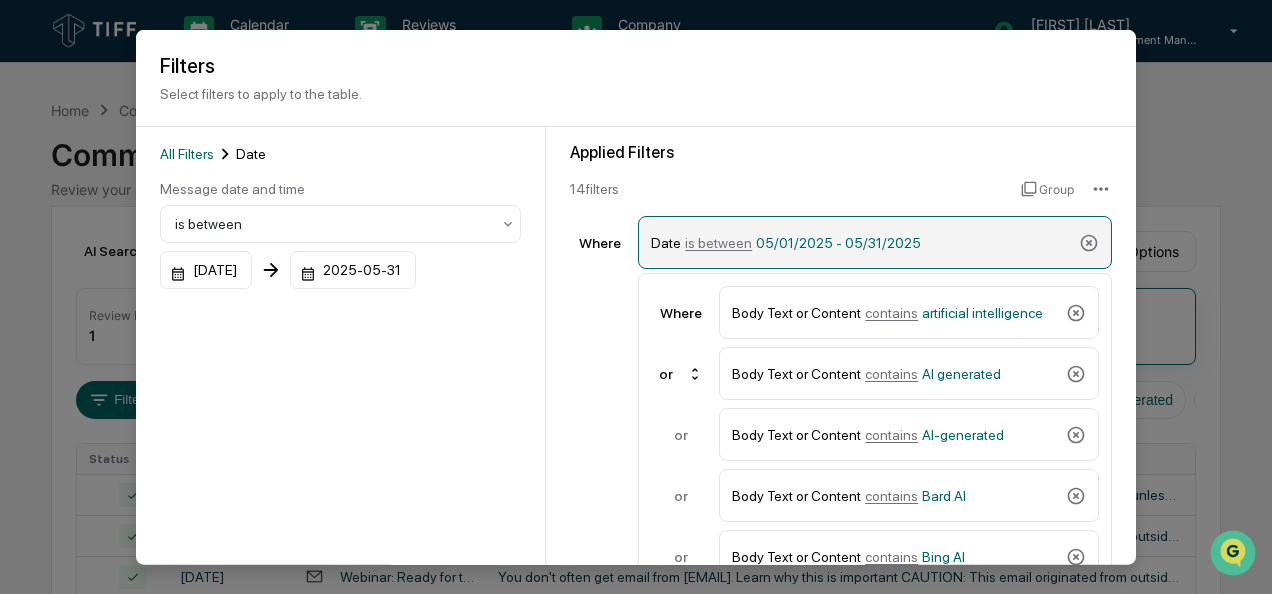 click on "is between" at bounding box center (718, 242) 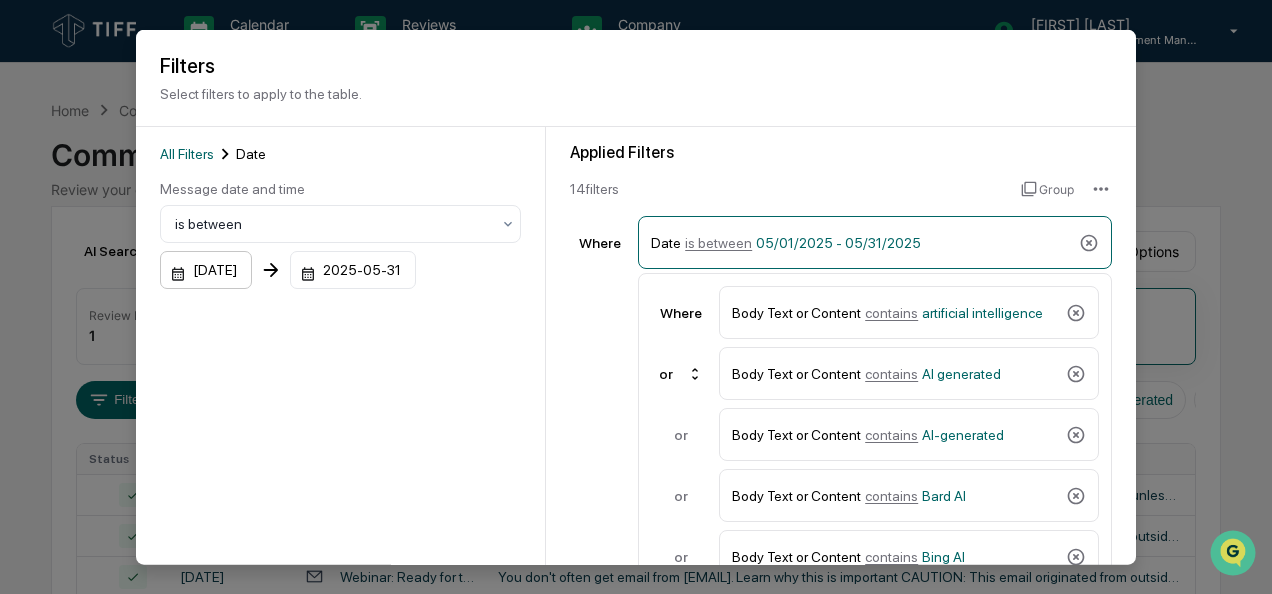 click on "2025-05-01" at bounding box center (206, 270) 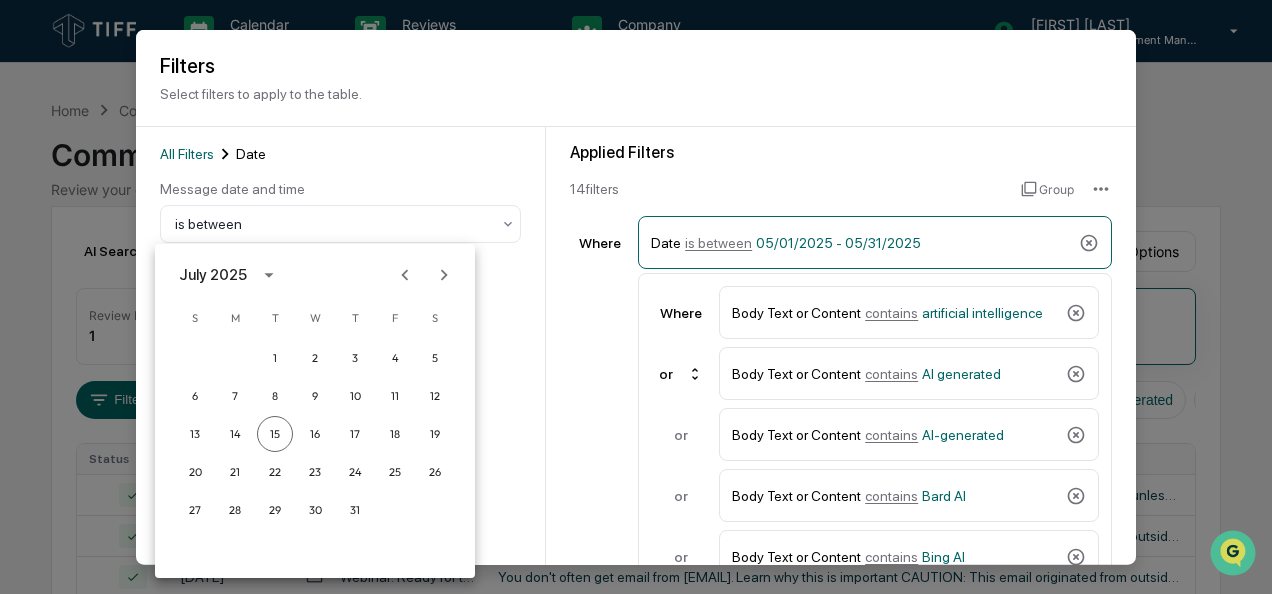 click on "July 2025" at bounding box center (213, 275) 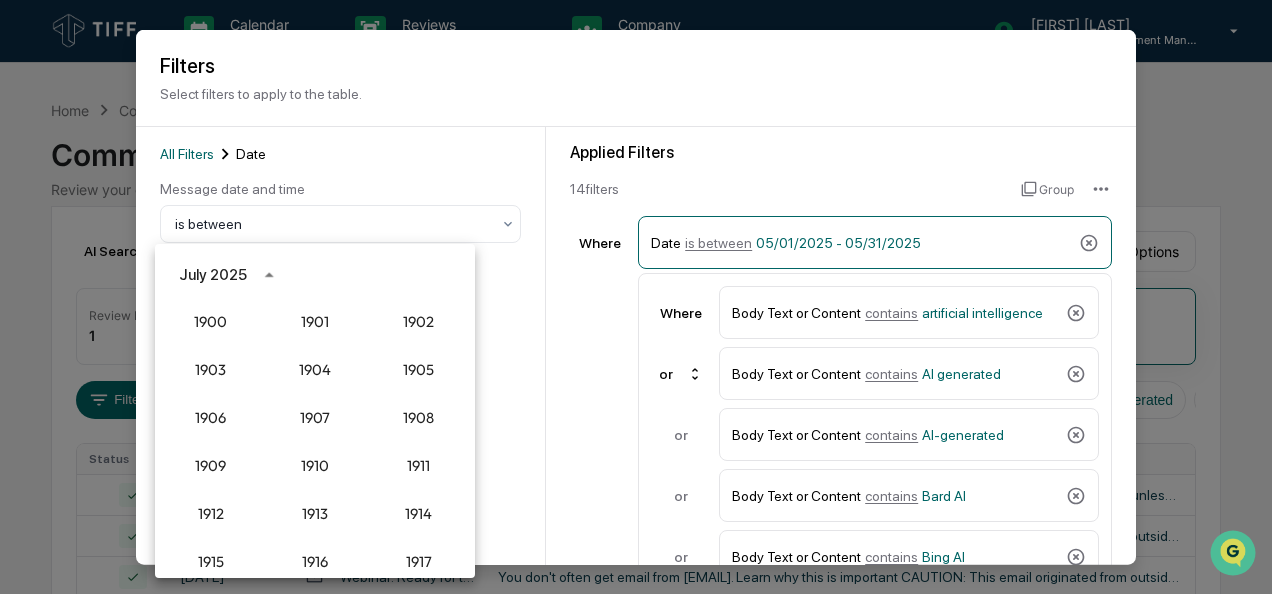 scroll, scrollTop: 1852, scrollLeft: 0, axis: vertical 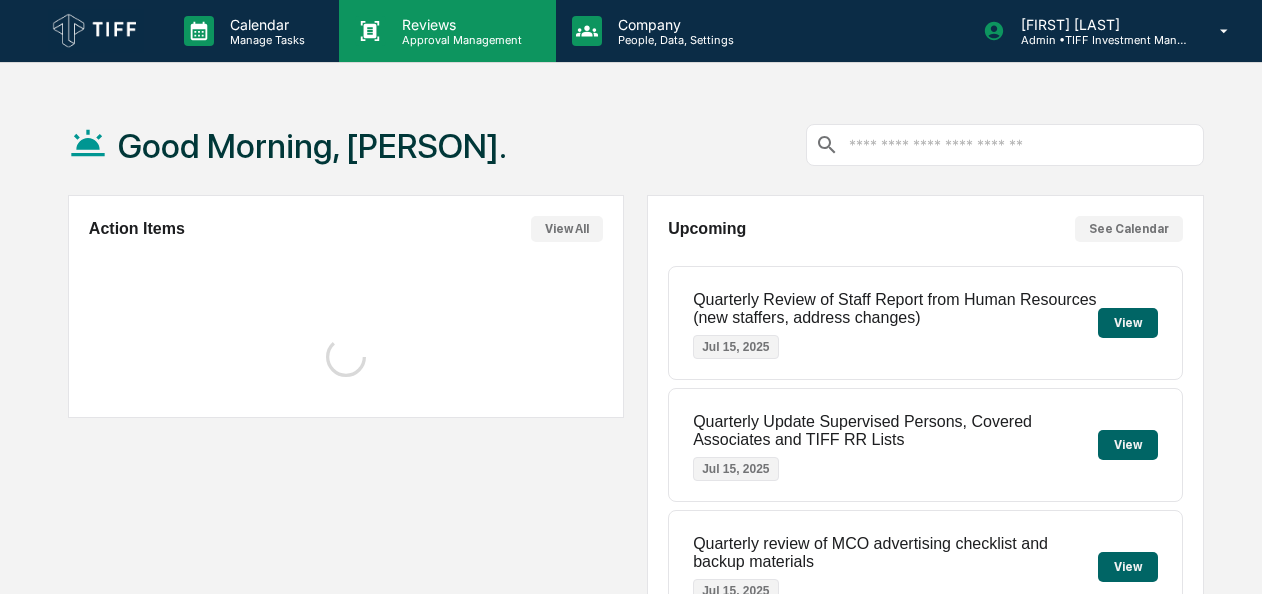 click on "Approval Management" at bounding box center [459, 40] 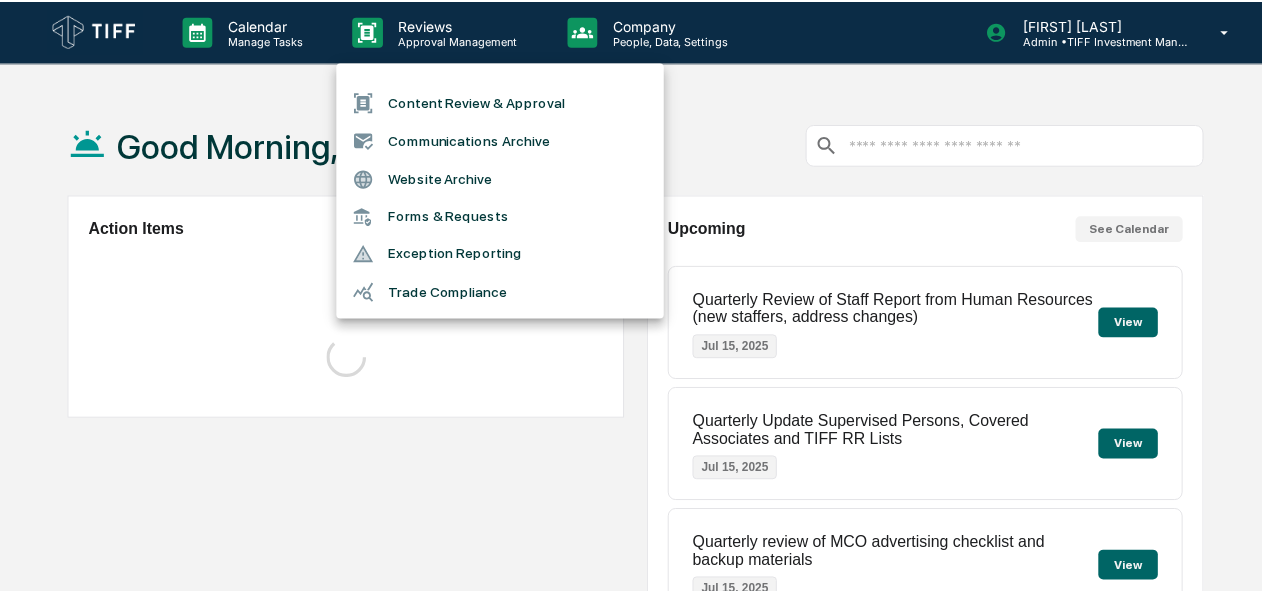 scroll, scrollTop: 0, scrollLeft: 0, axis: both 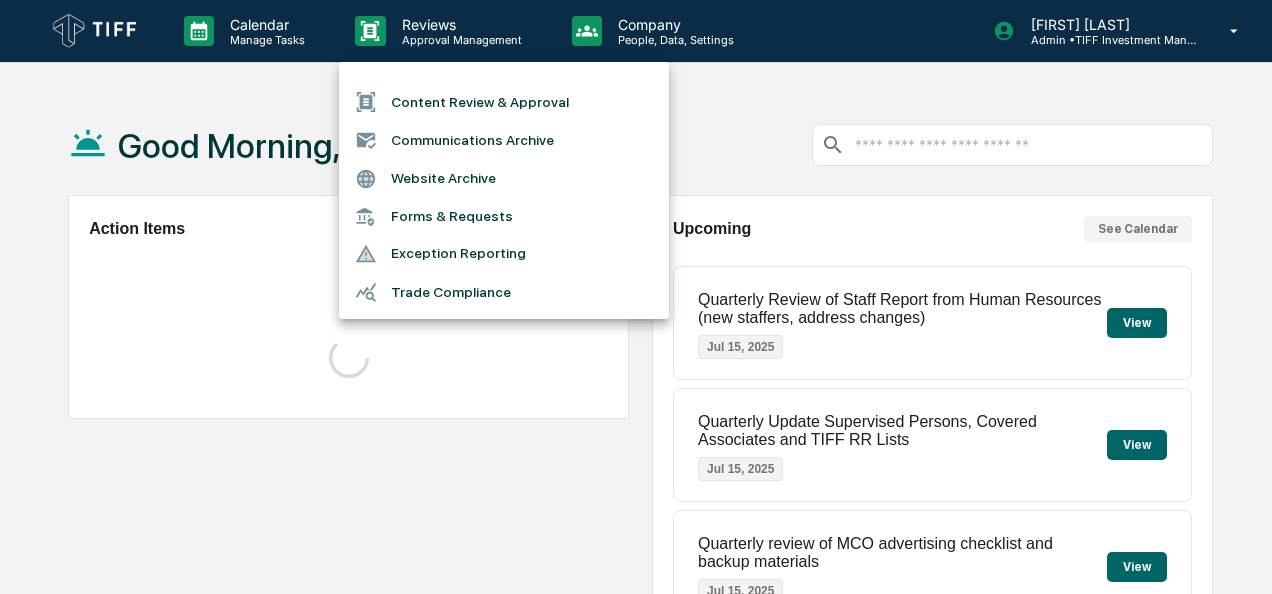 click on "Communications Archive" at bounding box center (504, 140) 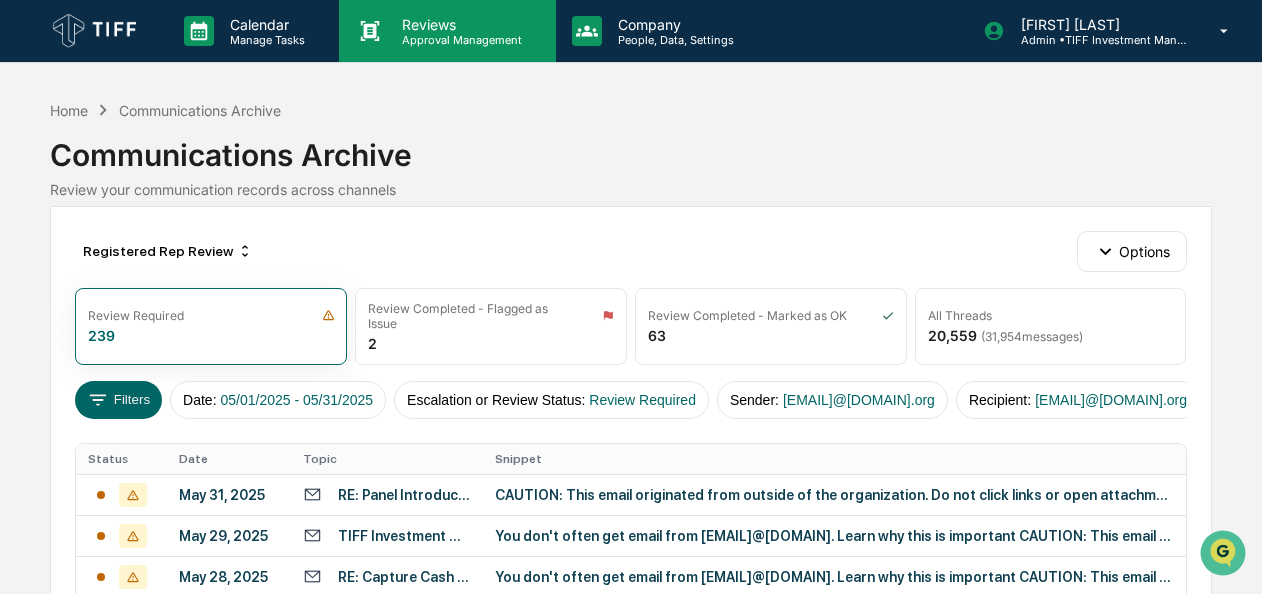click on "Reviews Approval Management" at bounding box center (447, 31) 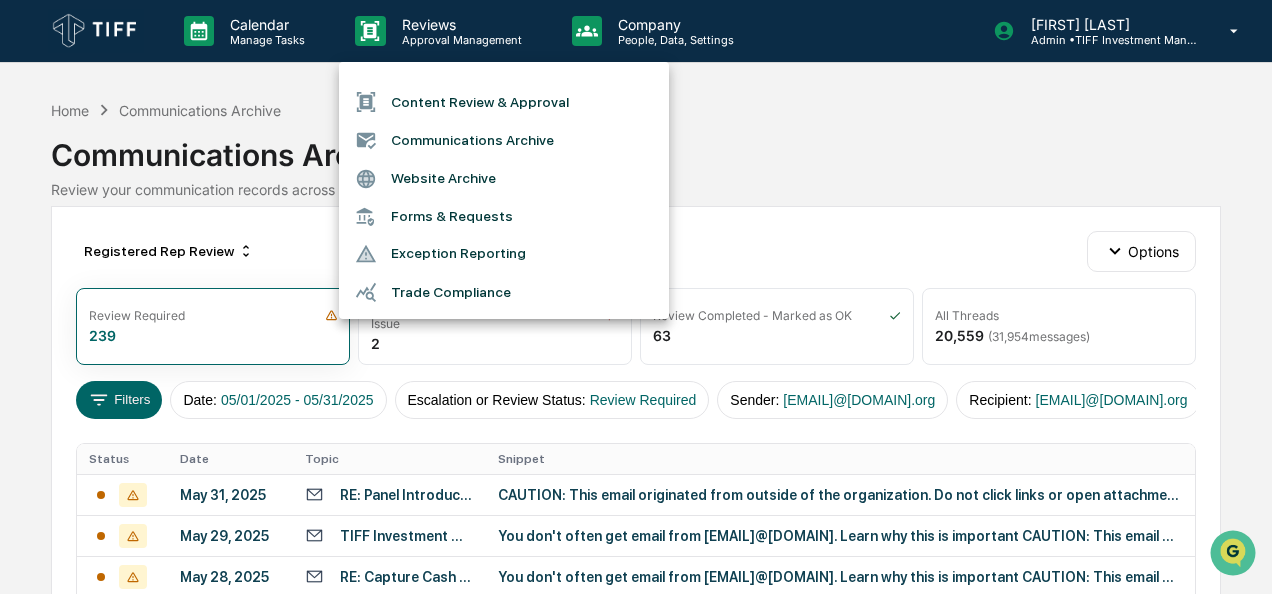 click on "Communications Archive" at bounding box center [504, 140] 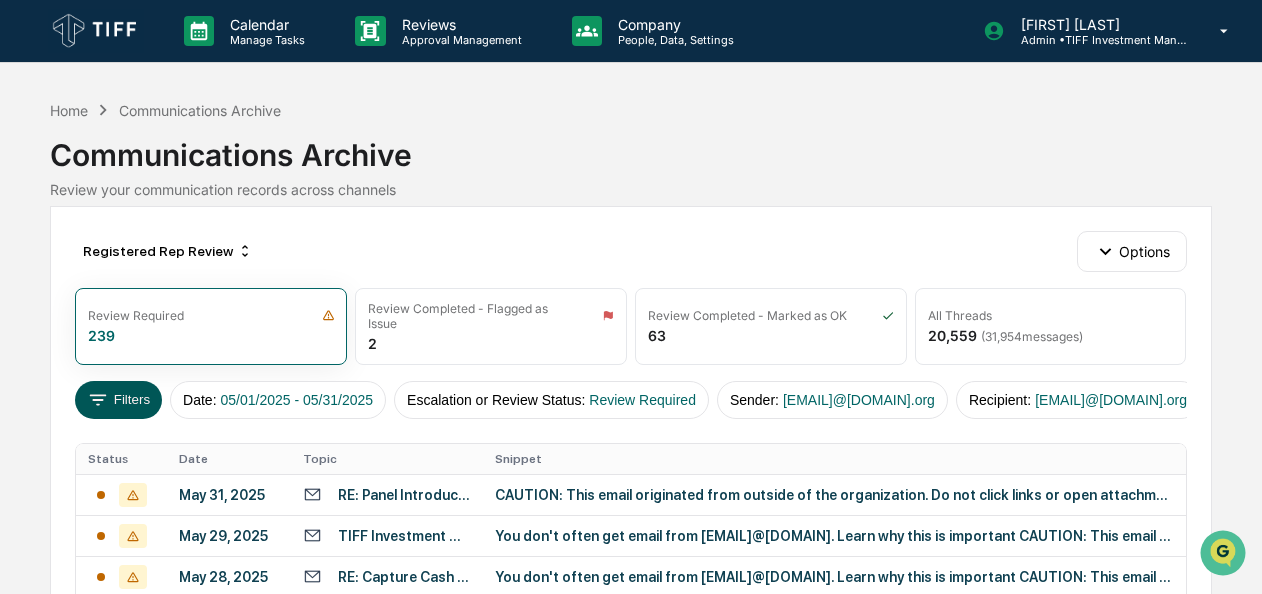 click on "Filters" at bounding box center (118, 400) 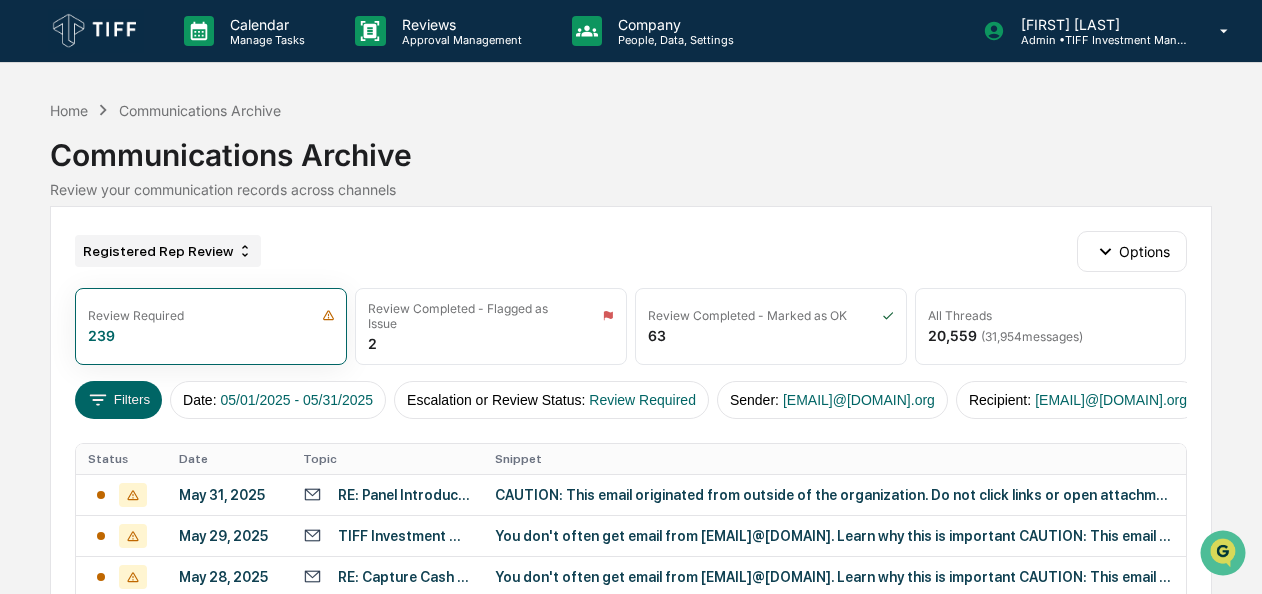 click on "Registered Rep Review" at bounding box center [168, 251] 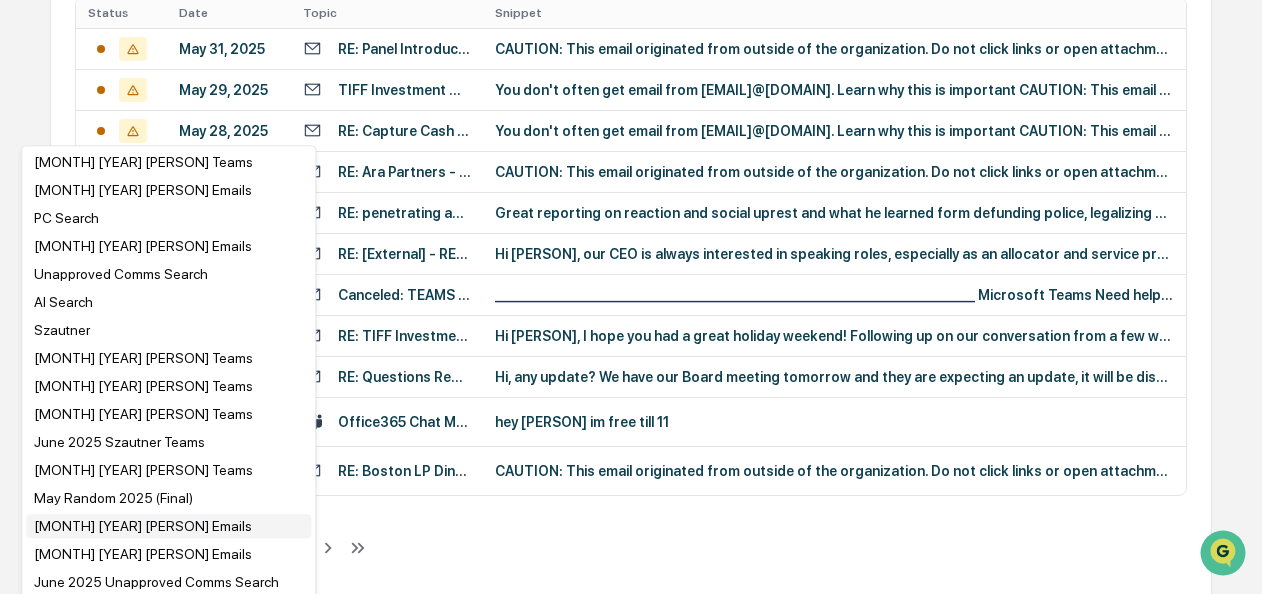 scroll, scrollTop: 0, scrollLeft: 0, axis: both 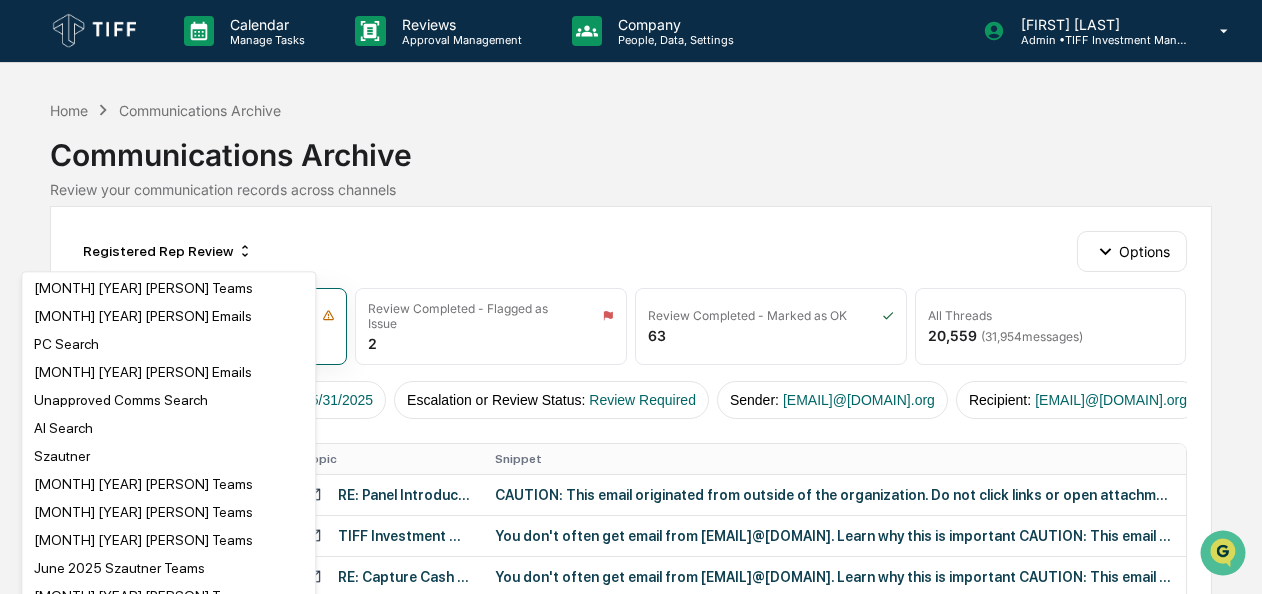click on "Home Communications Archive Communications Archive Review your communication records across channels" at bounding box center [630, 150] 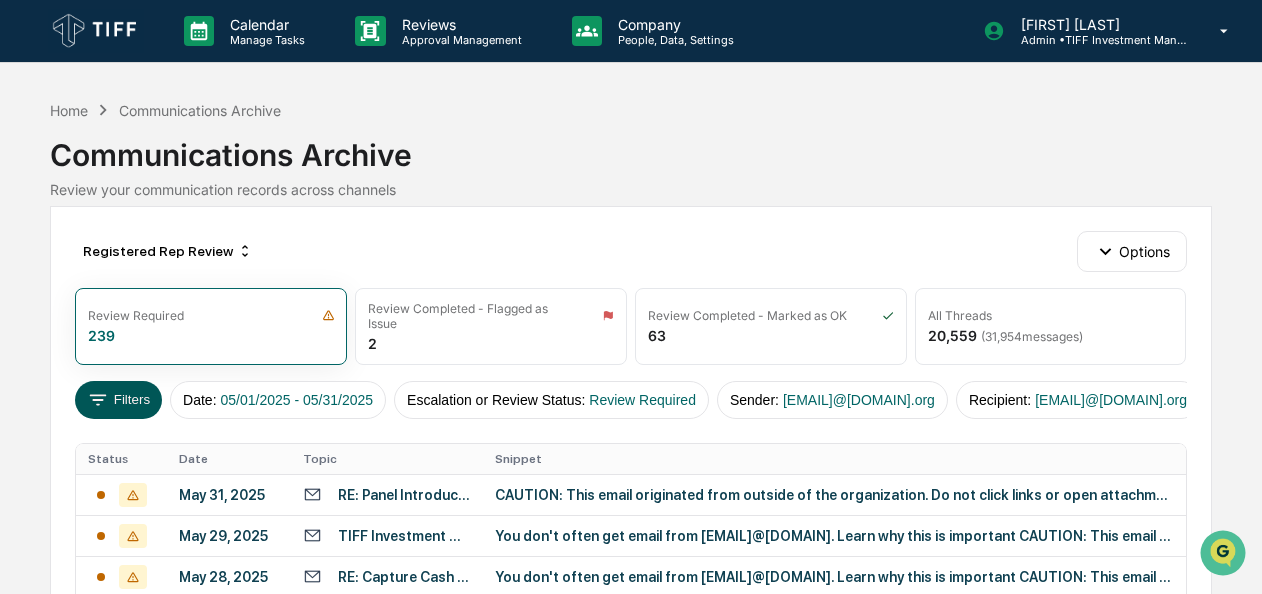 click on "Filters" at bounding box center [118, 400] 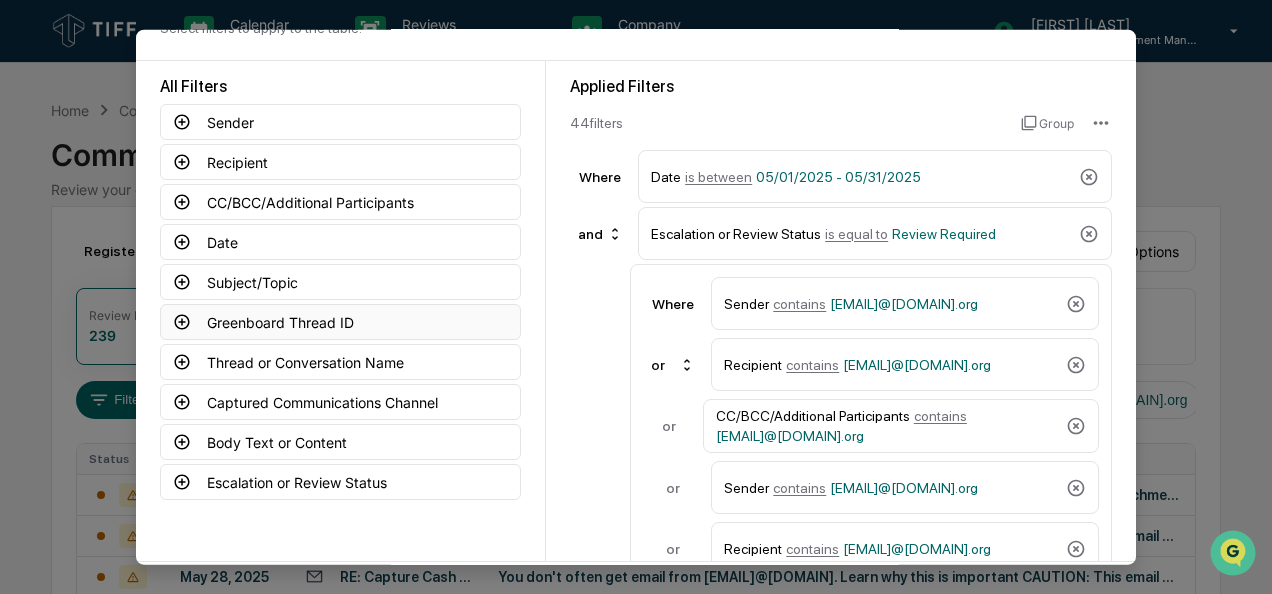scroll, scrollTop: 67, scrollLeft: 0, axis: vertical 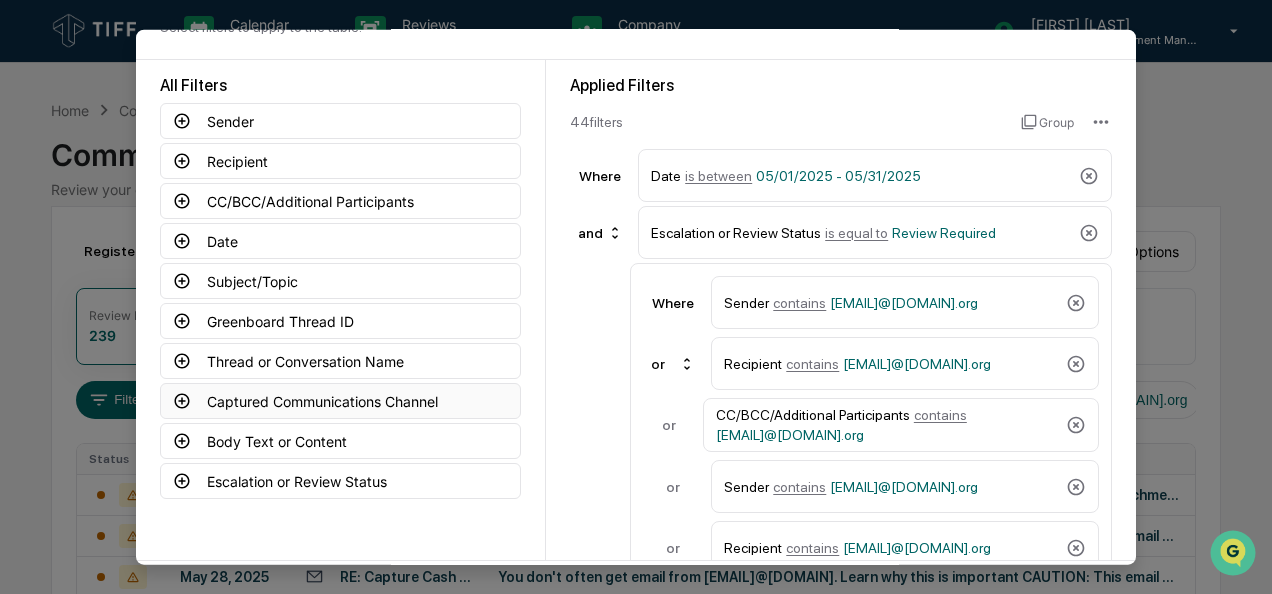 click 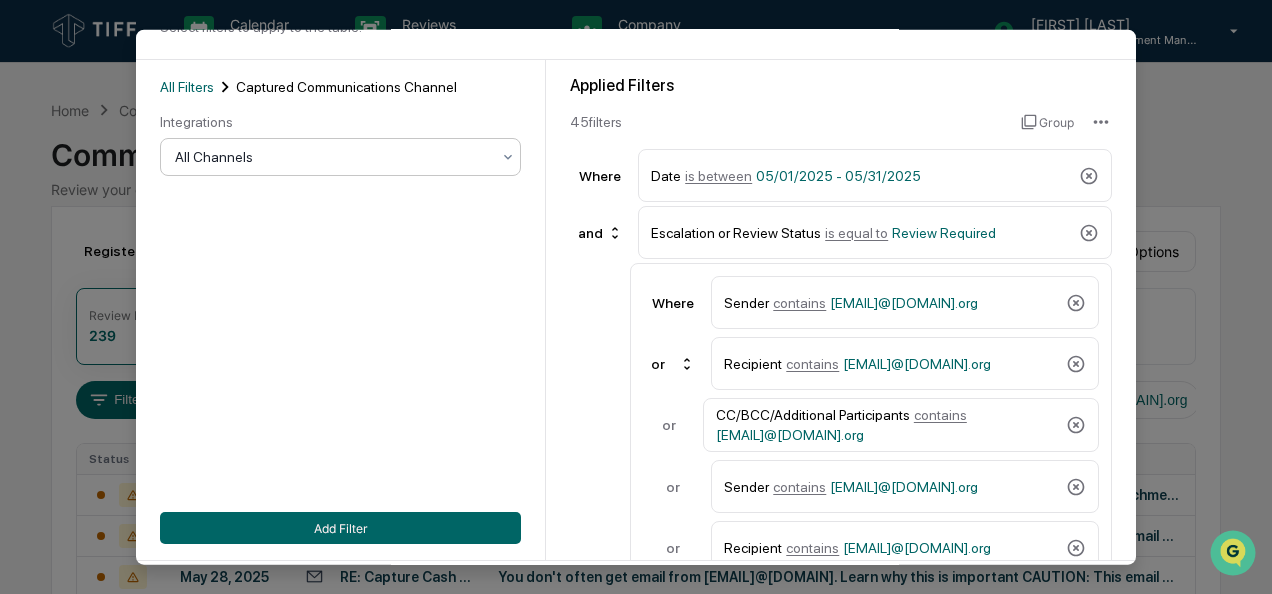 click 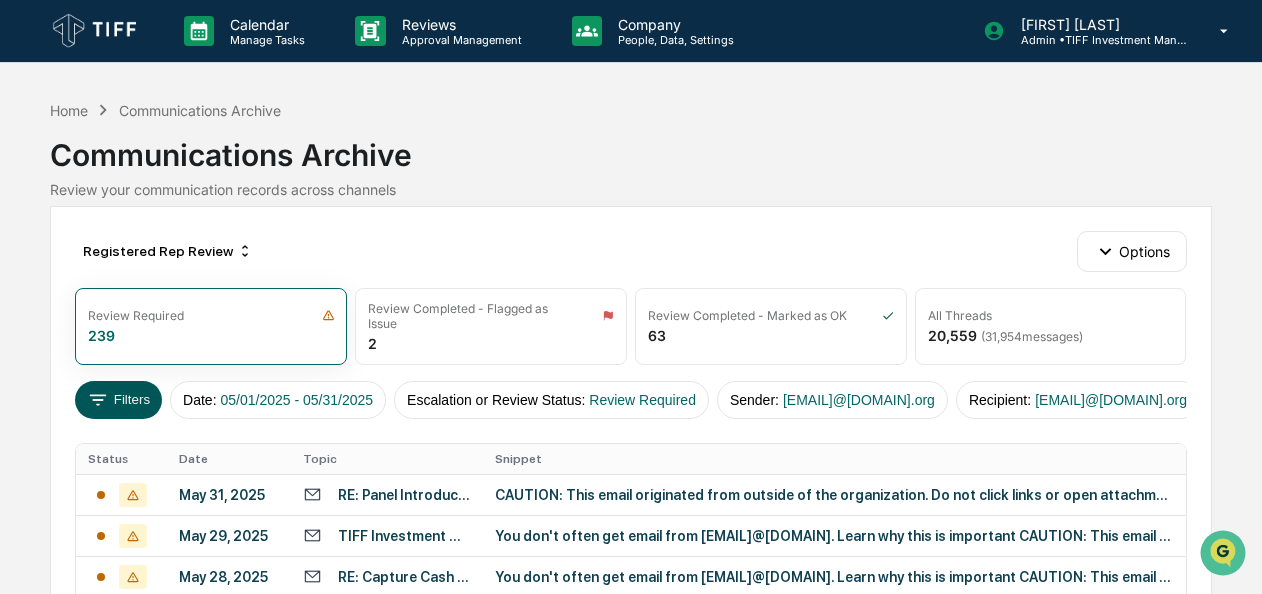 click on "Filters" at bounding box center [118, 400] 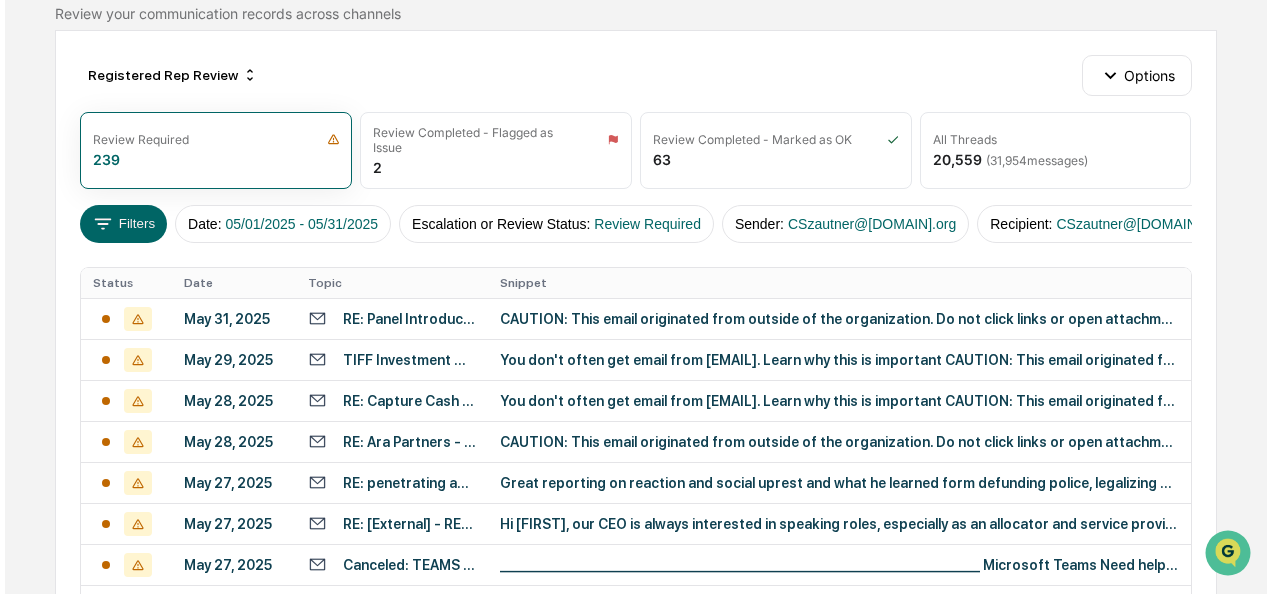 scroll, scrollTop: 0, scrollLeft: 0, axis: both 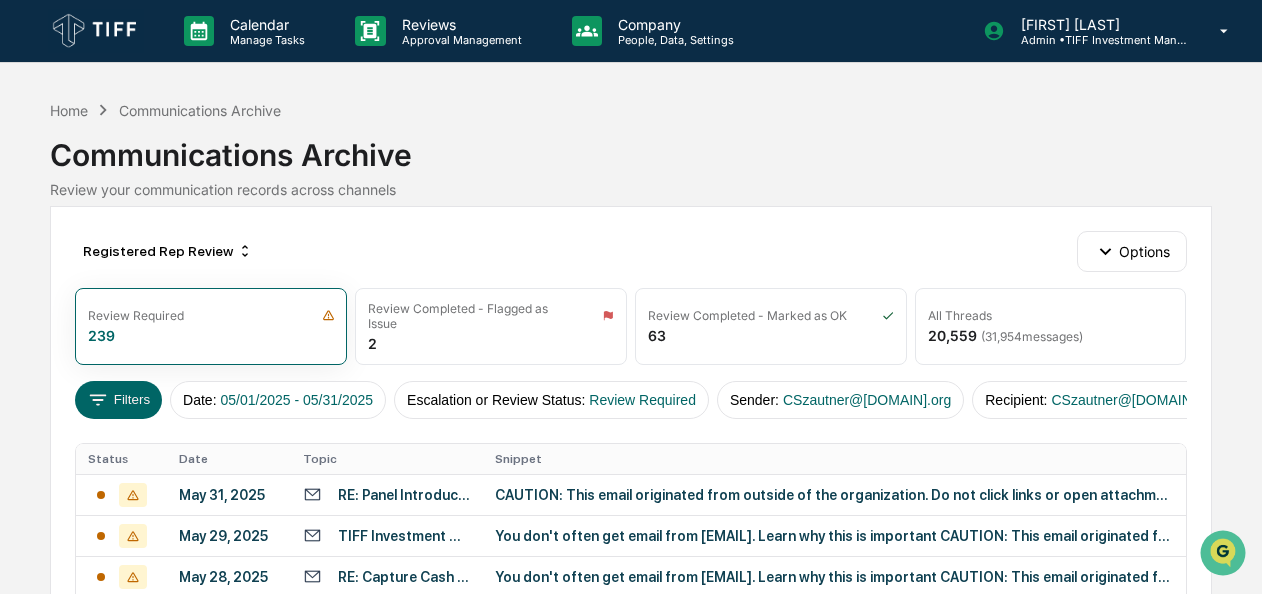 click on "Communications Archive" at bounding box center [630, 147] 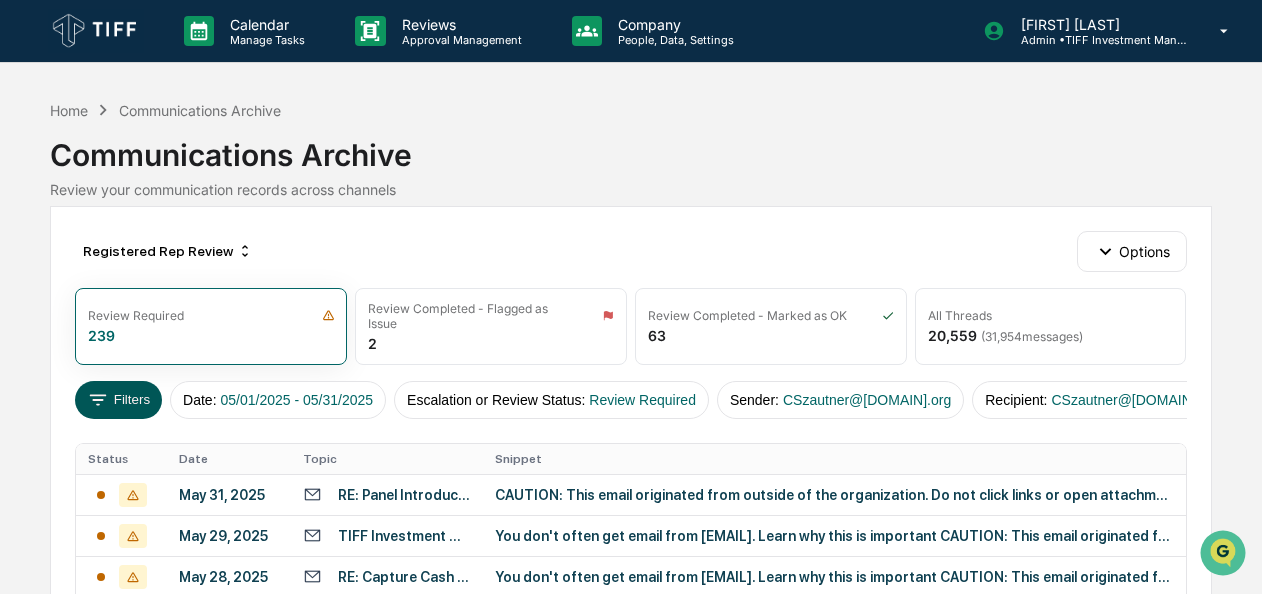 click on "Filters" at bounding box center (118, 400) 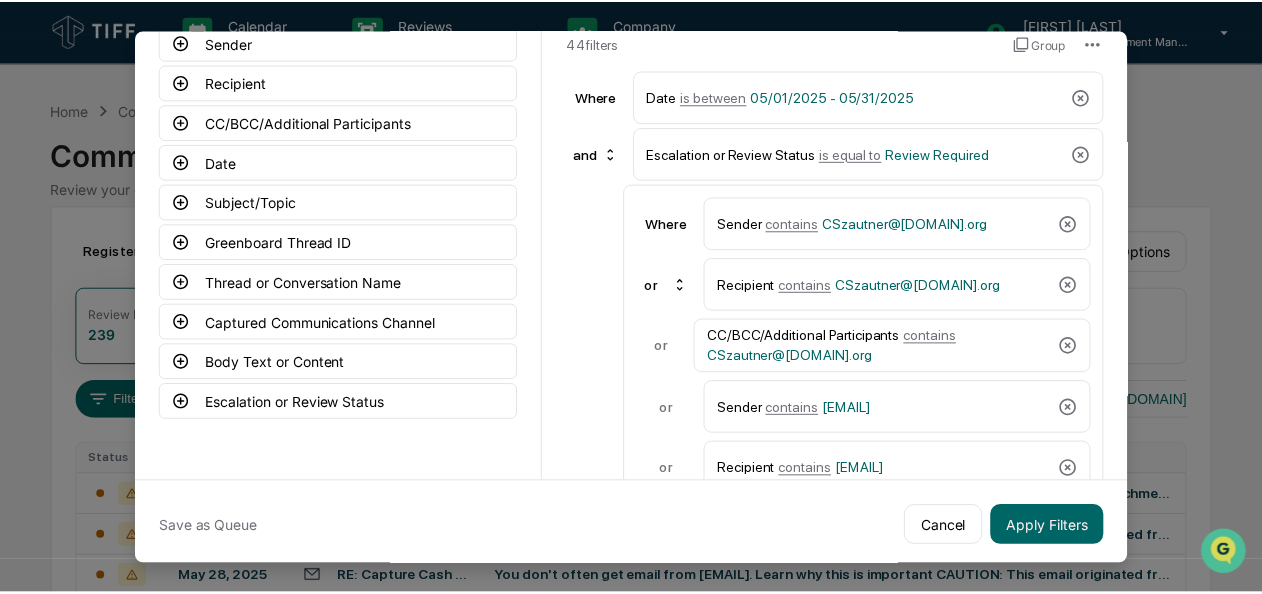scroll, scrollTop: 0, scrollLeft: 0, axis: both 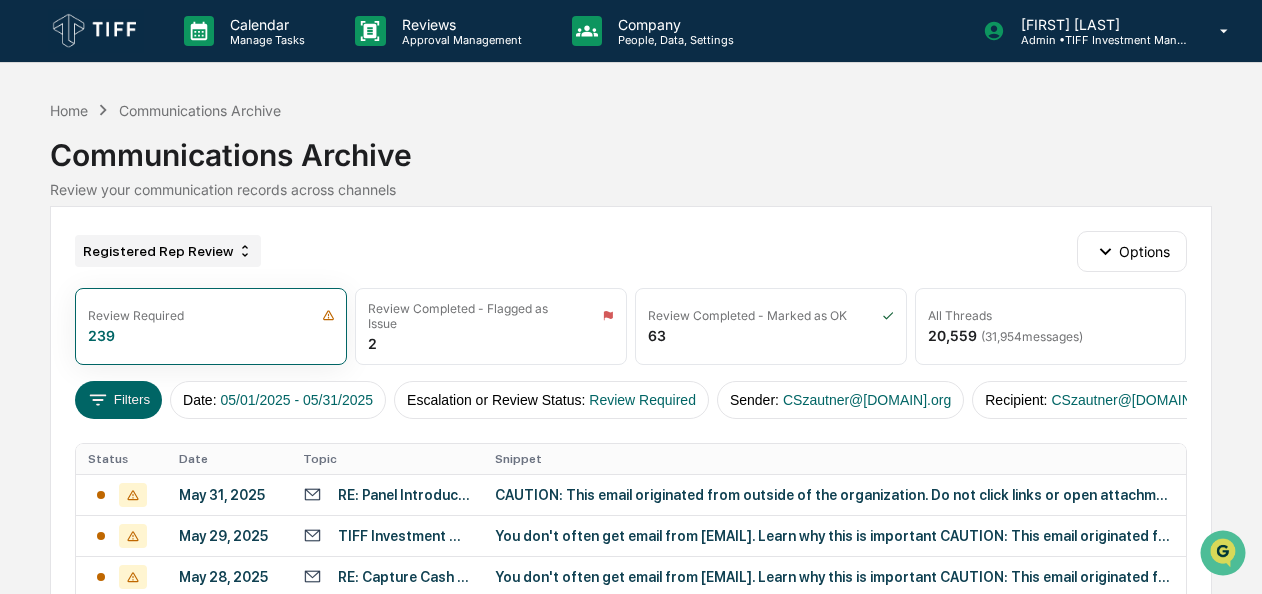 click on "Registered Rep Review" at bounding box center [168, 251] 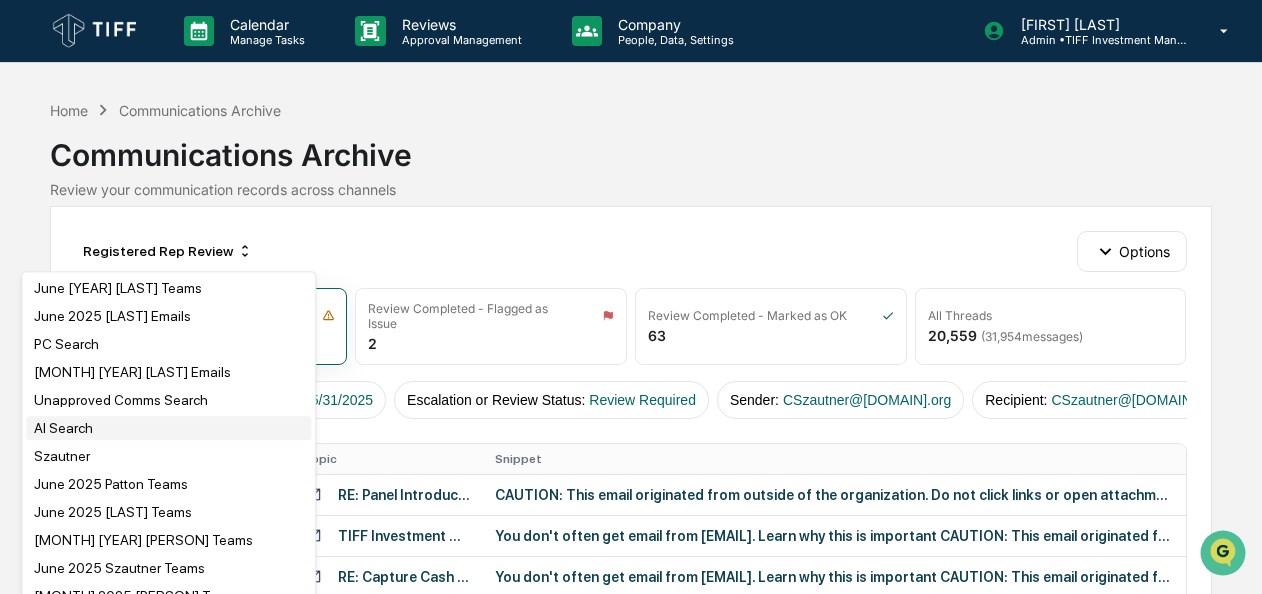 click on "AI Search" at bounding box center [168, 428] 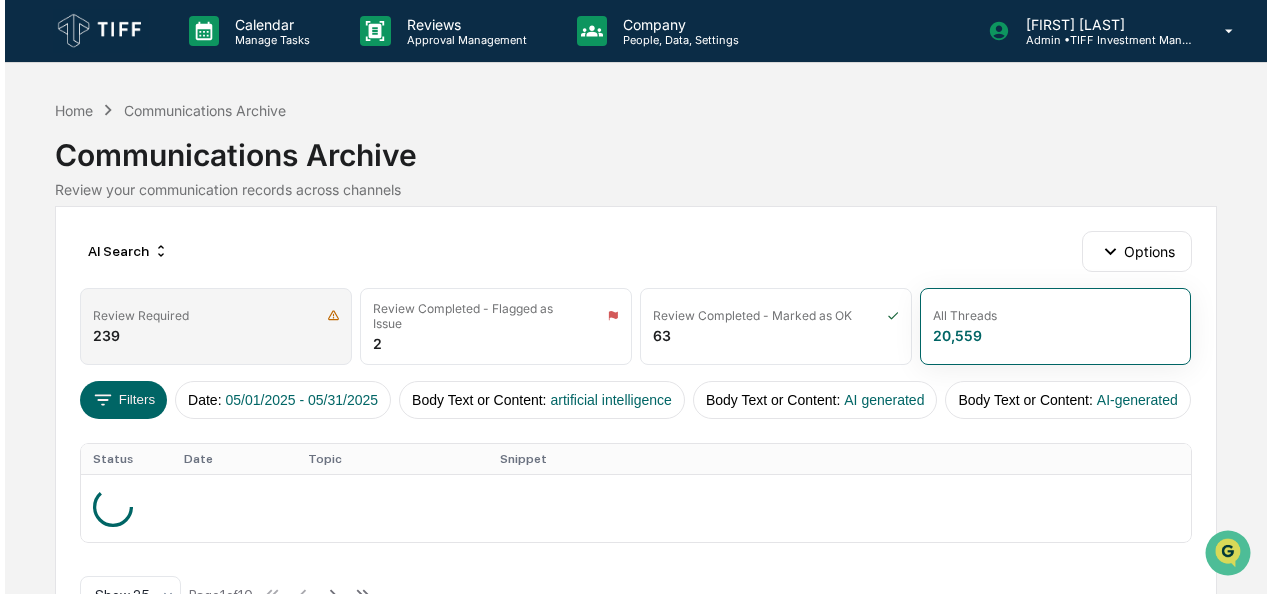 scroll, scrollTop: 67, scrollLeft: 0, axis: vertical 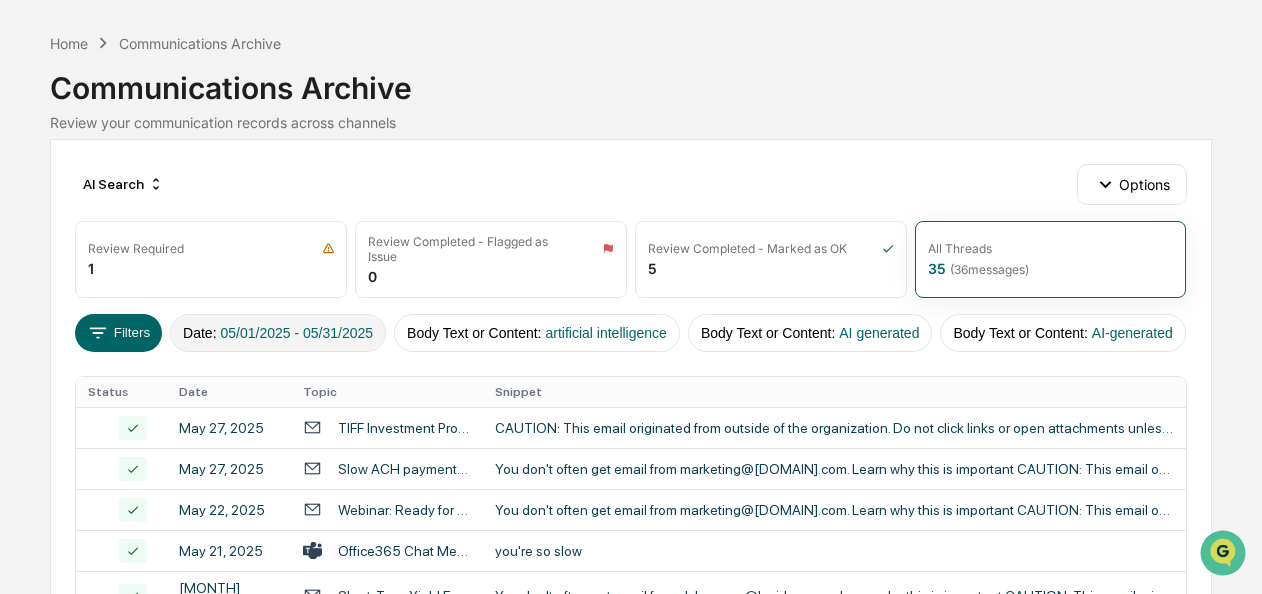 click on "05/01/2025 - 05/31/2025" at bounding box center (297, 333) 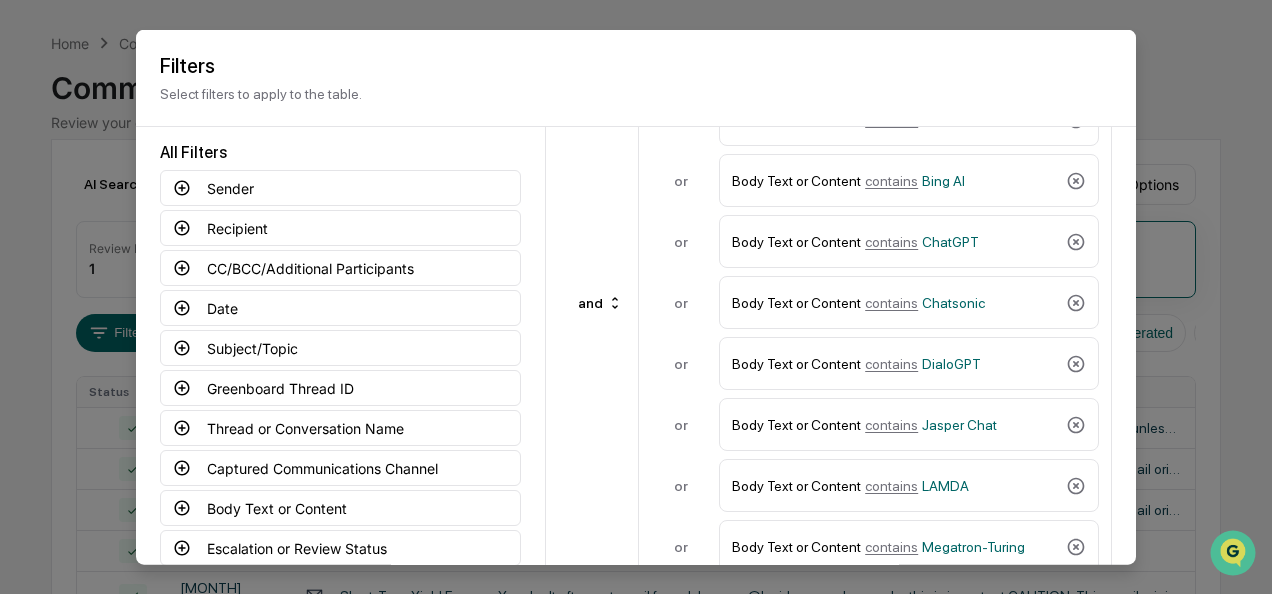 scroll, scrollTop: 463, scrollLeft: 0, axis: vertical 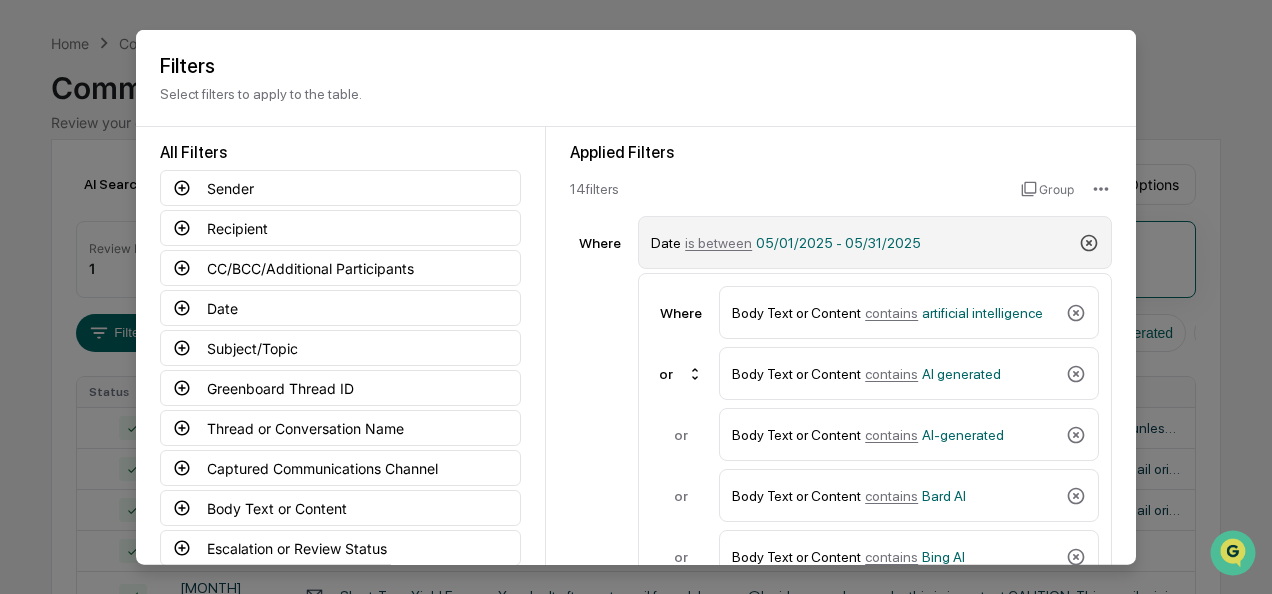 click 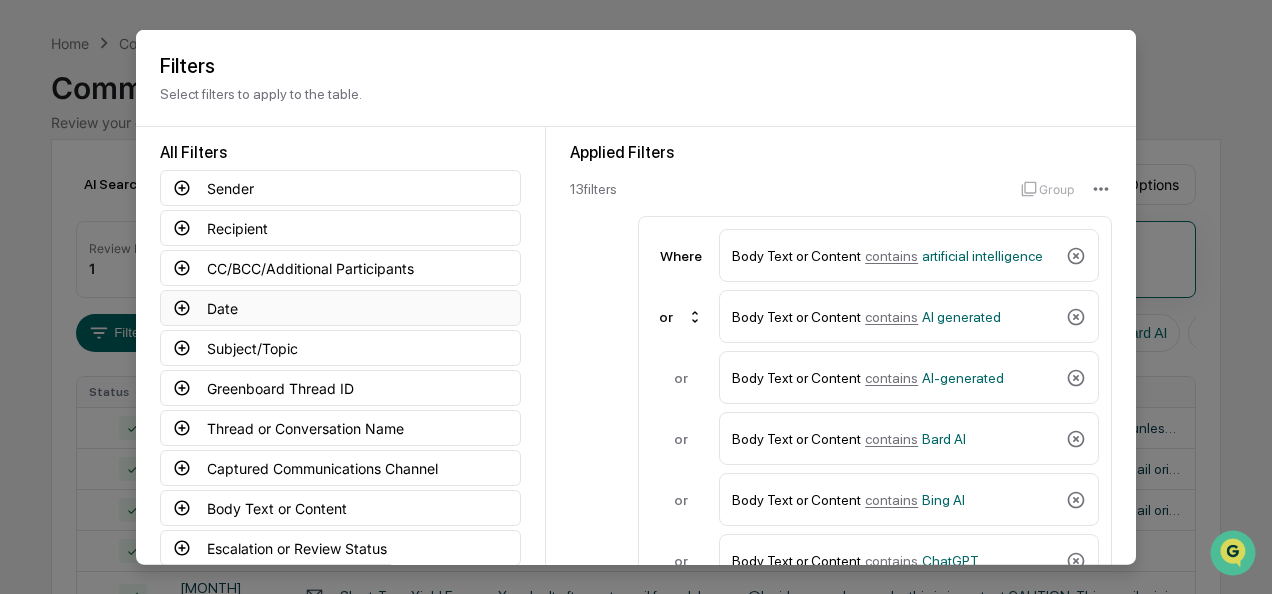 click 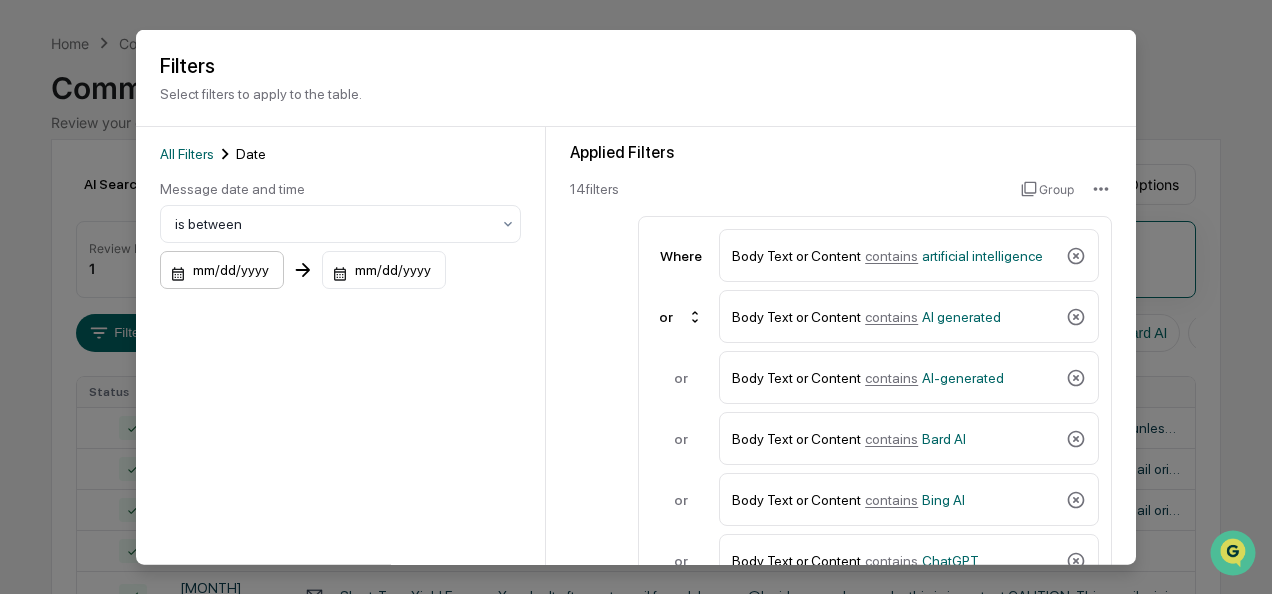 click on "mm/dd/yyyy" at bounding box center (222, 270) 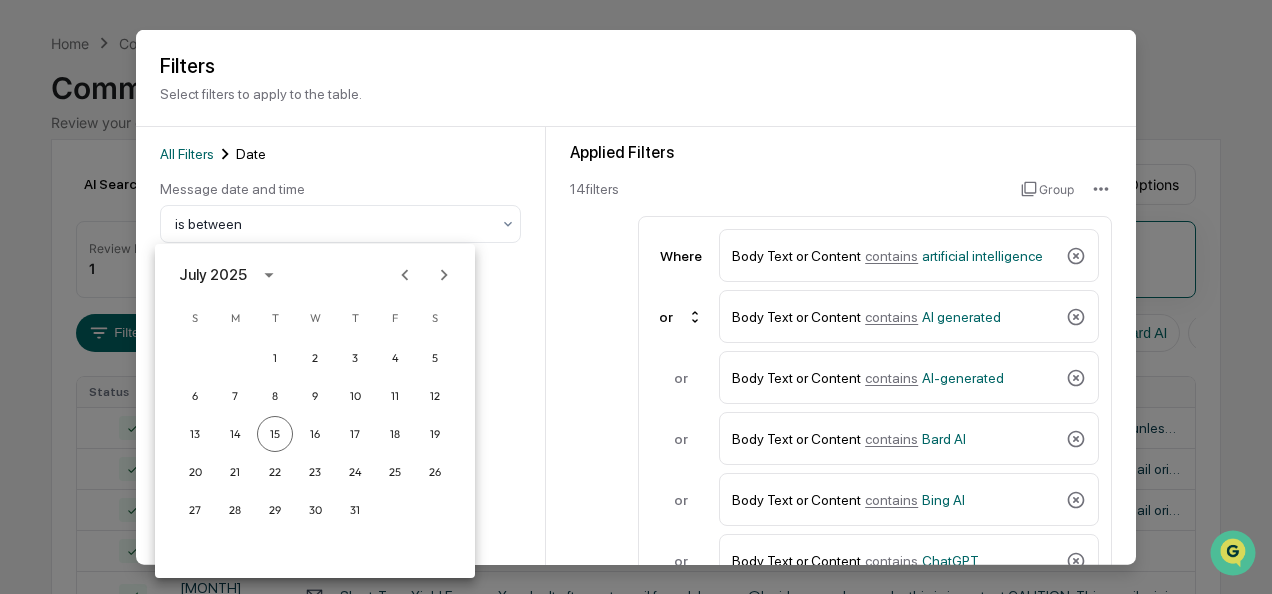 click on "July 2025" at bounding box center [213, 275] 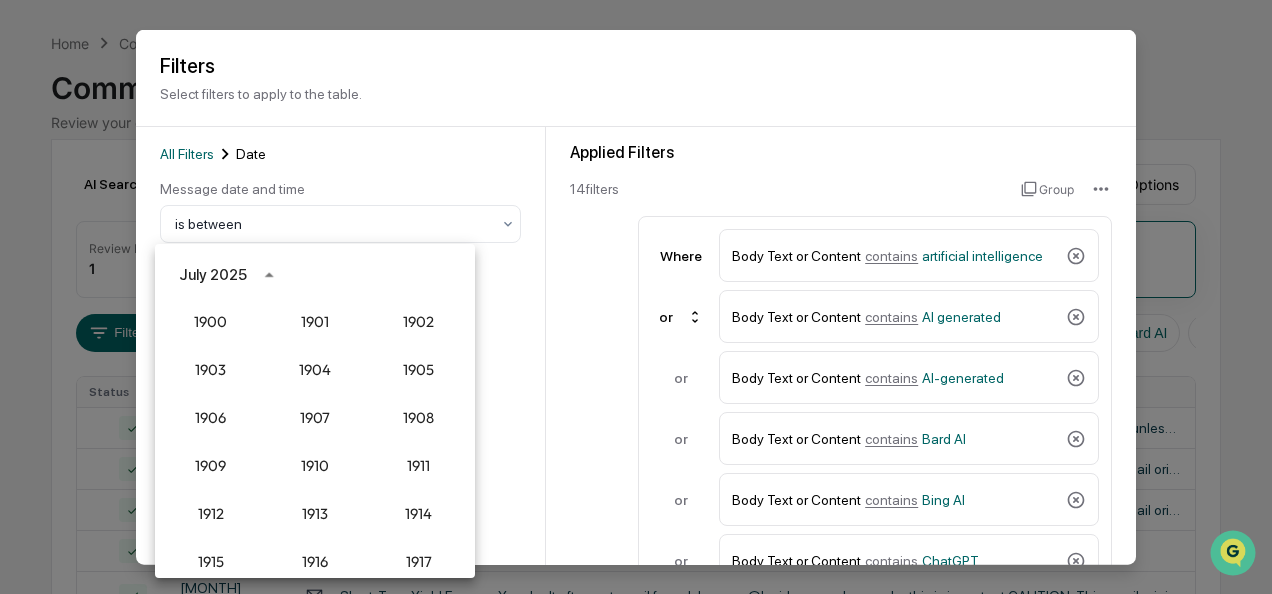 scroll, scrollTop: 1852, scrollLeft: 0, axis: vertical 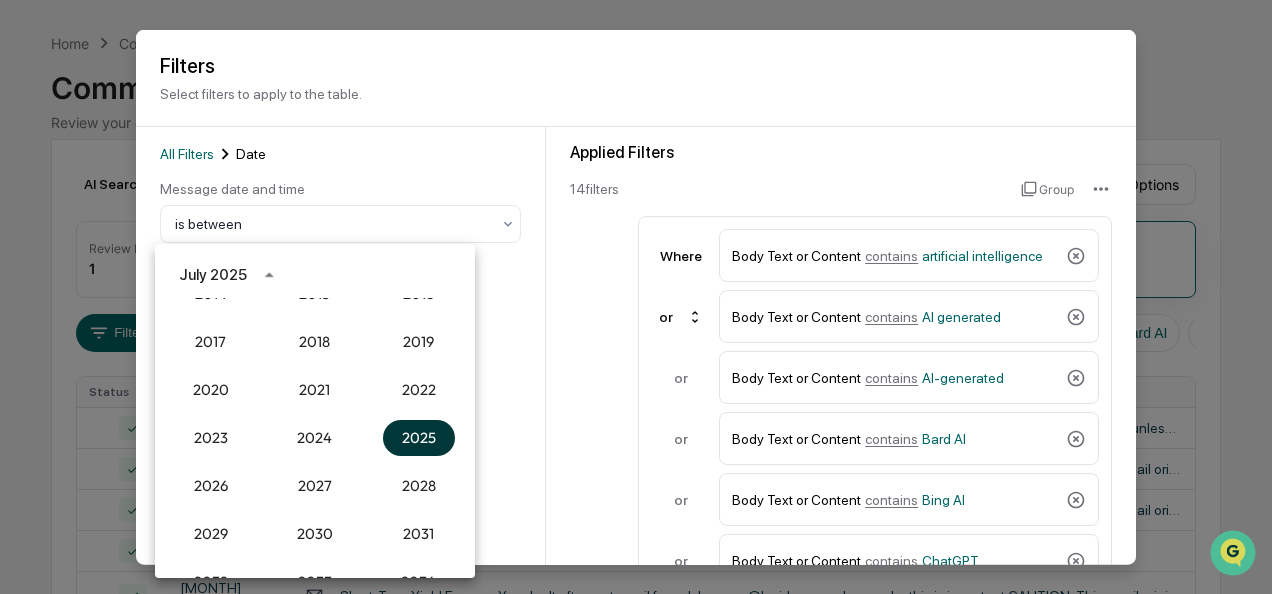 click on "2025" at bounding box center [419, 438] 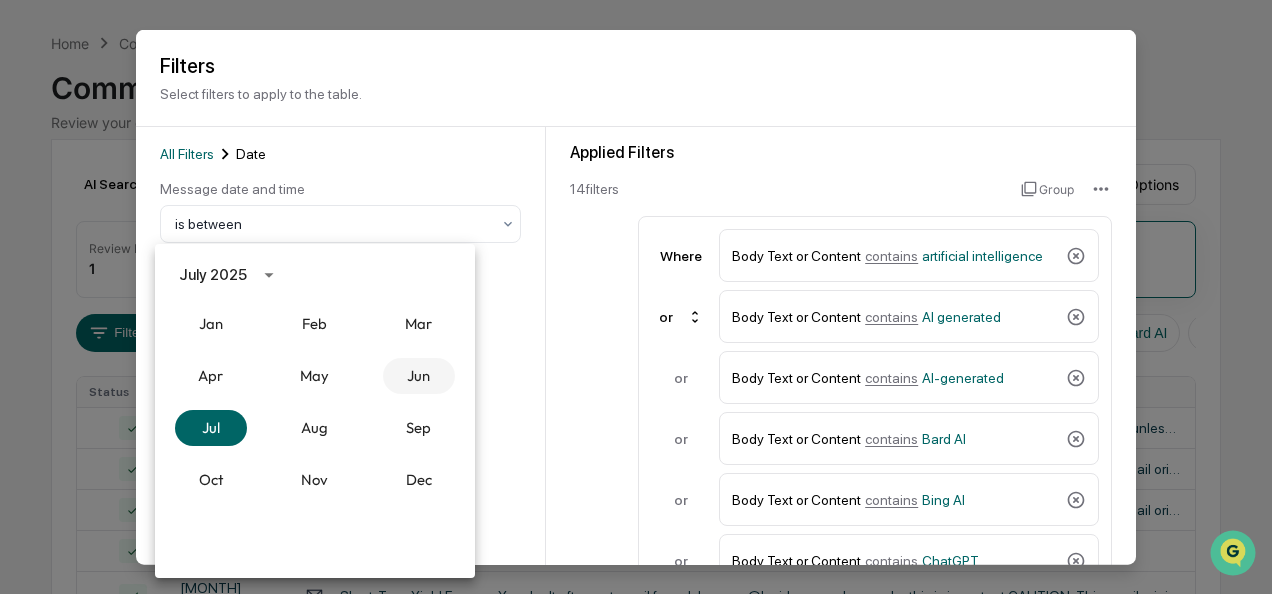click on "Jun" at bounding box center (419, 376) 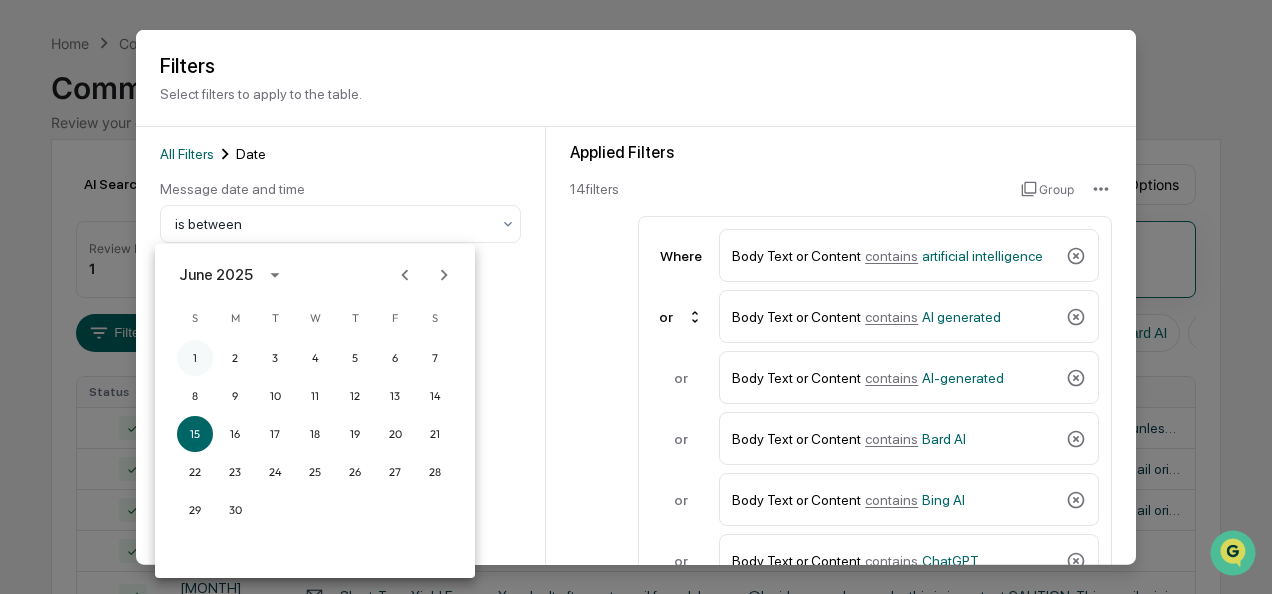 click on "1" at bounding box center (195, 358) 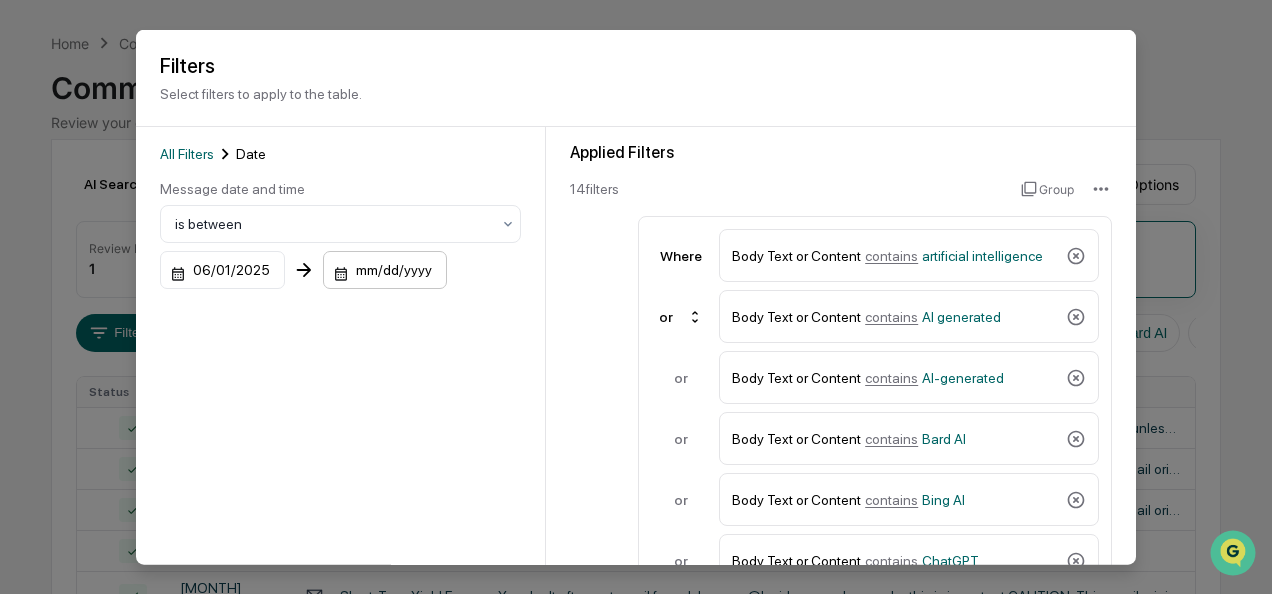 click on "mm/dd/yyyy" at bounding box center (222, 270) 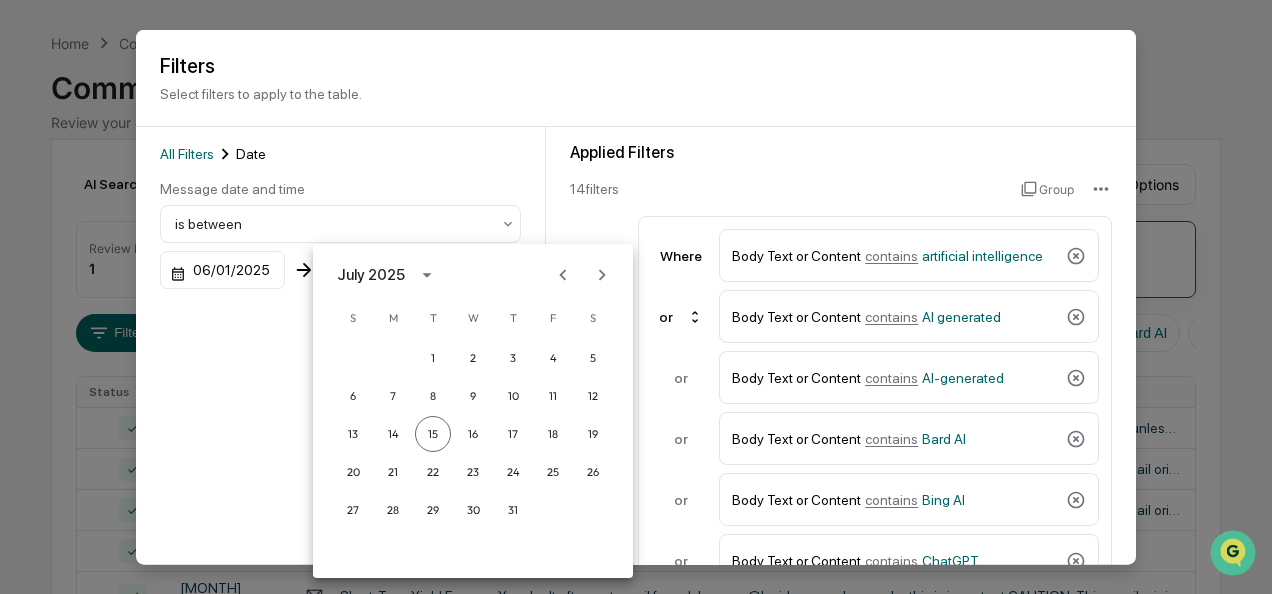 click on "July 2025" at bounding box center (374, 275) 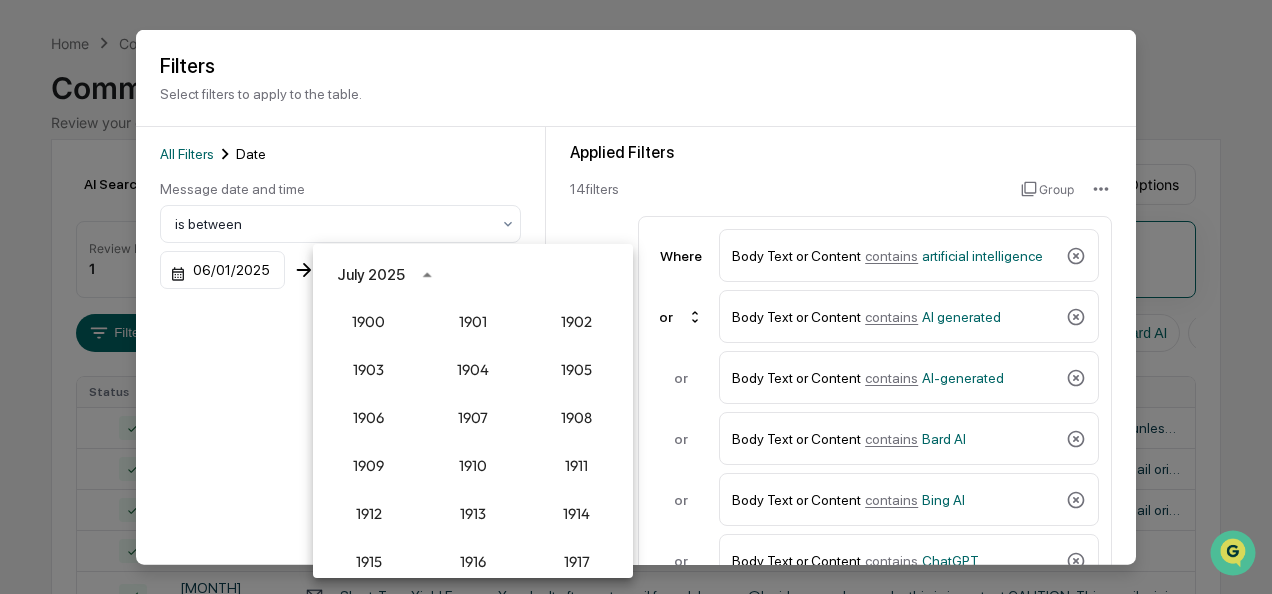 scroll, scrollTop: 1852, scrollLeft: 0, axis: vertical 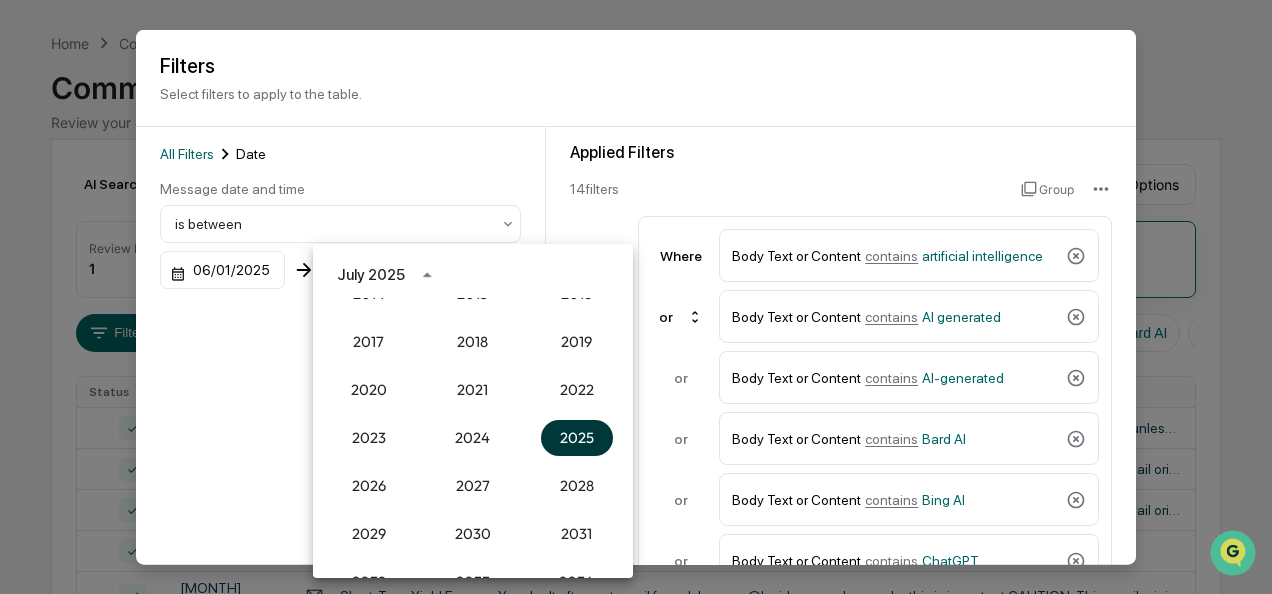 click on "2025" at bounding box center (577, 438) 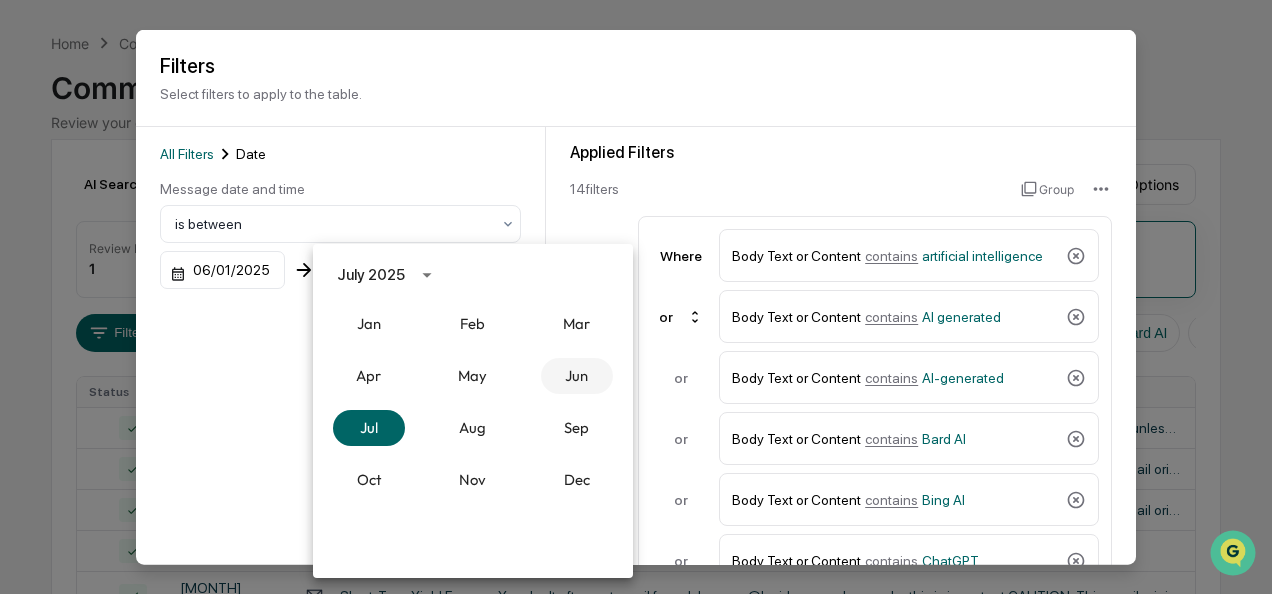click on "Jun" at bounding box center [577, 376] 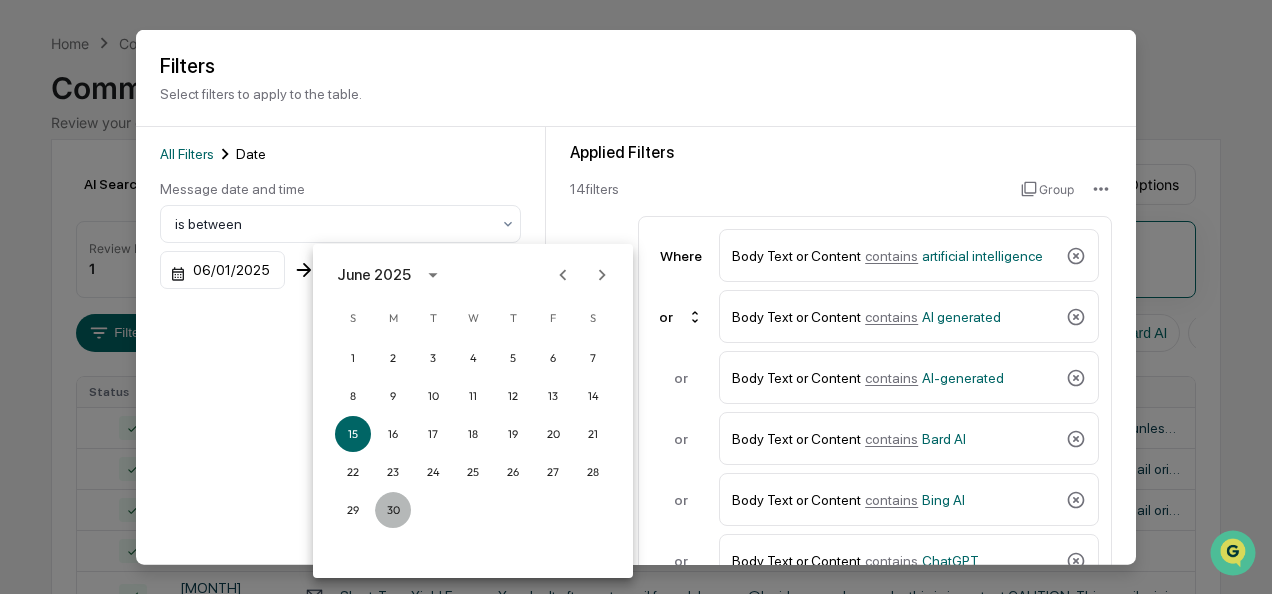 click on "30" at bounding box center (393, 510) 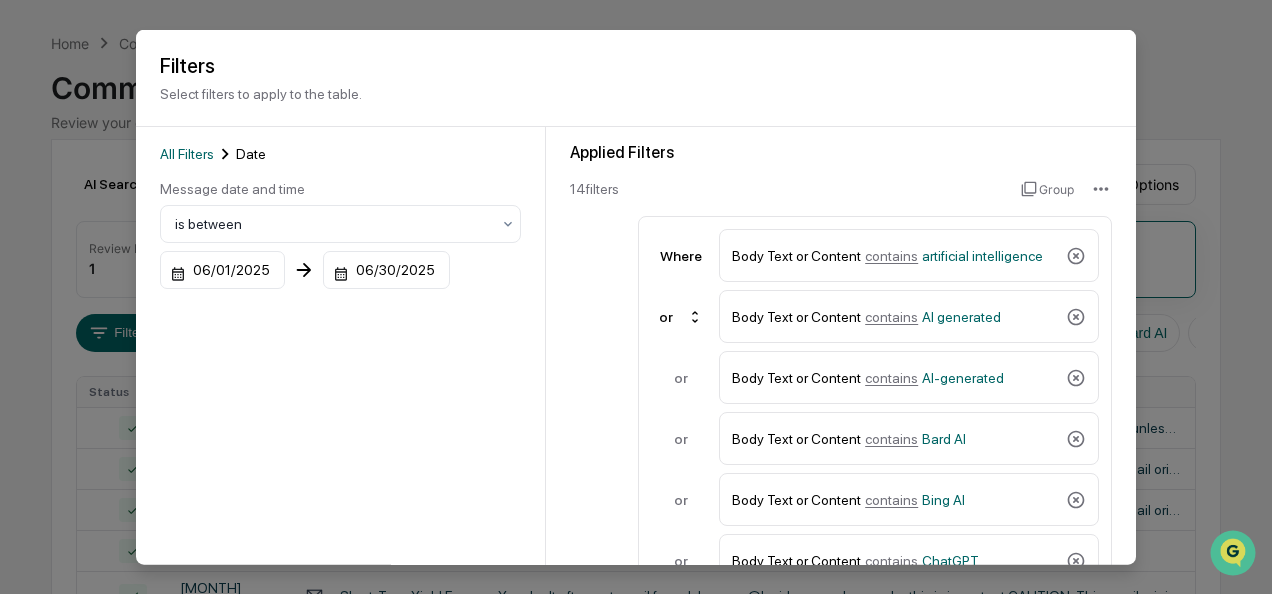 scroll, scrollTop: 463, scrollLeft: 0, axis: vertical 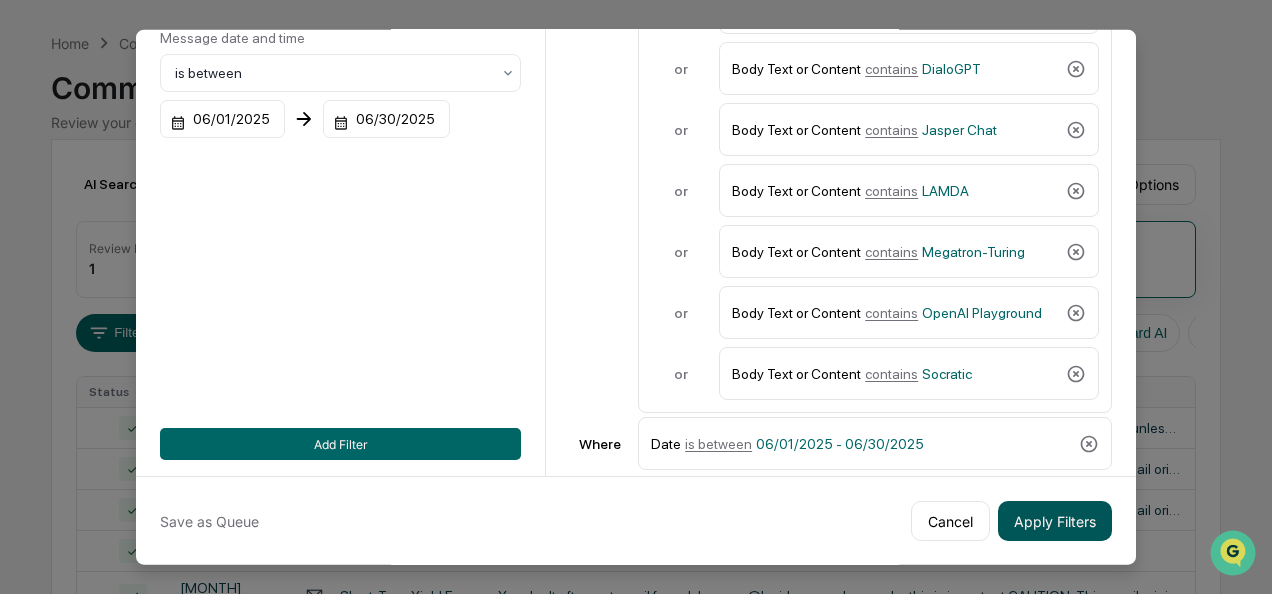 click on "Apply Filters" at bounding box center (1055, 521) 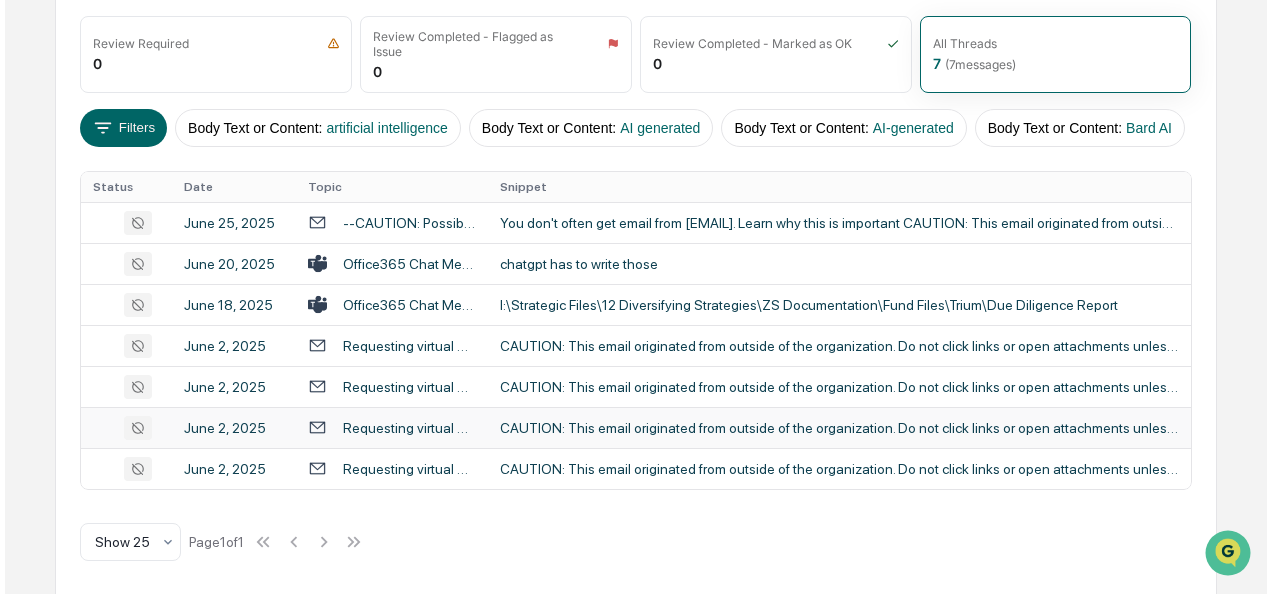 scroll, scrollTop: 278, scrollLeft: 0, axis: vertical 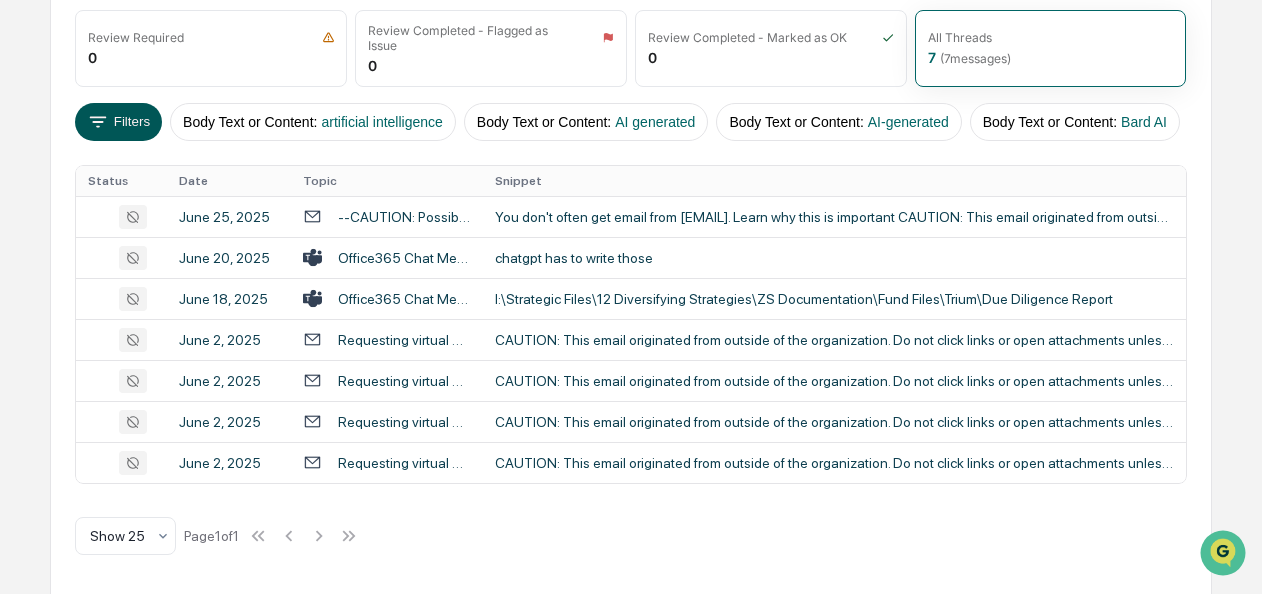 click on "Filters" at bounding box center (118, 122) 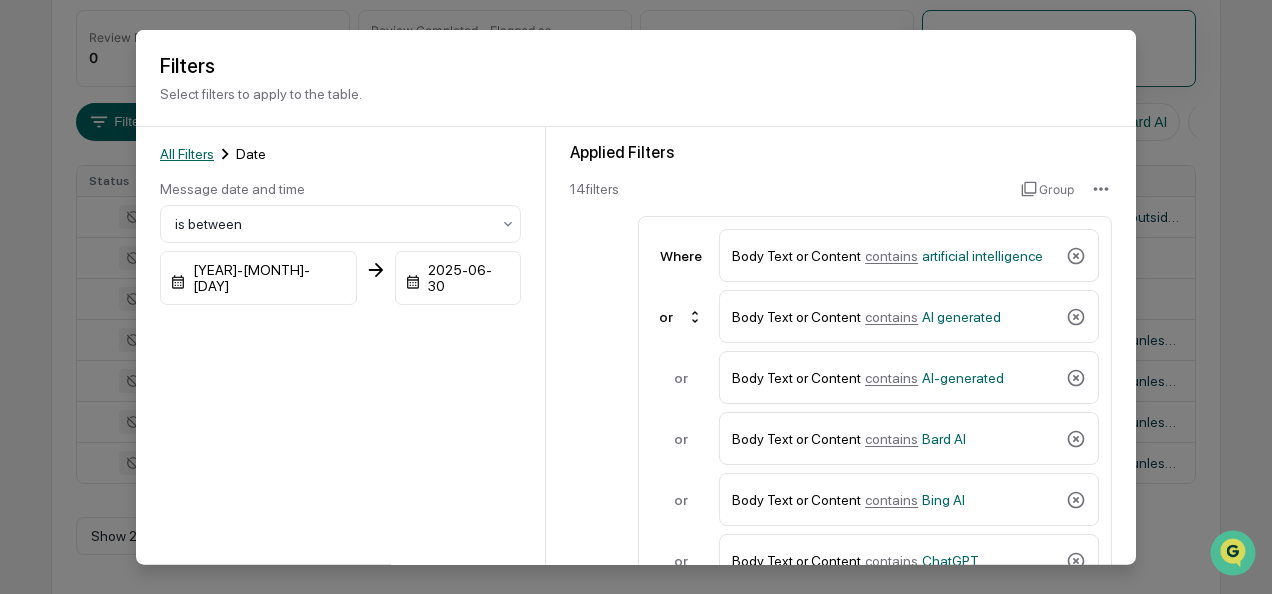 click on "All Filters" at bounding box center [187, 154] 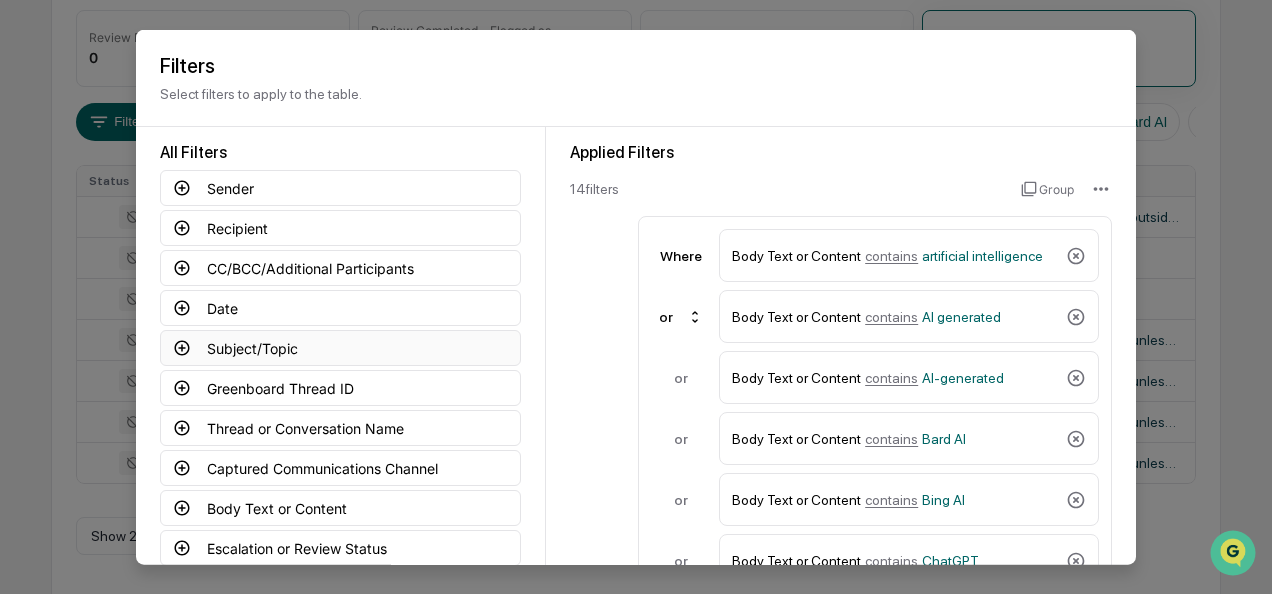 scroll, scrollTop: 30, scrollLeft: 0, axis: vertical 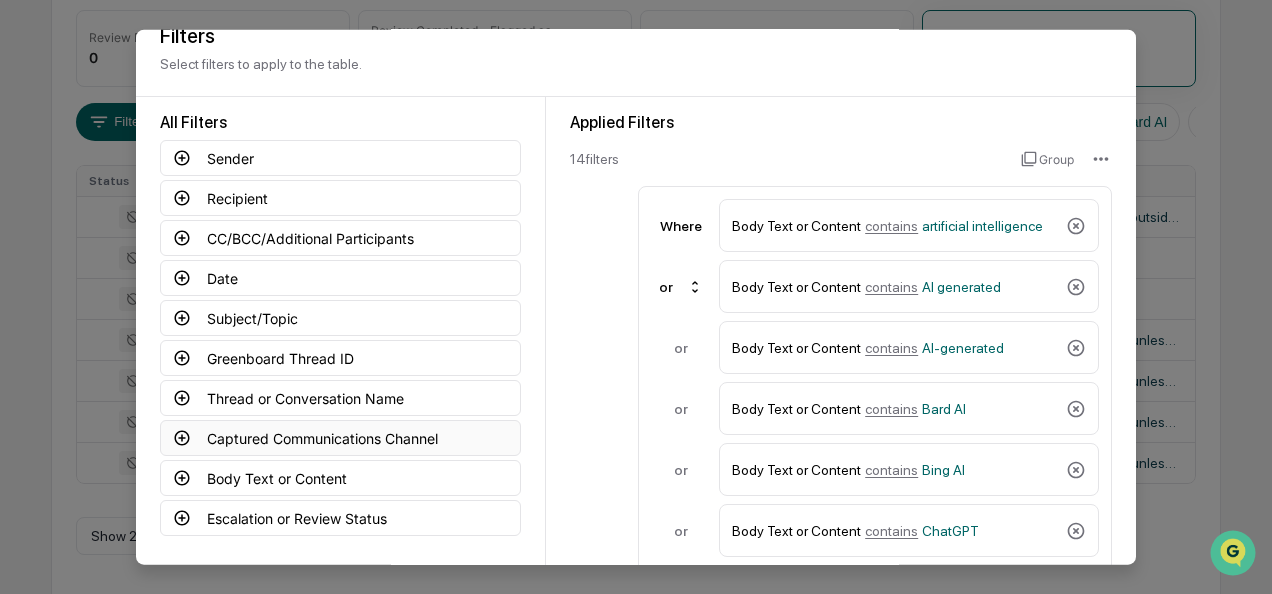 click 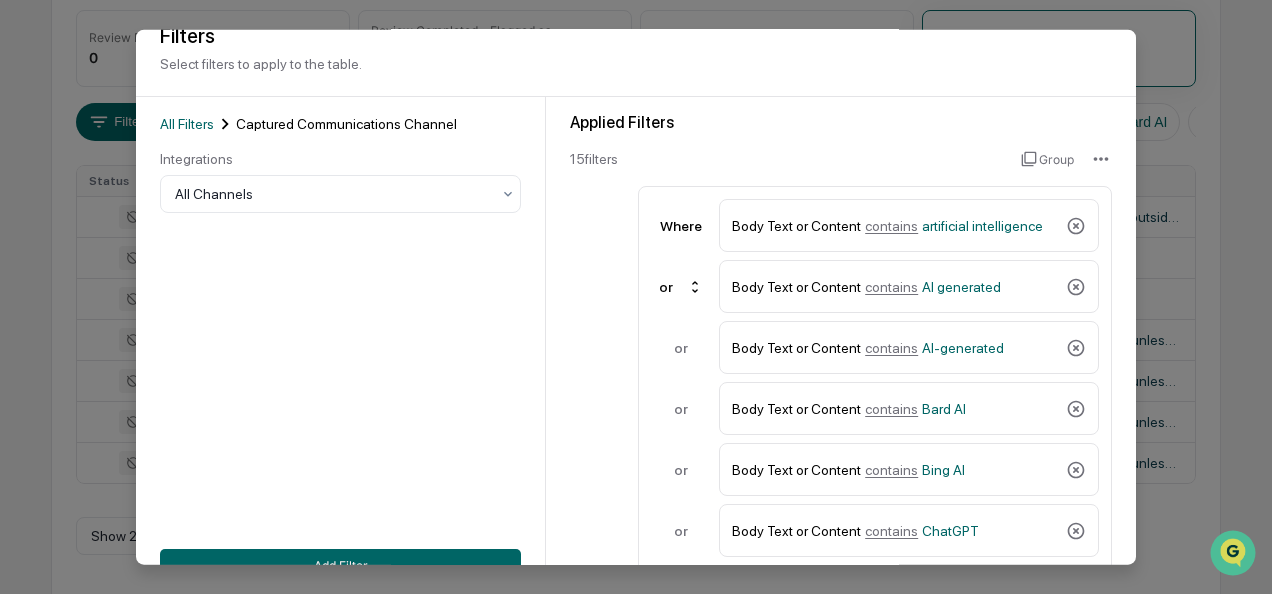 scroll, scrollTop: 151, scrollLeft: 0, axis: vertical 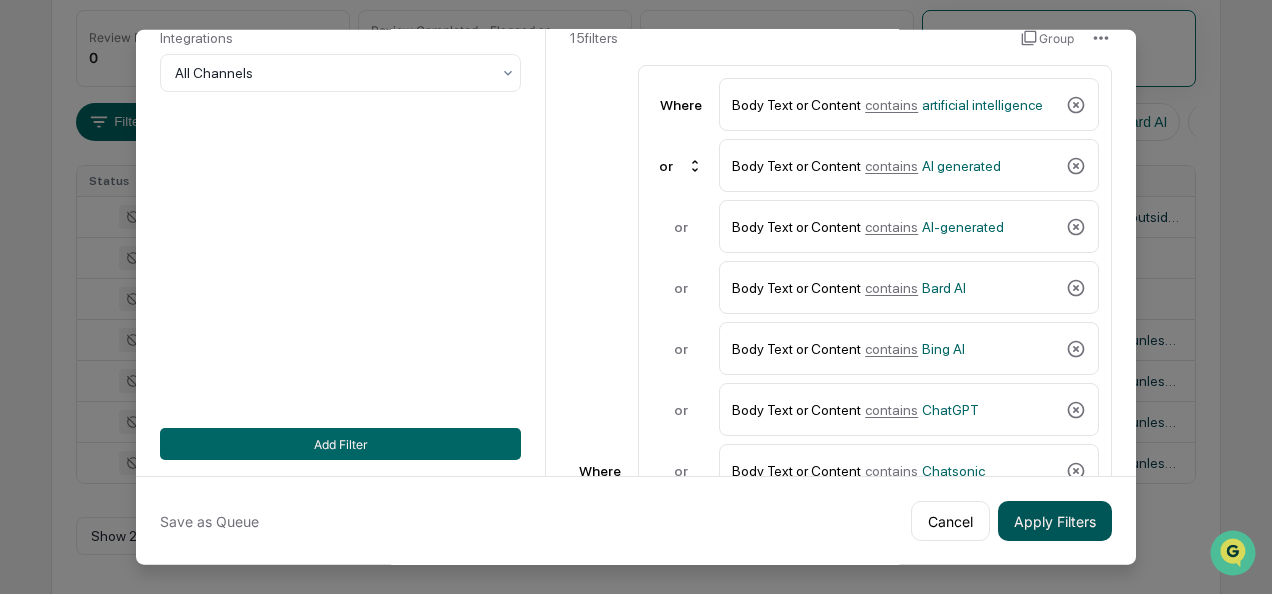 click on "Apply Filters" at bounding box center [1055, 521] 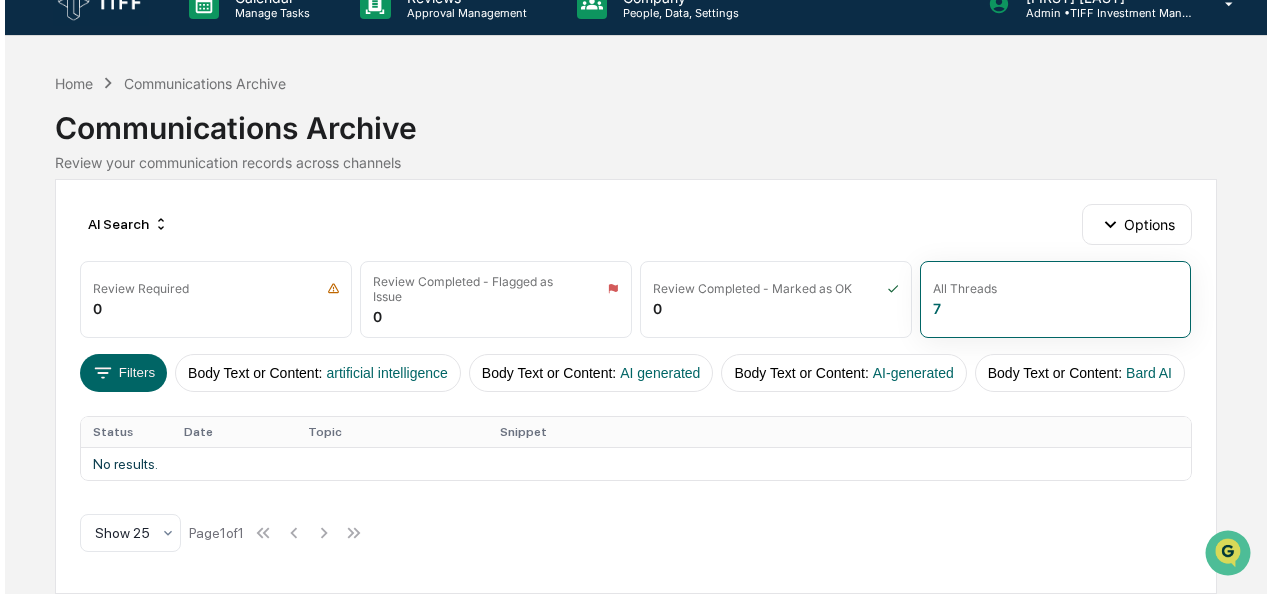 scroll, scrollTop: 32, scrollLeft: 0, axis: vertical 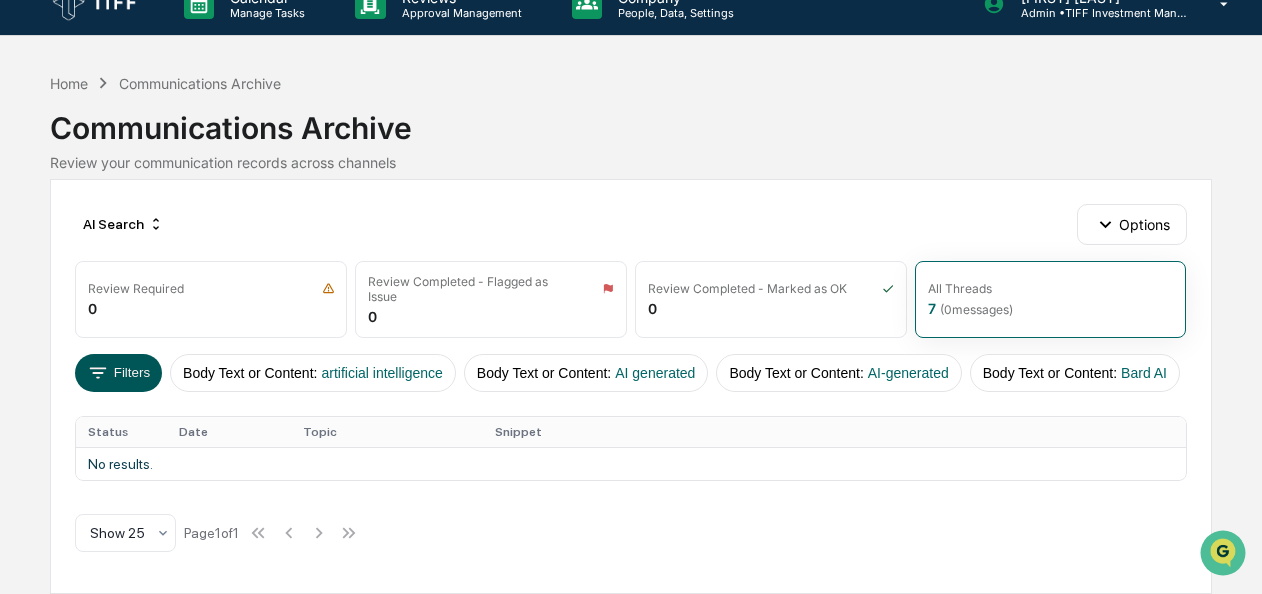 click on "Filters" at bounding box center [118, 373] 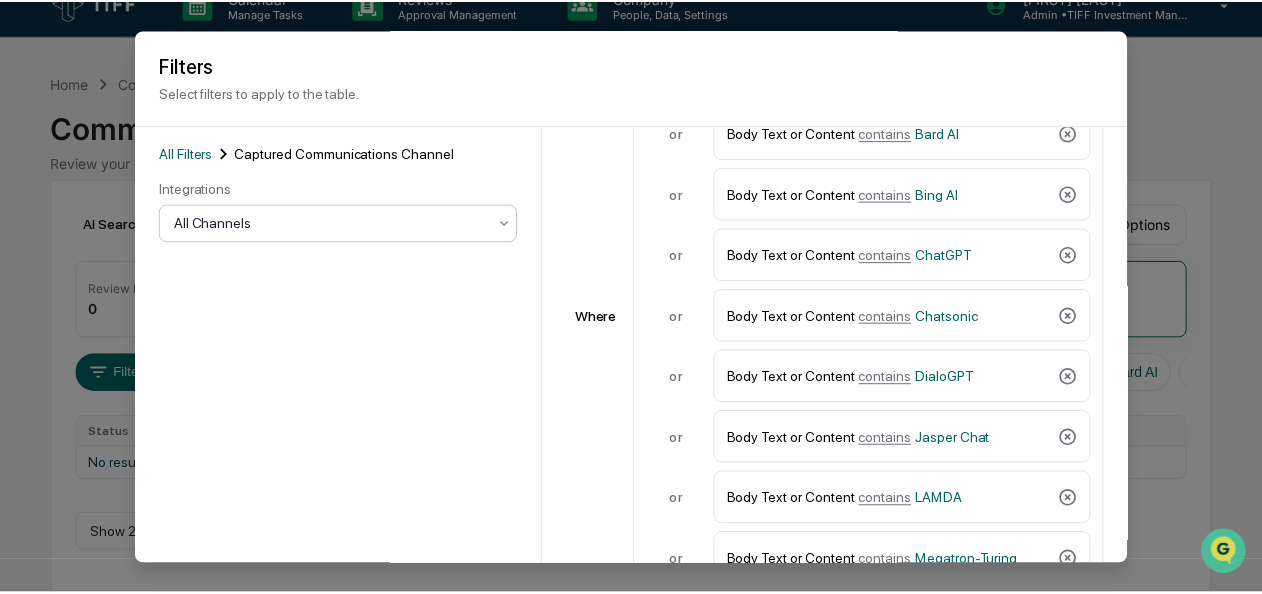 scroll, scrollTop: 0, scrollLeft: 0, axis: both 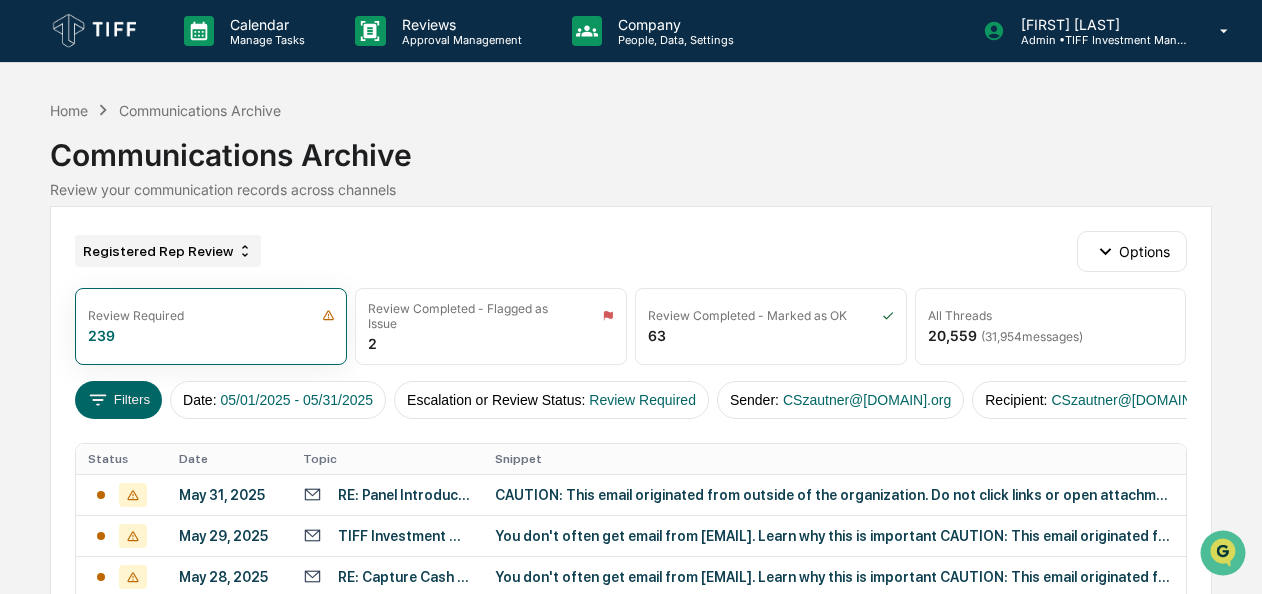 click on "Registered Rep Review" at bounding box center (168, 251) 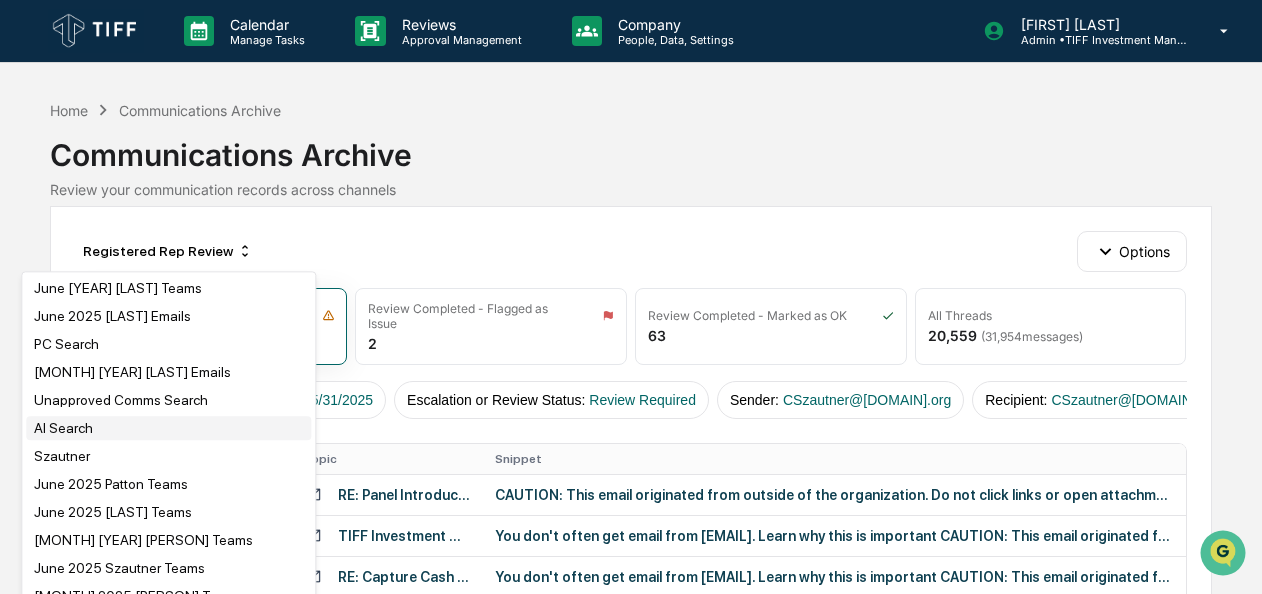 click on "AI Search" at bounding box center [168, 428] 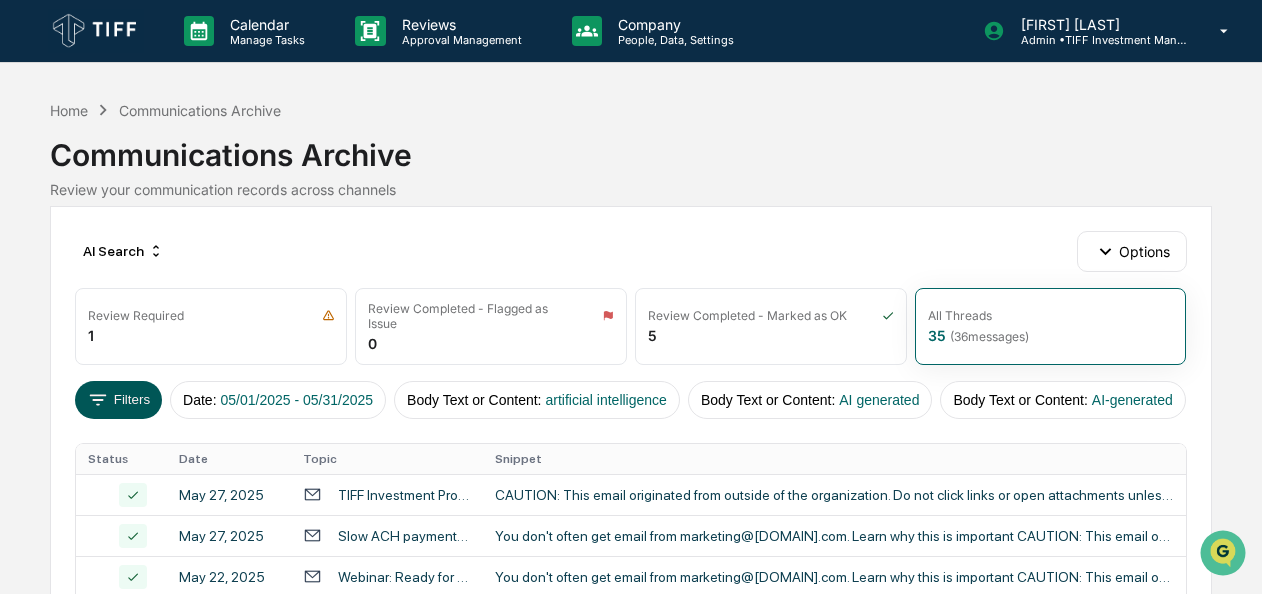 click on "Filters" at bounding box center (118, 400) 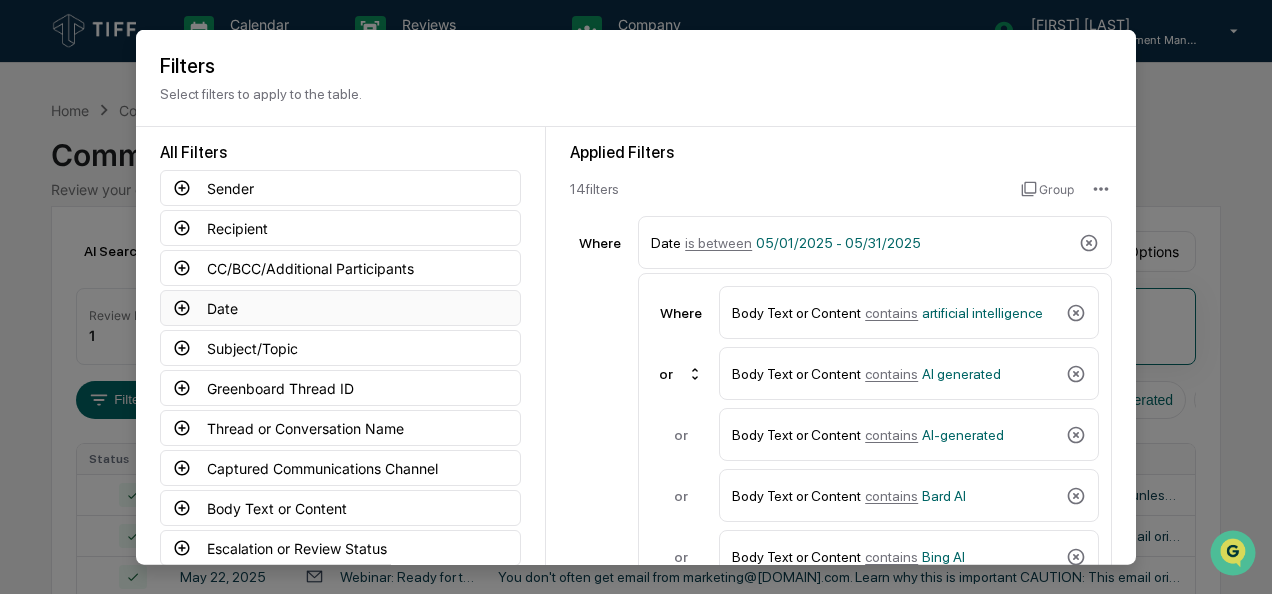 click 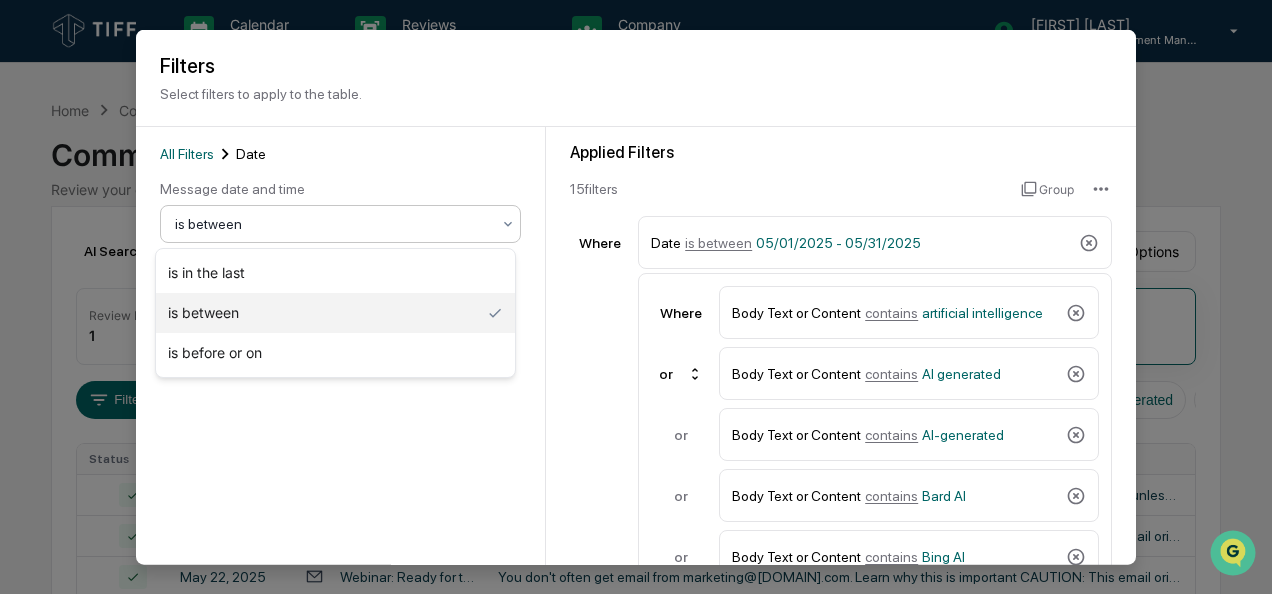 click on "is between" at bounding box center [332, 224] 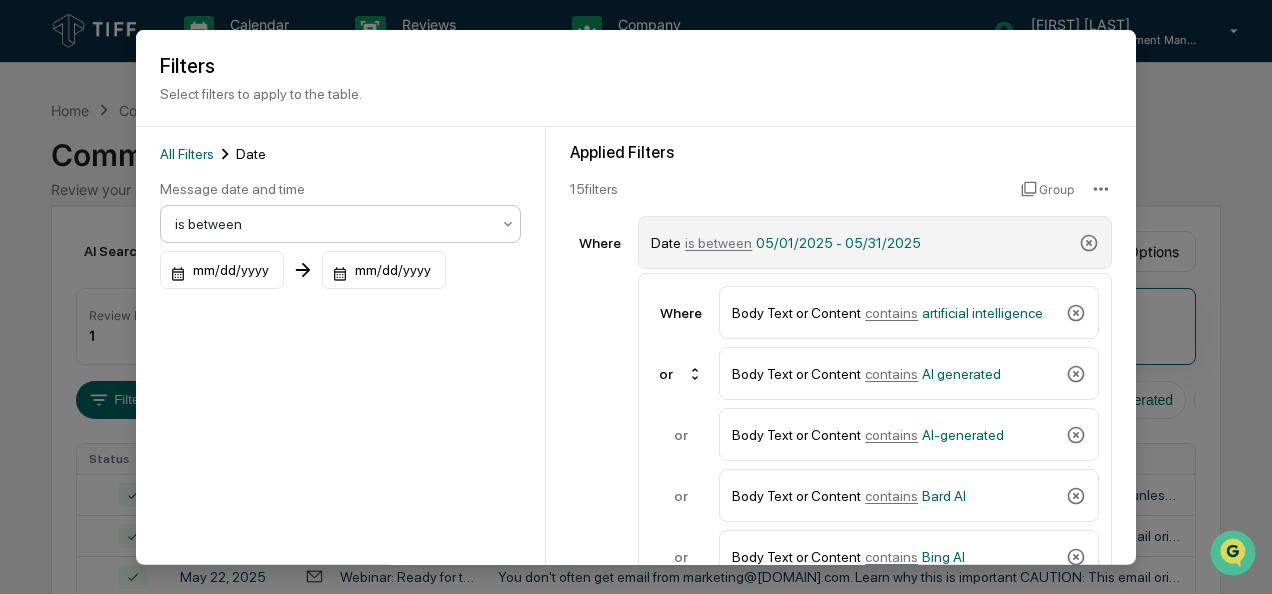 click 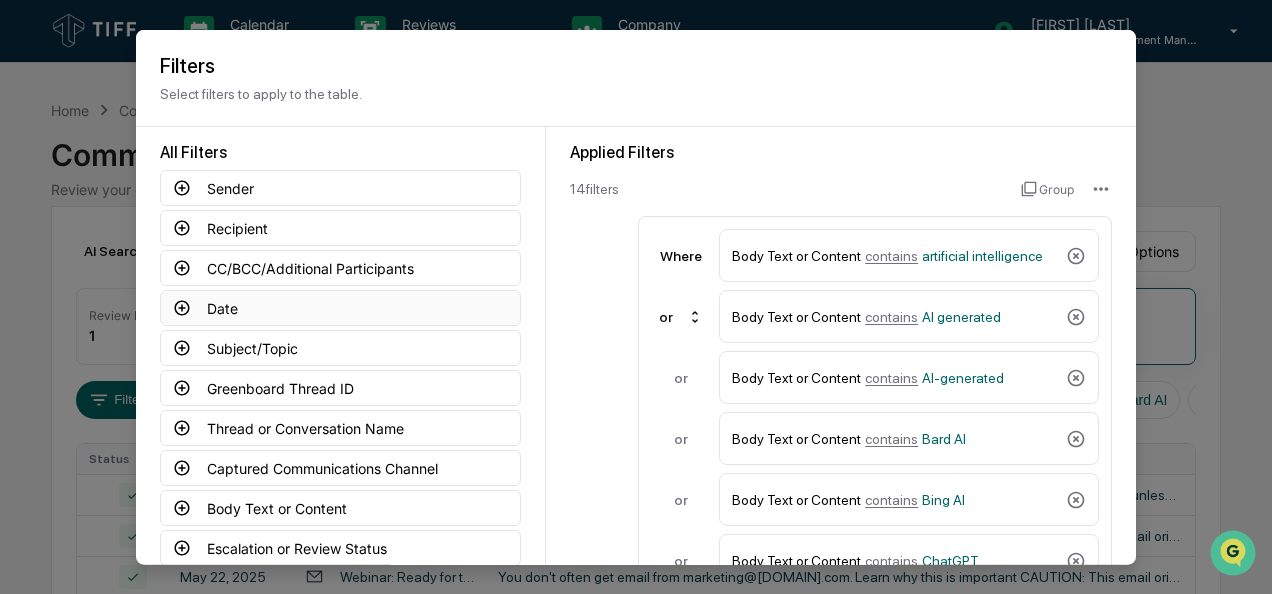 click on "Date" at bounding box center (340, 308) 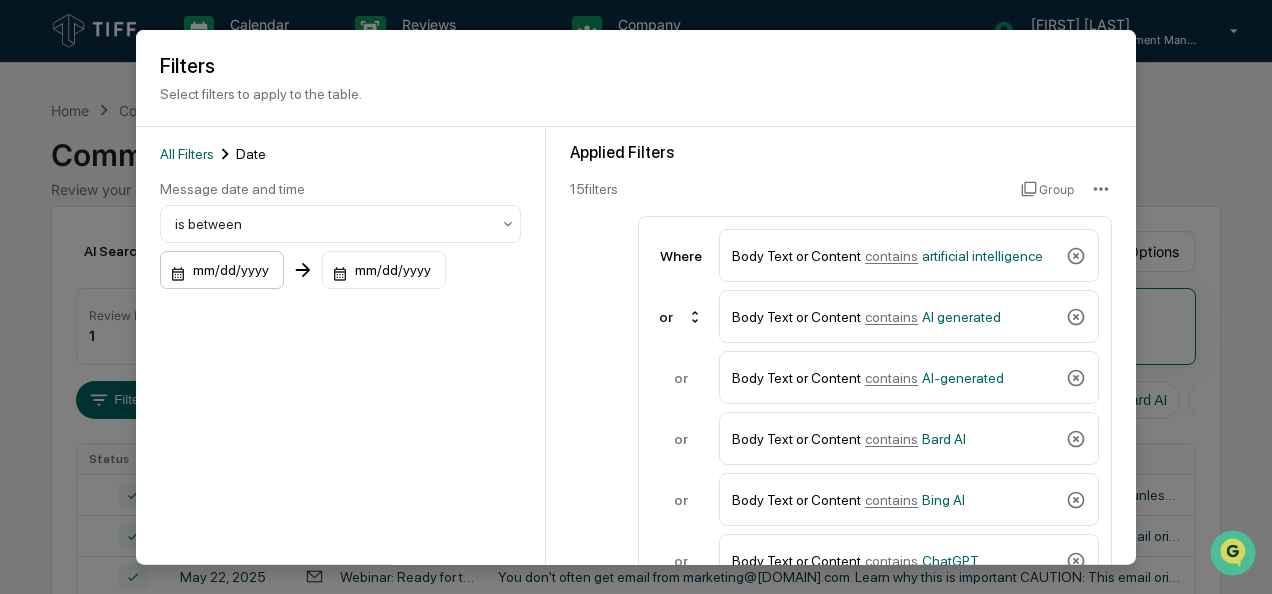 click on "mm/dd/yyyy" at bounding box center [222, 270] 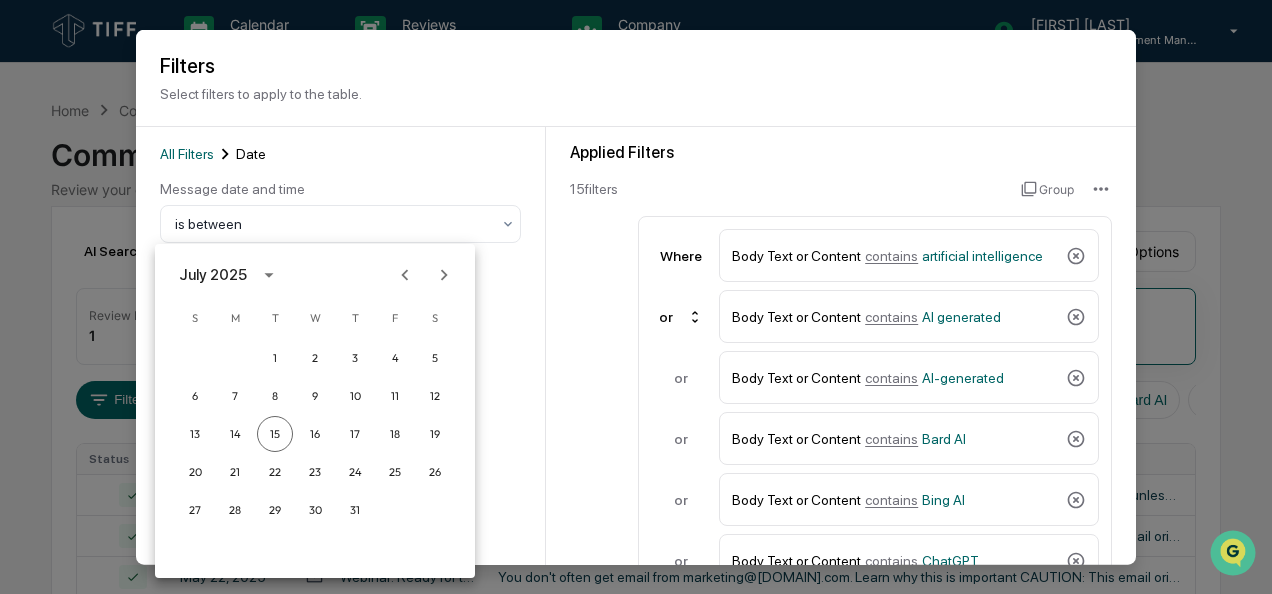 click on "July 2025" at bounding box center [213, 275] 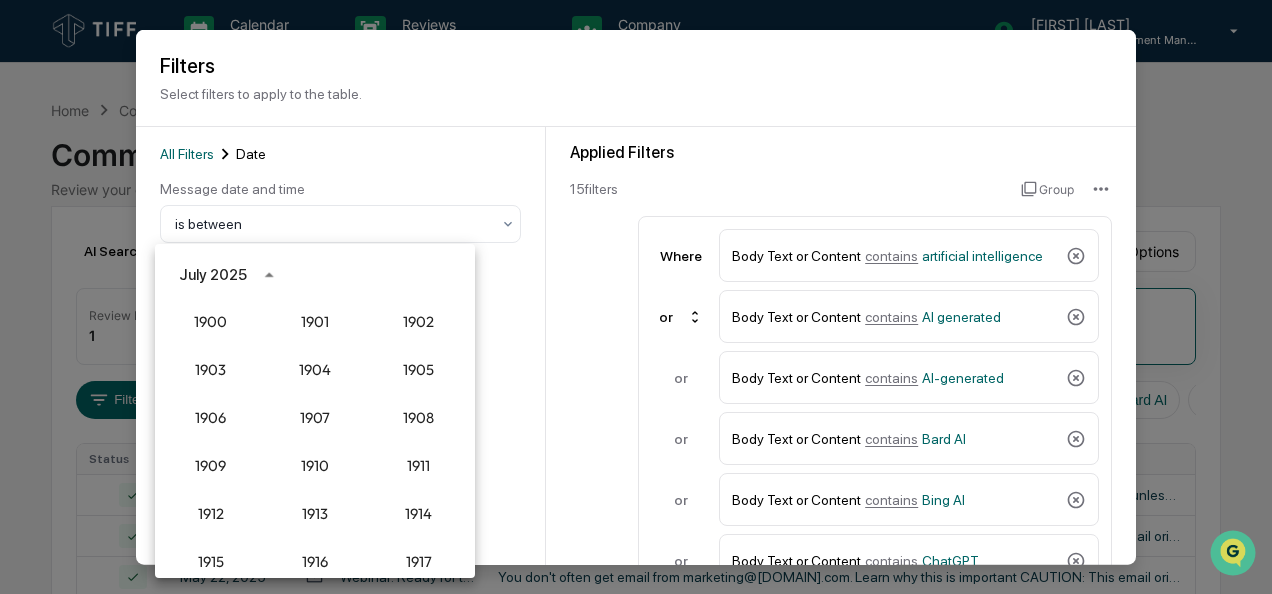 scroll, scrollTop: 1852, scrollLeft: 0, axis: vertical 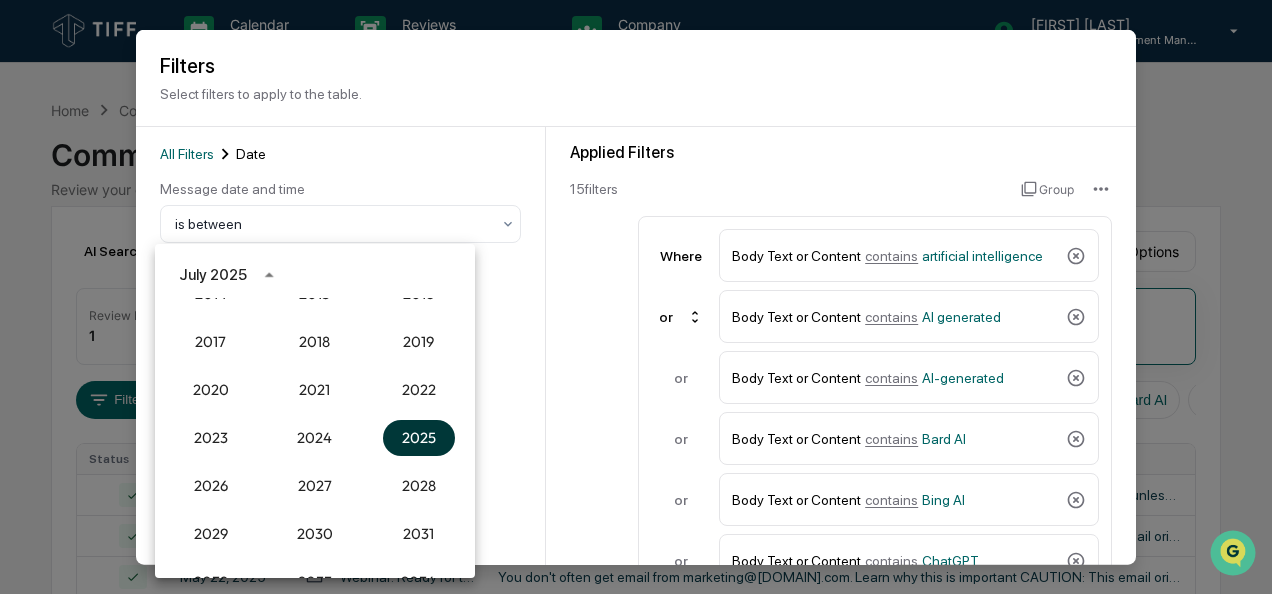 click on "2025" at bounding box center (419, 438) 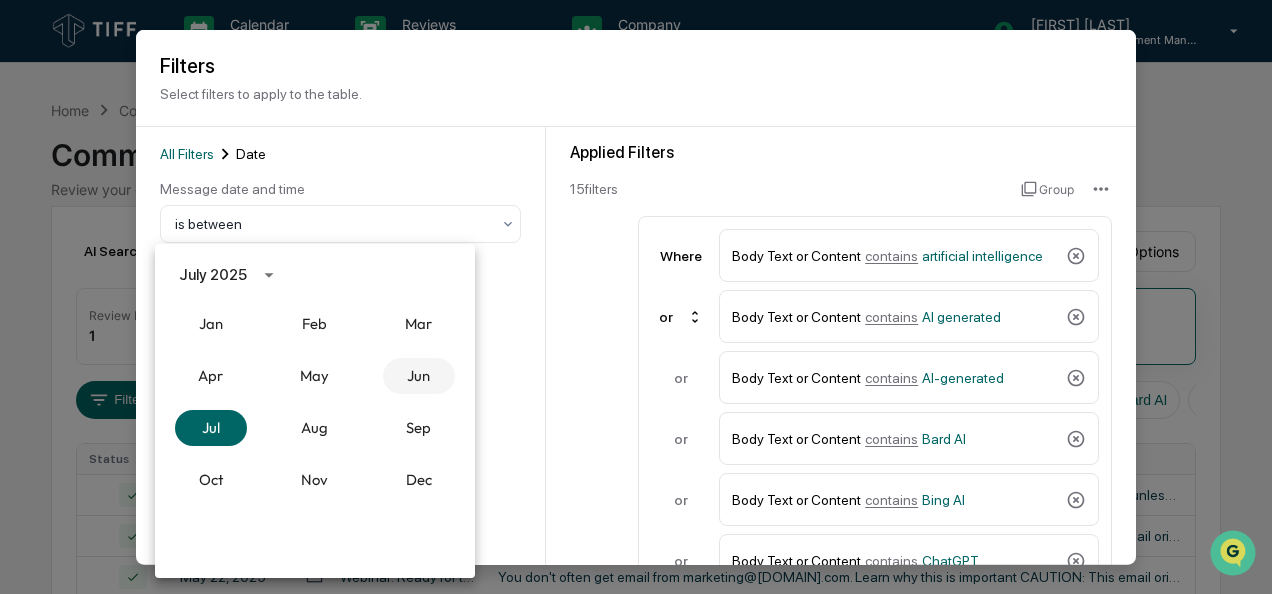 click on "Jun" at bounding box center (419, 376) 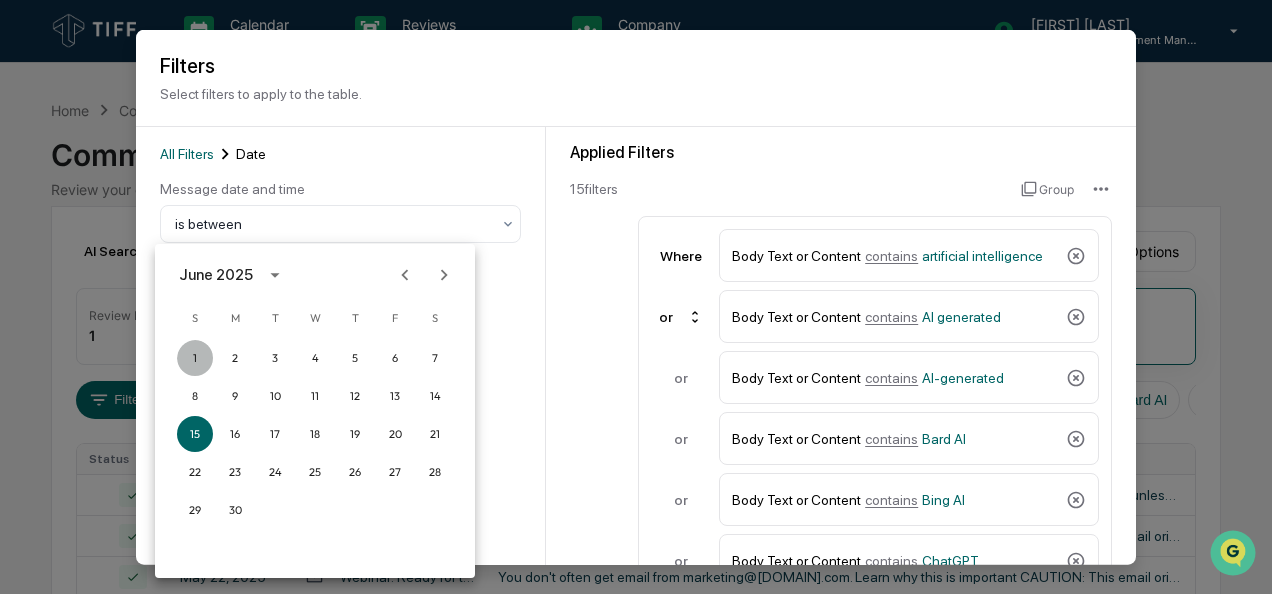 click on "1" at bounding box center [195, 358] 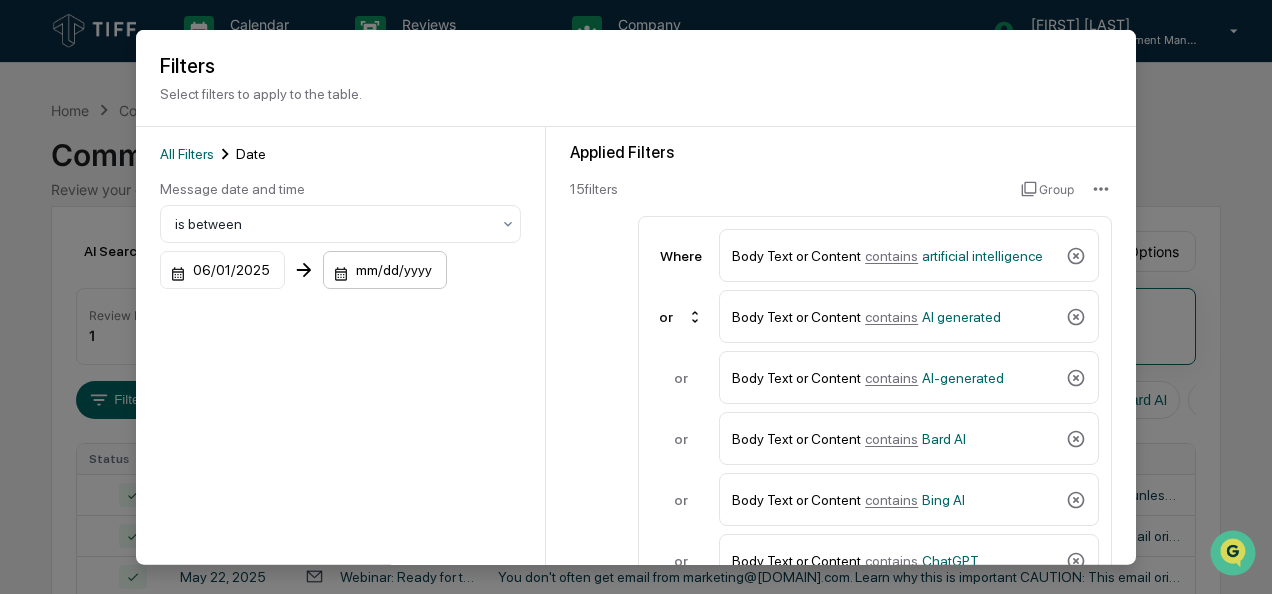 click on "mm/dd/yyyy" at bounding box center (222, 270) 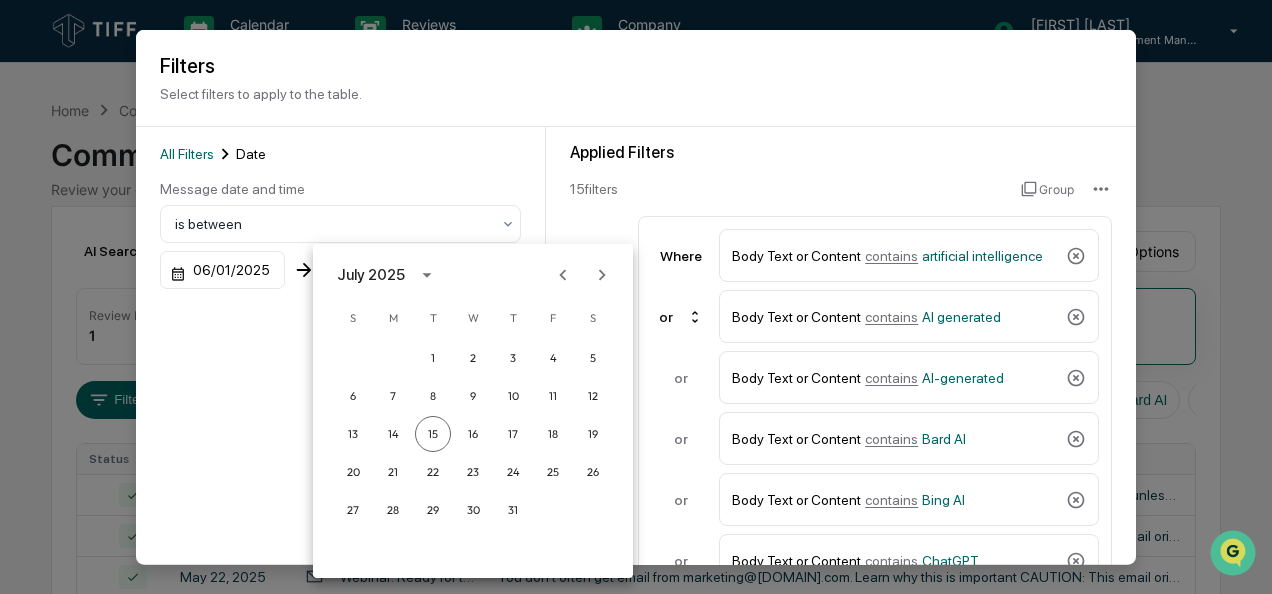 click on "July 2025" at bounding box center [371, 275] 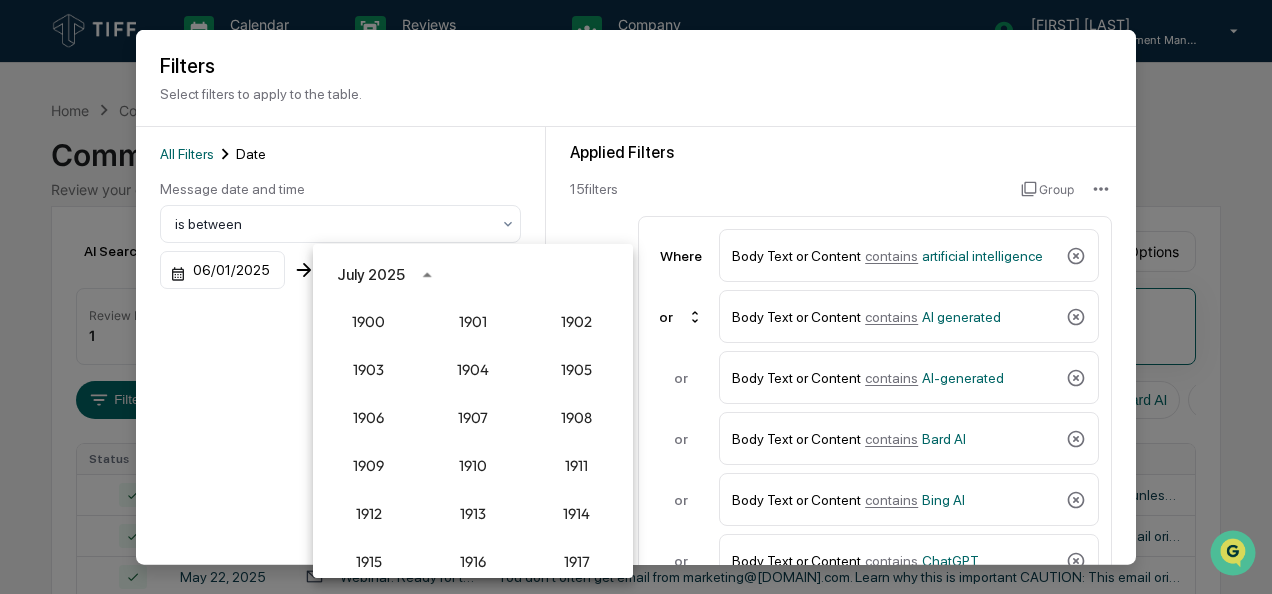 scroll, scrollTop: 1852, scrollLeft: 0, axis: vertical 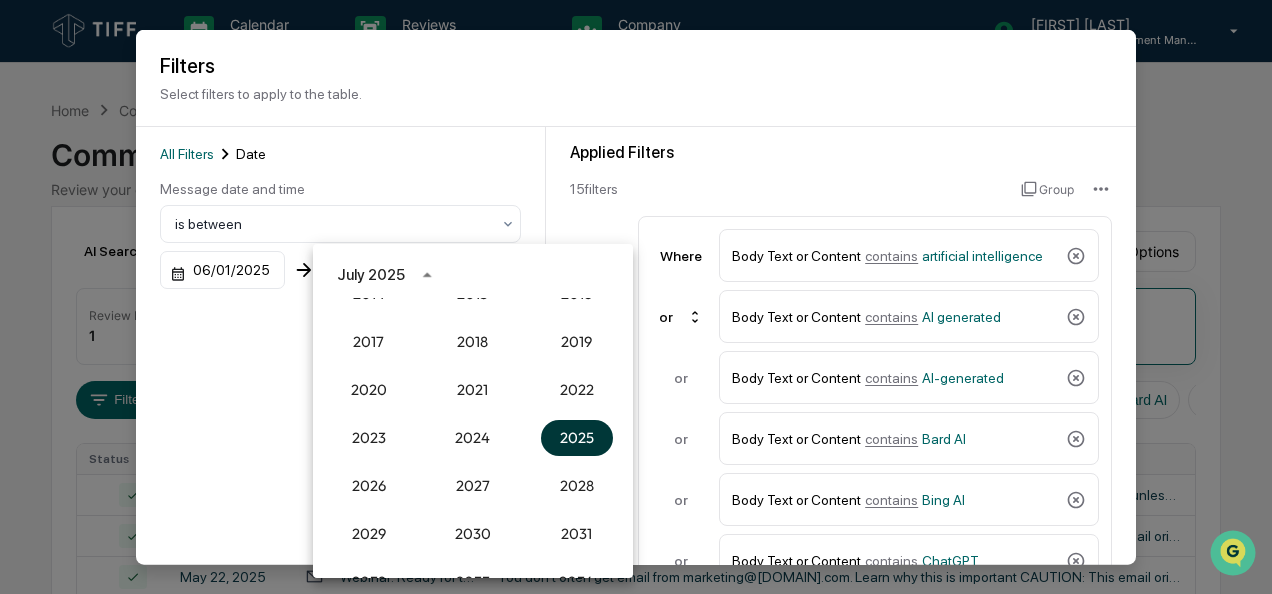 click on "2025" at bounding box center (577, 438) 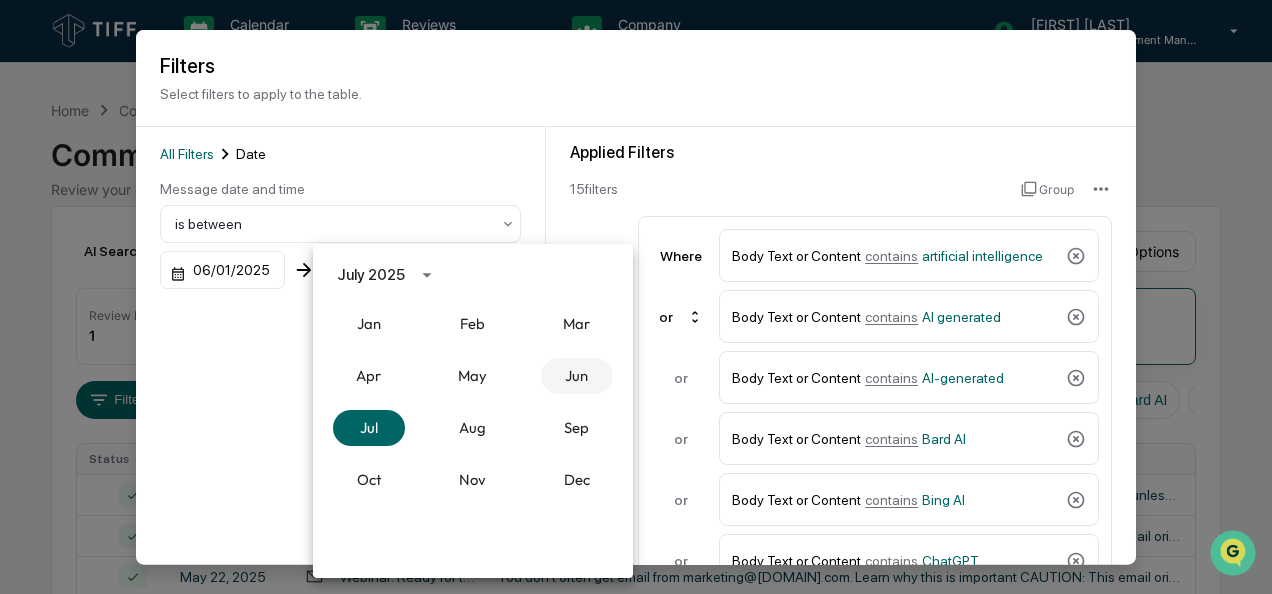 click on "Jun" at bounding box center [577, 376] 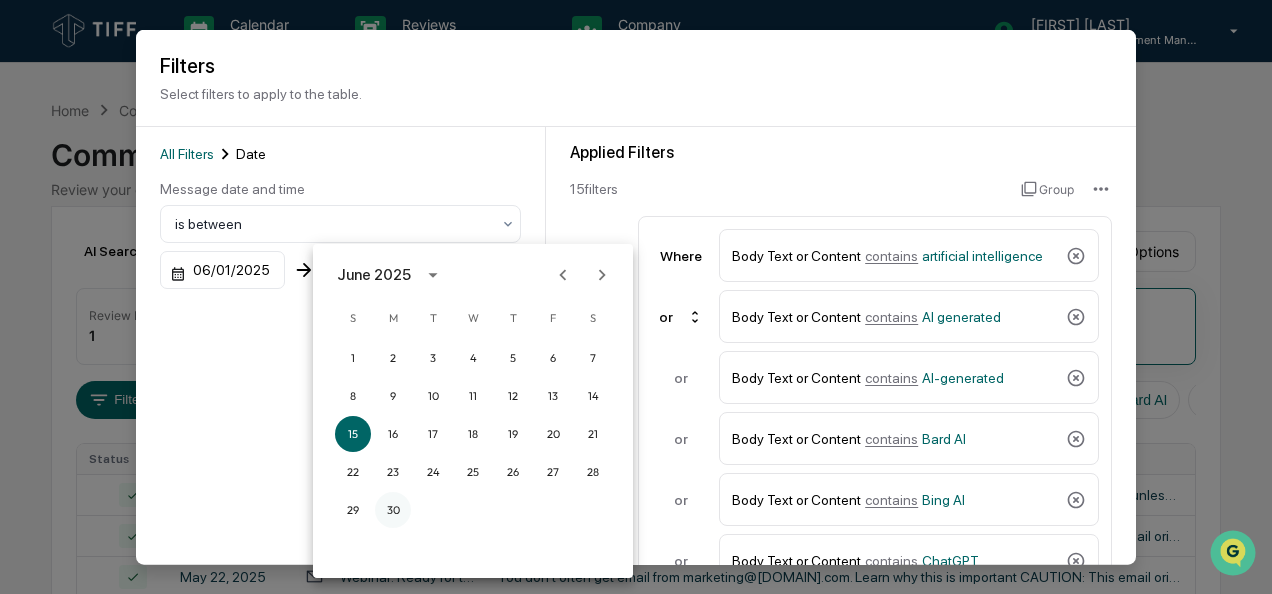 click on "30" at bounding box center [393, 510] 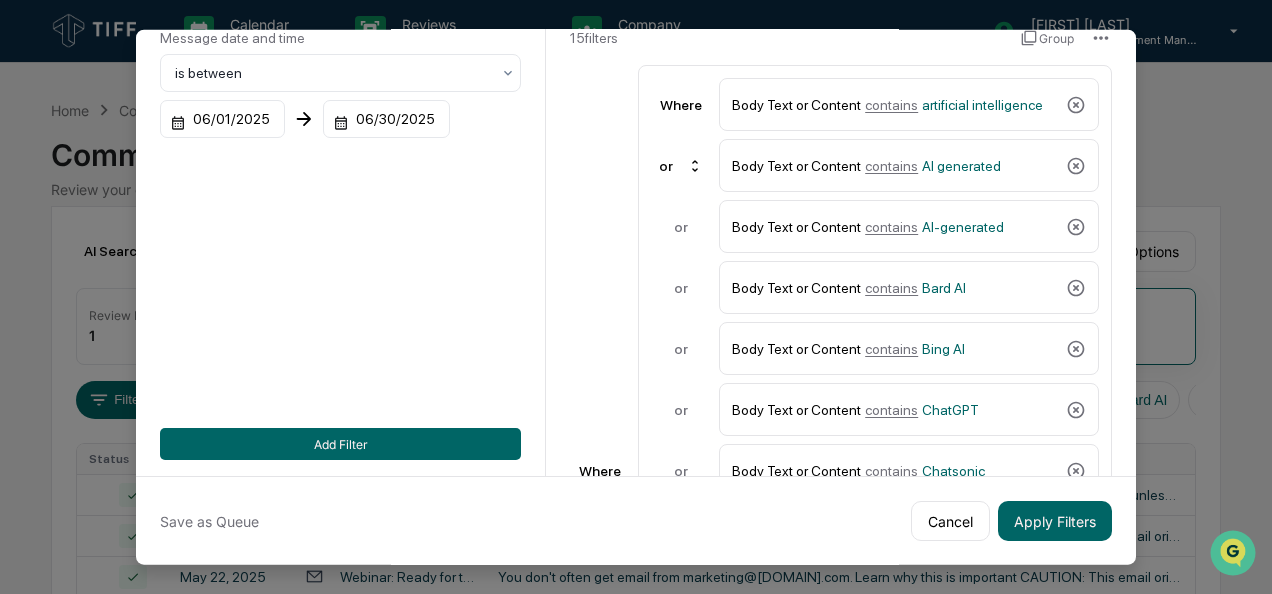 scroll, scrollTop: 0, scrollLeft: 0, axis: both 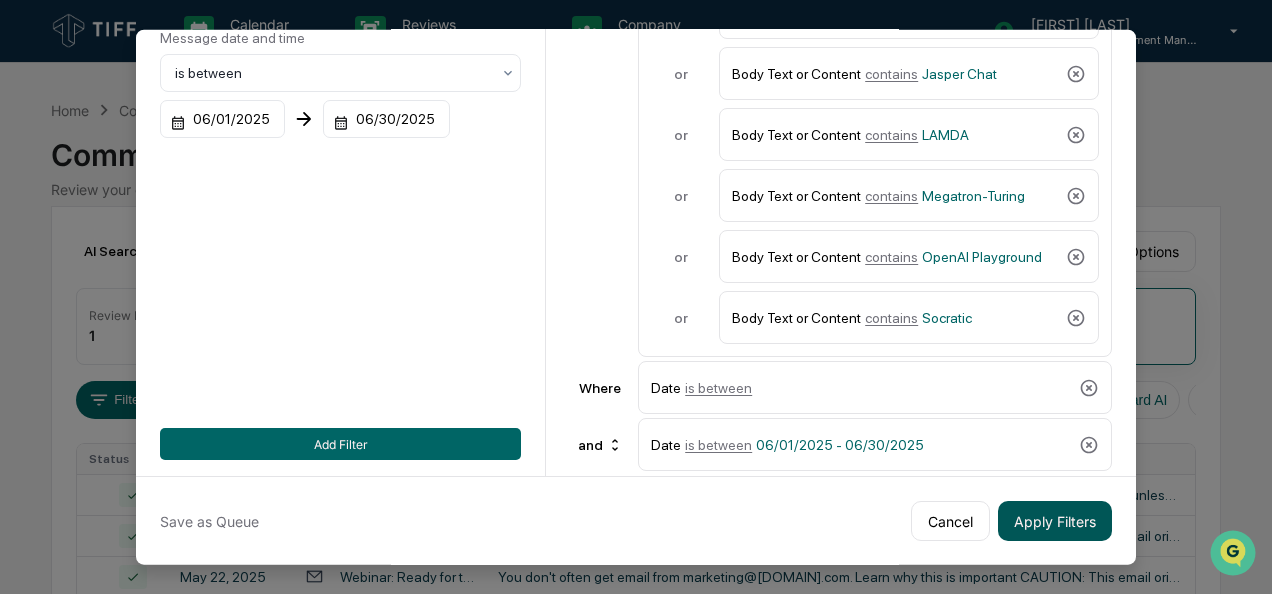 click on "Apply Filters" at bounding box center [1055, 521] 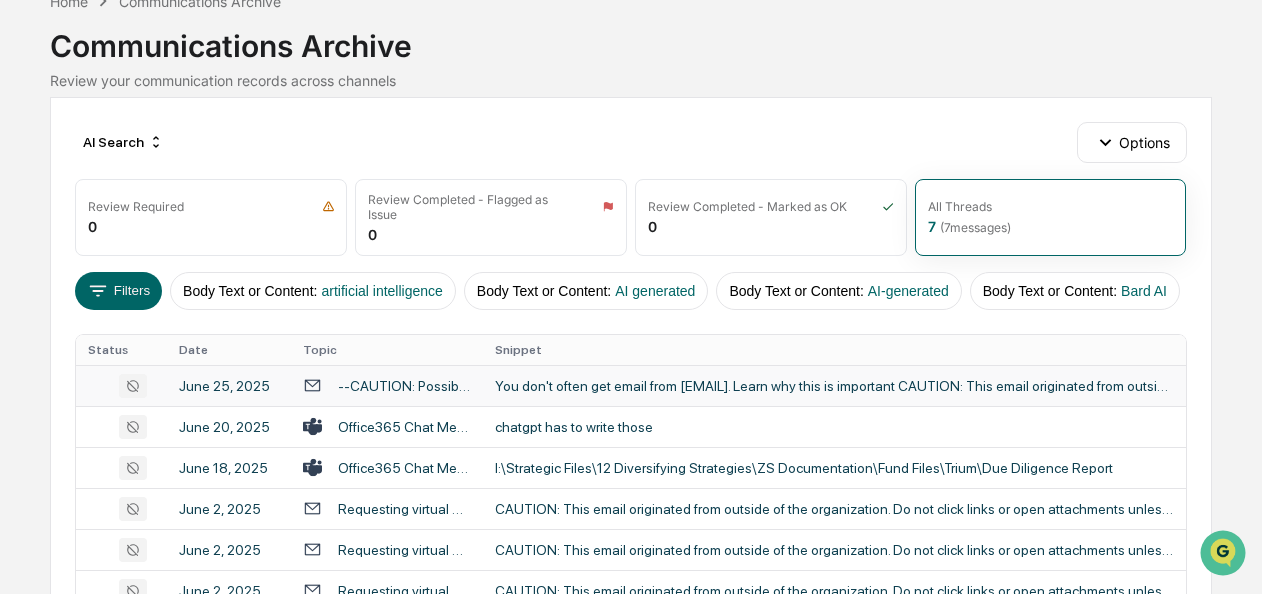 scroll, scrollTop: 152, scrollLeft: 0, axis: vertical 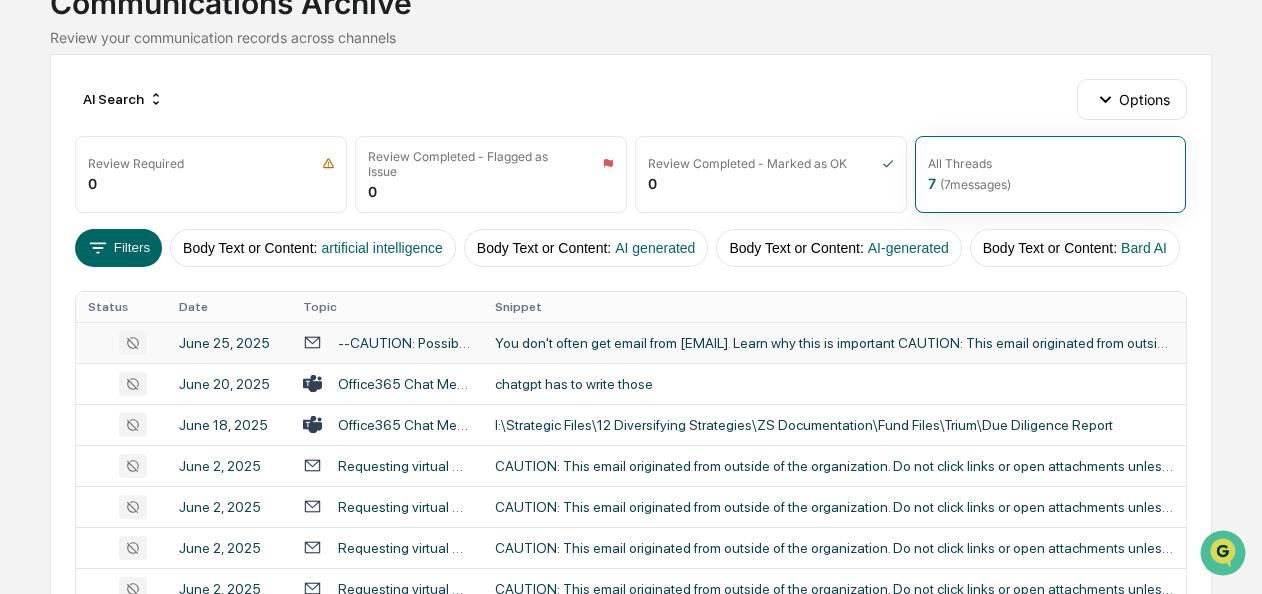 click on "You don't often get email from [EMAIL]. Learn why this is important
CAUTION: This email originated from outside of the organization. Do not click links or open attachments unless you re..." at bounding box center [834, 343] 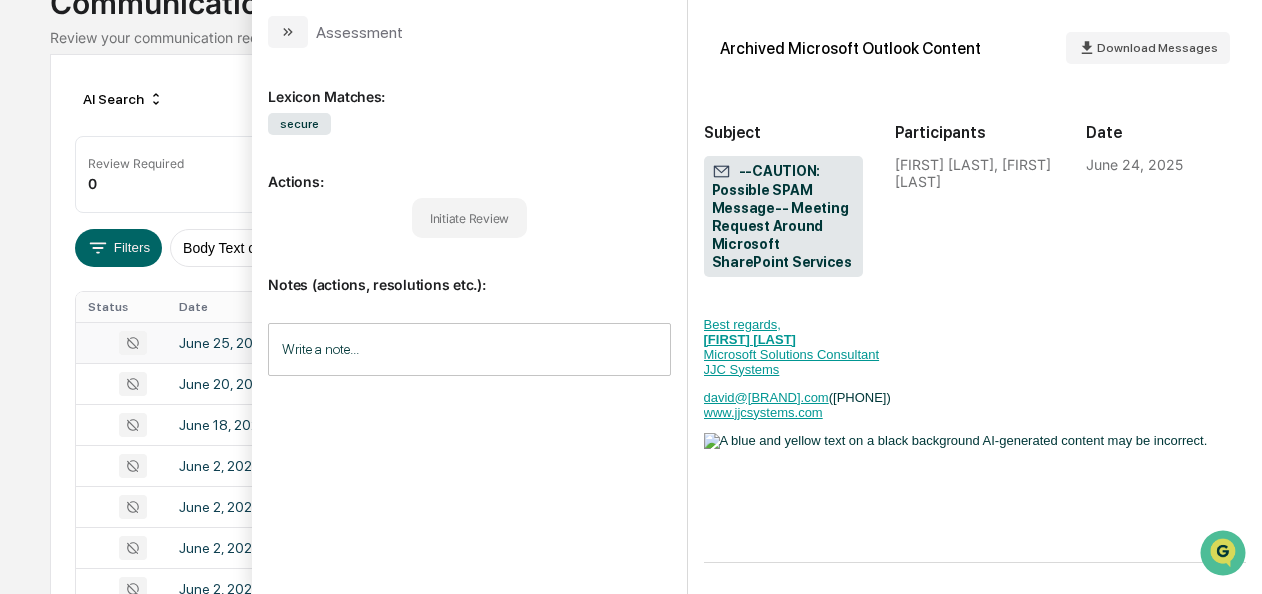 scroll, scrollTop: 632, scrollLeft: 0, axis: vertical 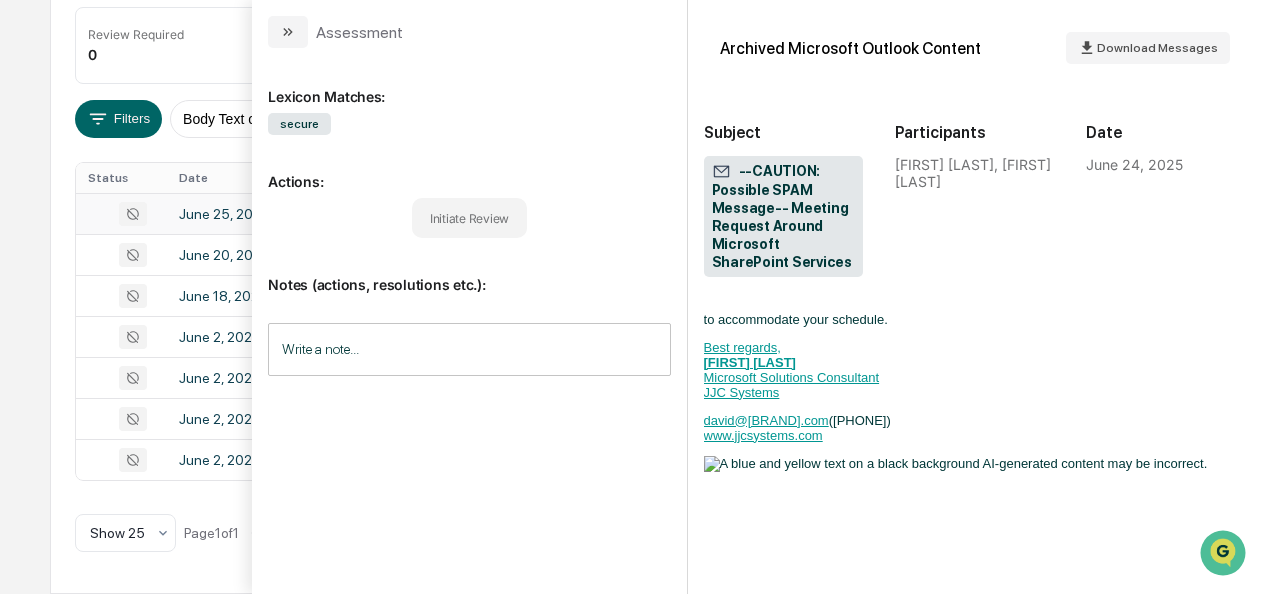 click on "Initiate Review" at bounding box center (469, 218) 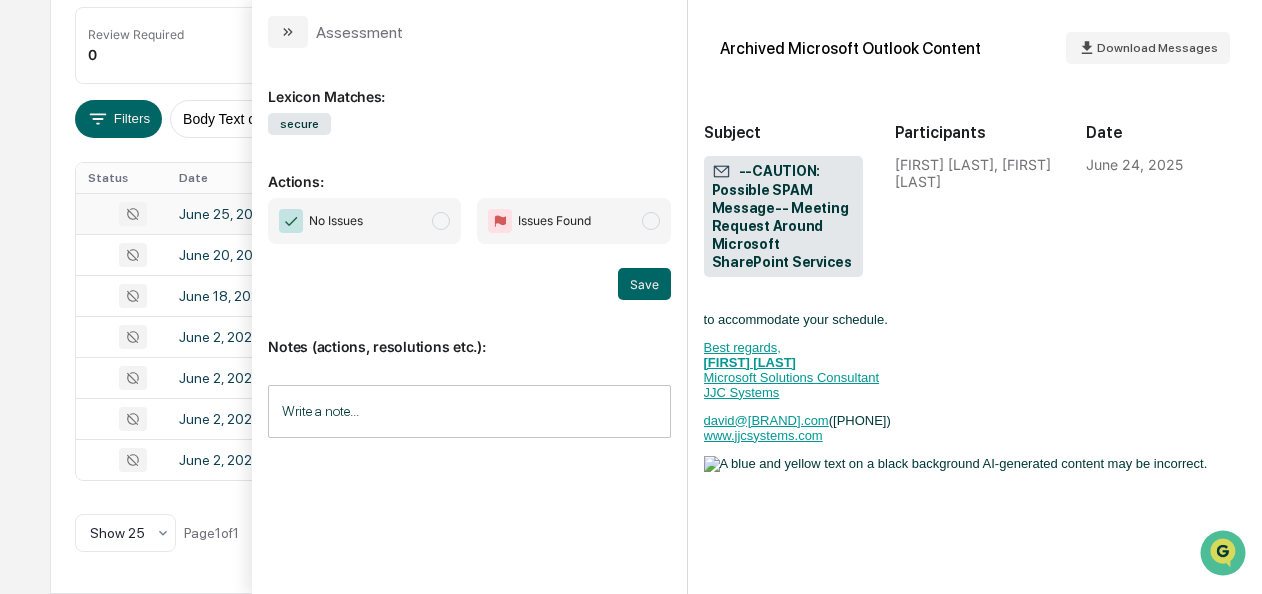 click on "No Issues" at bounding box center (364, 221) 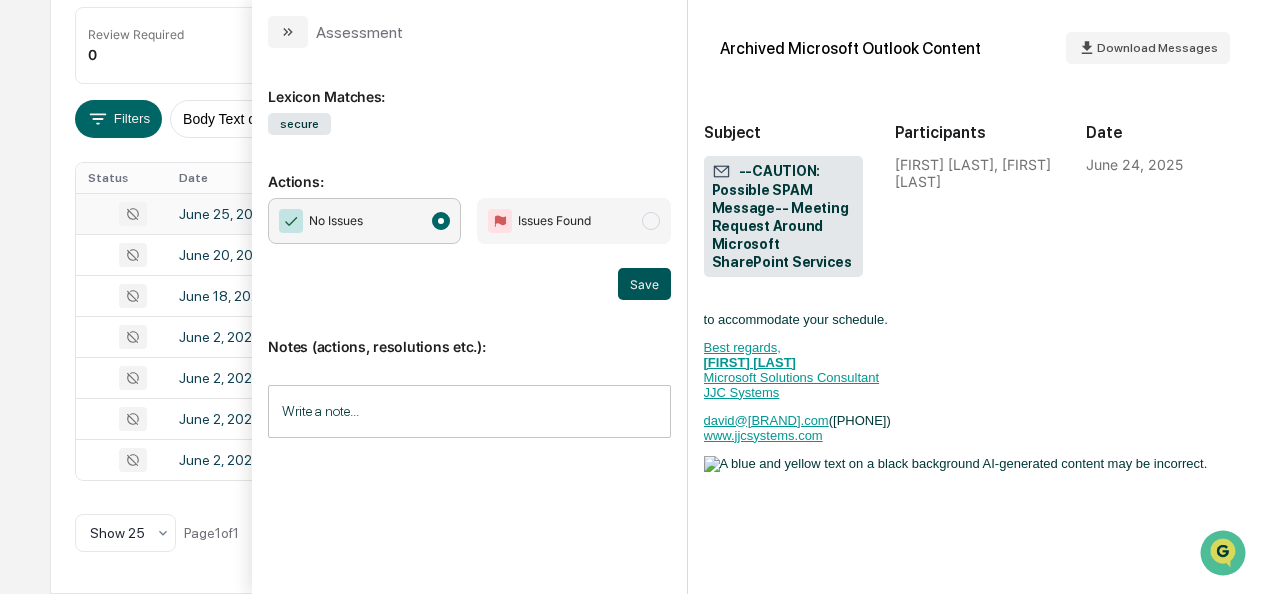 click on "Save" at bounding box center [644, 284] 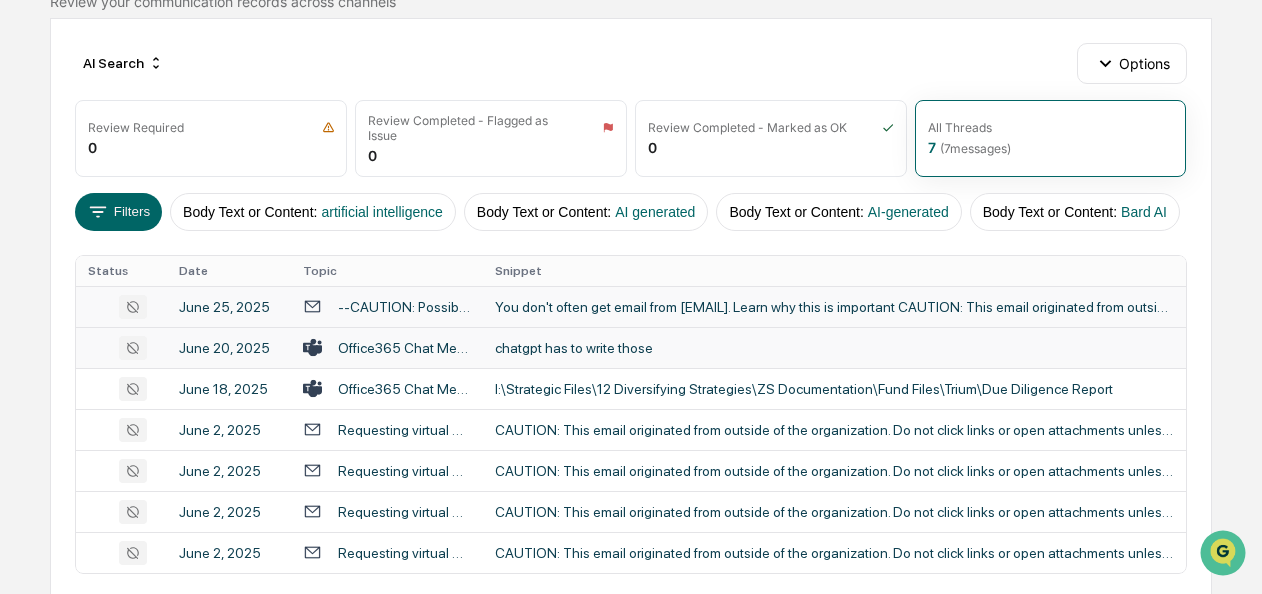 scroll, scrollTop: 186, scrollLeft: 0, axis: vertical 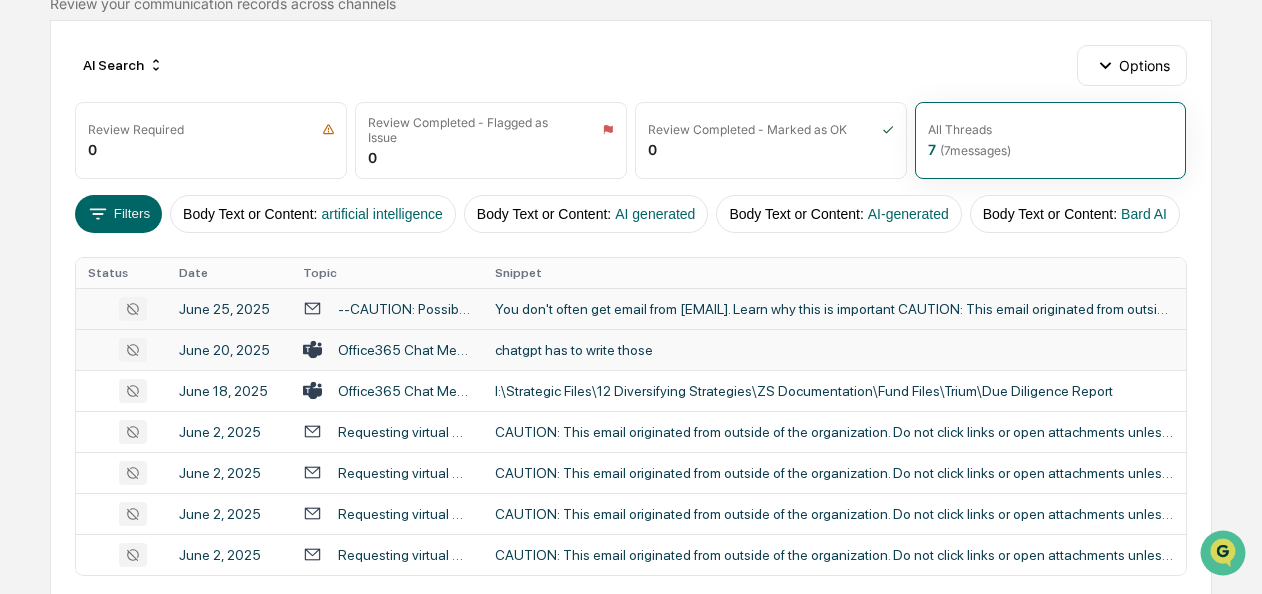 click on "chatgpt has to write those" at bounding box center (834, 350) 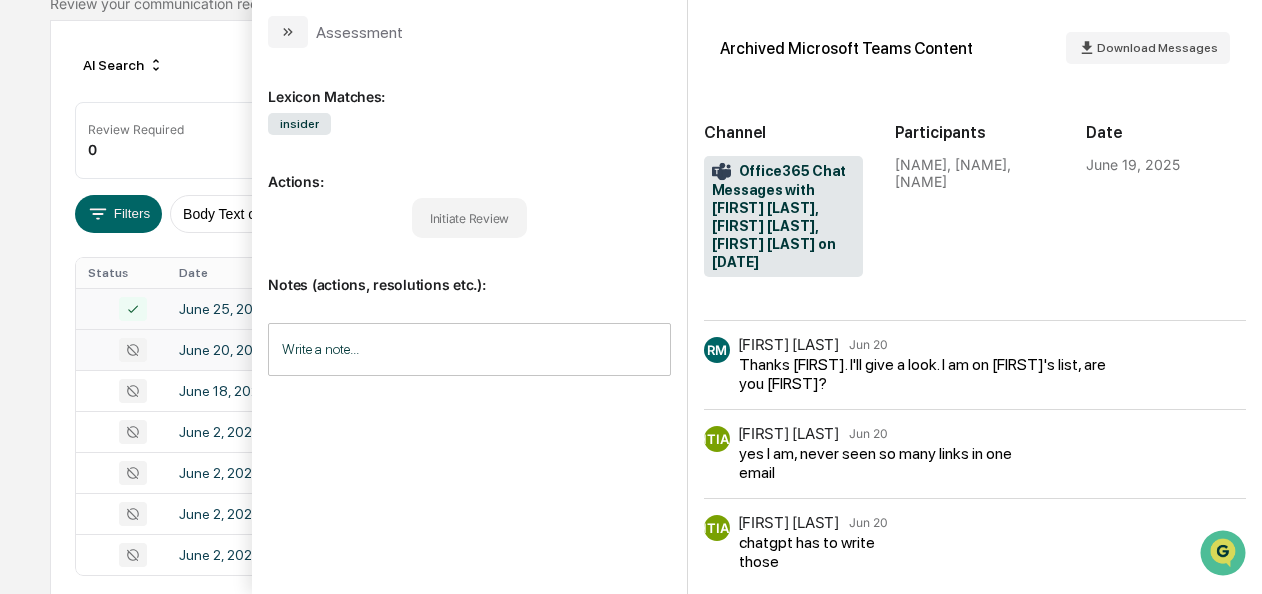 scroll, scrollTop: 208, scrollLeft: 0, axis: vertical 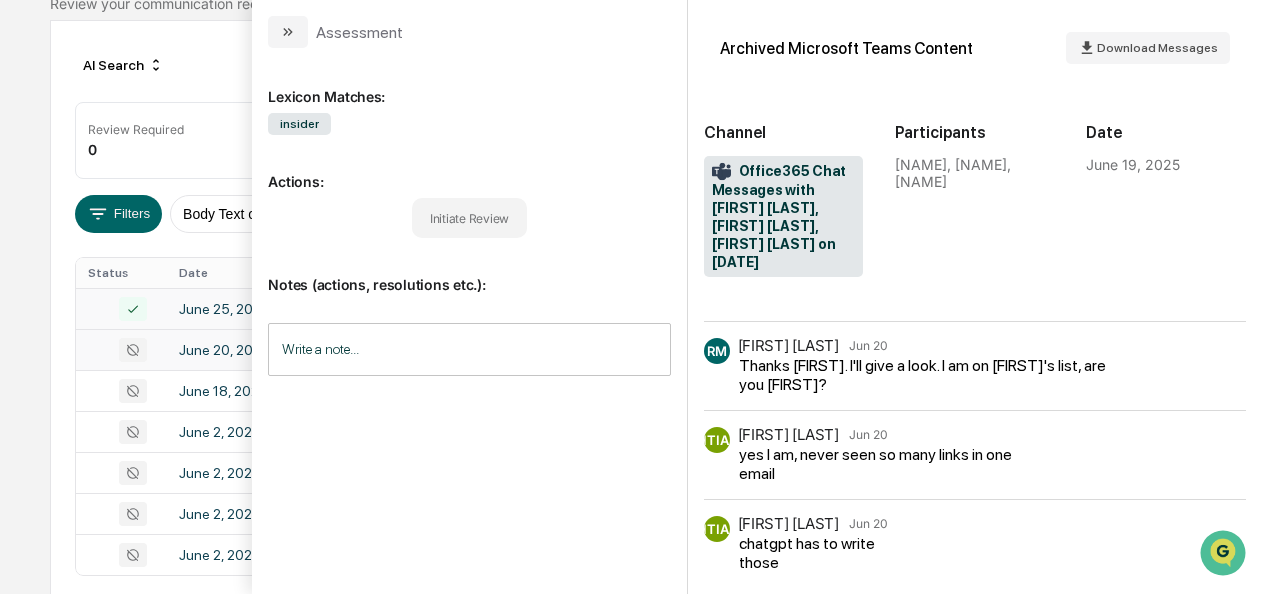 click on "Initiate Review" at bounding box center [469, 218] 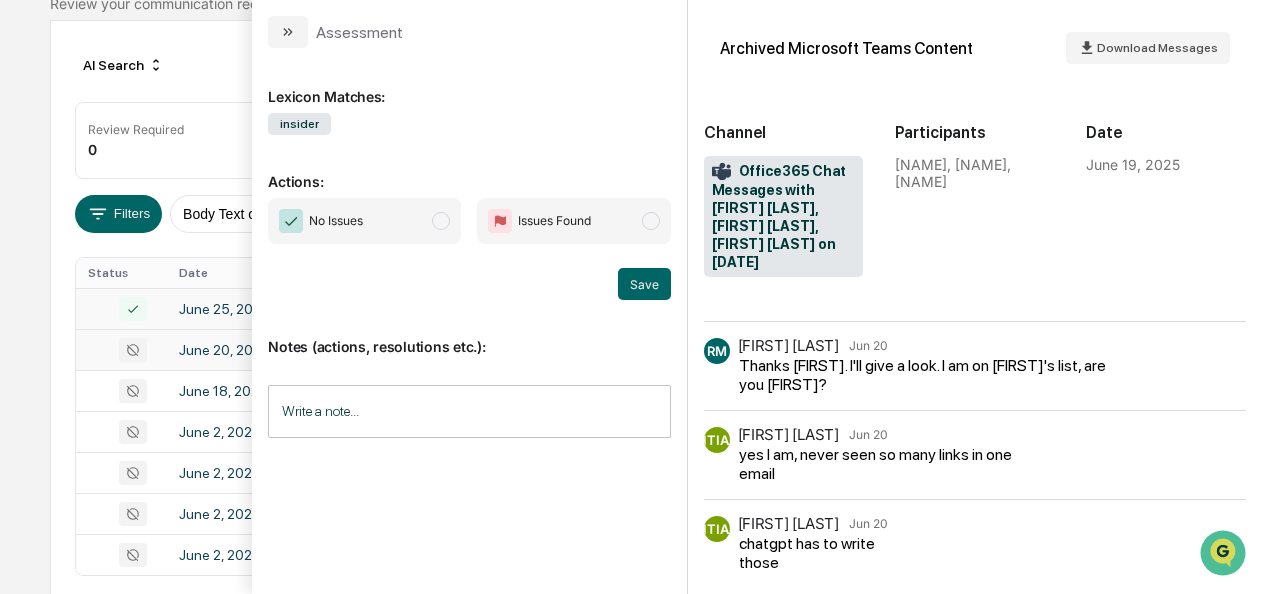 click on "No Issues" at bounding box center (364, 221) 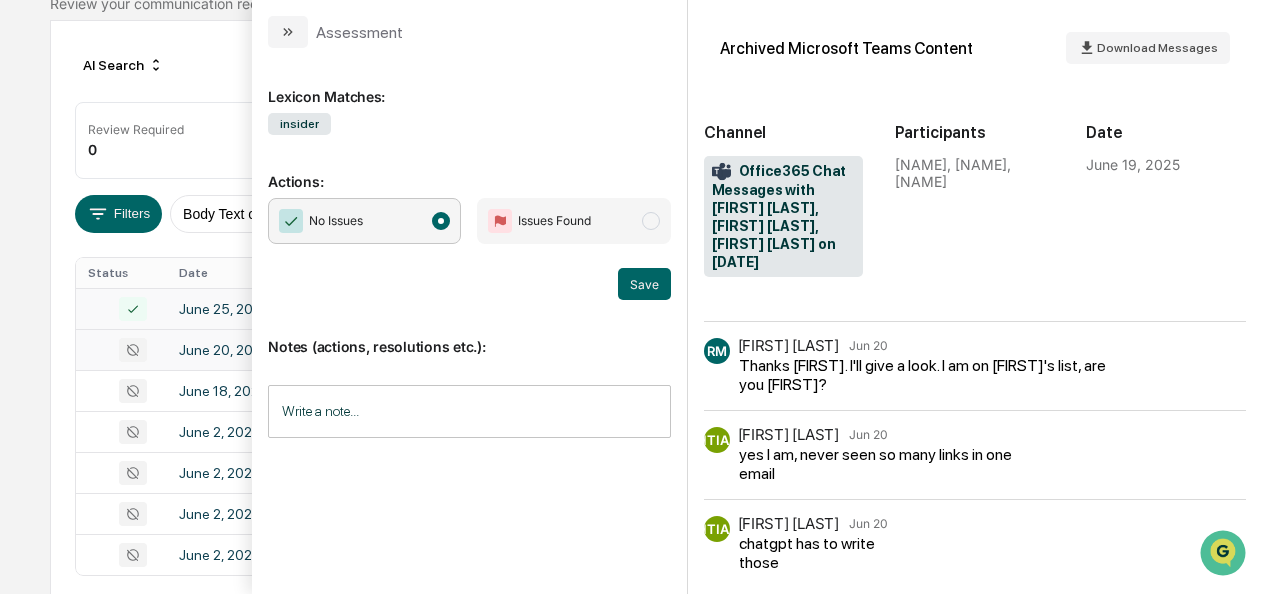 click on "Save" at bounding box center (469, 284) 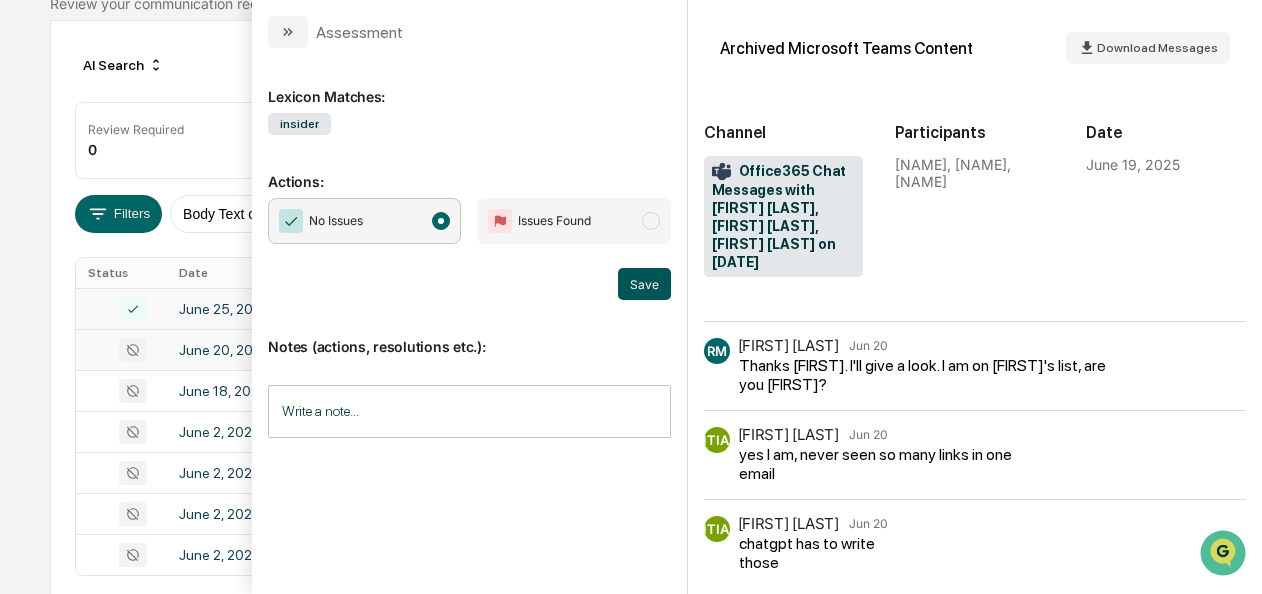 click on "Save" at bounding box center [644, 284] 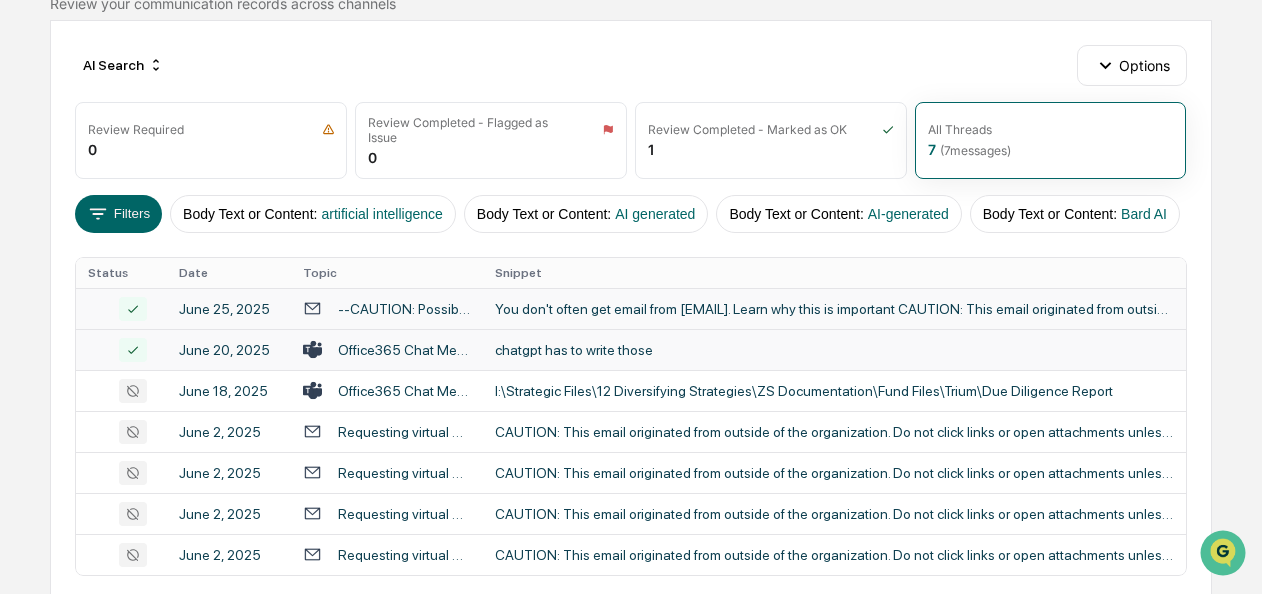 click on "I:\Strategic Files\12 Diversifying Strategies\ZS Documentation\Fund Files\Trium\Due Diligence Report" at bounding box center [834, 391] 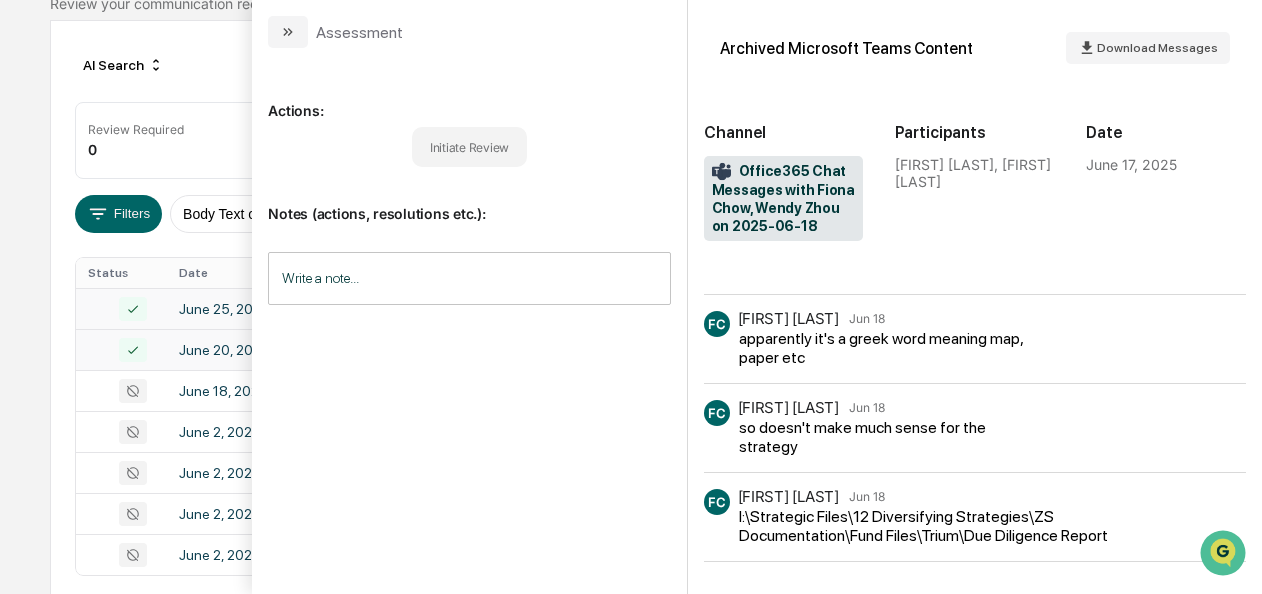 scroll, scrollTop: 0, scrollLeft: 0, axis: both 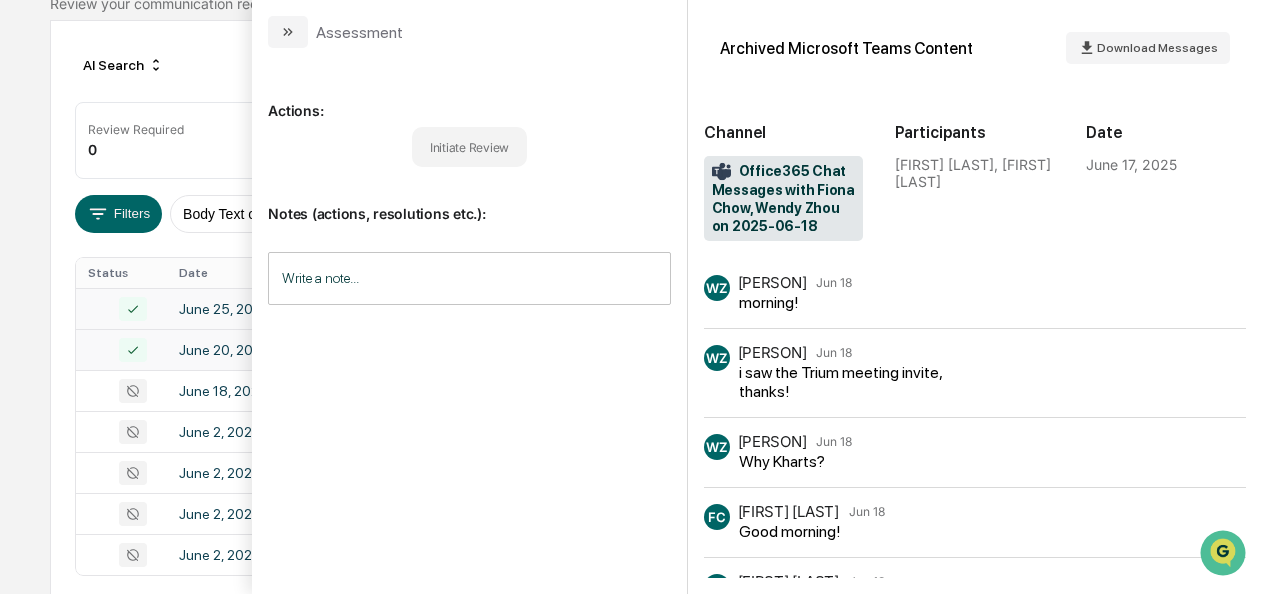 click on "Initiate Review" at bounding box center [469, 147] 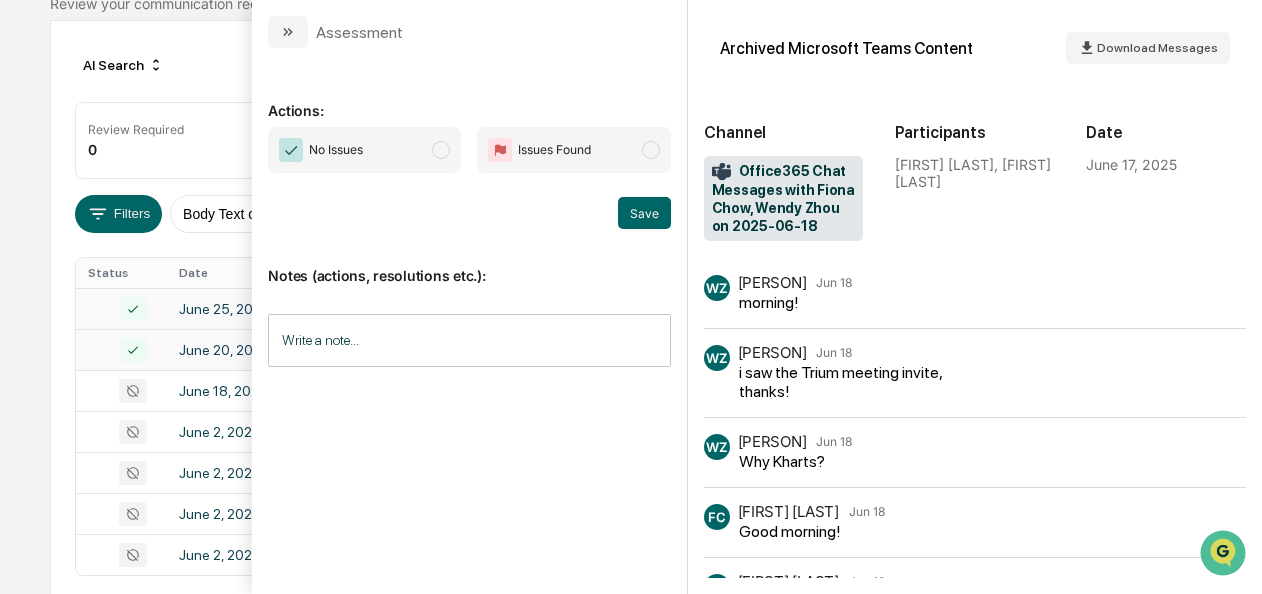 click at bounding box center [441, 150] 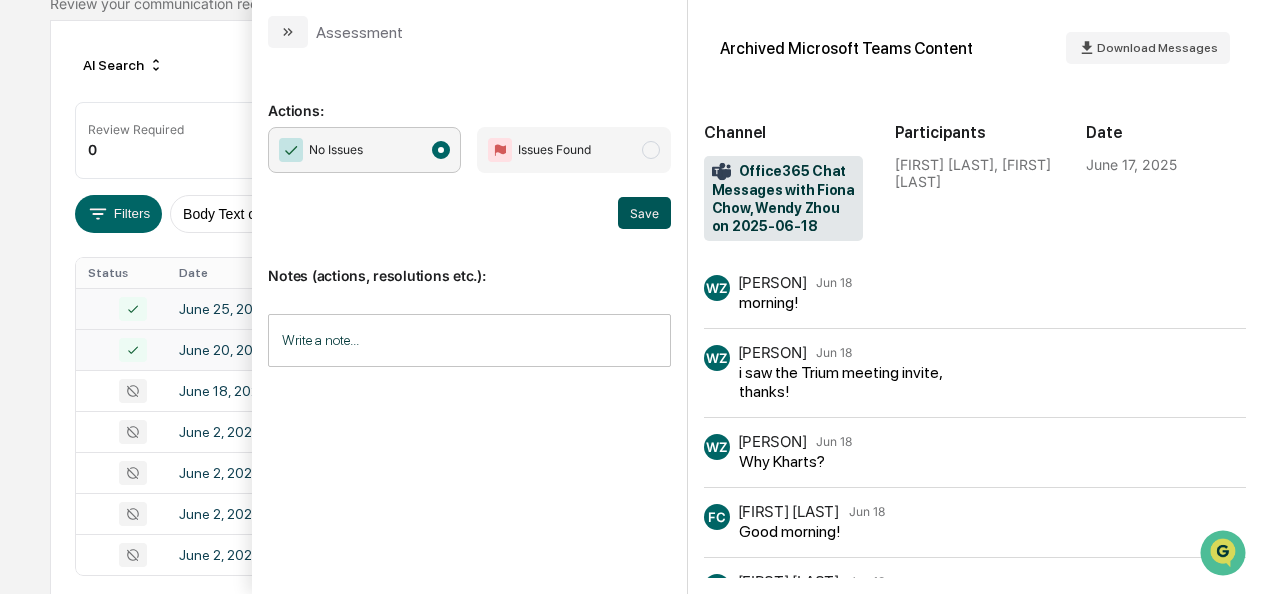 click on "Save" at bounding box center [644, 213] 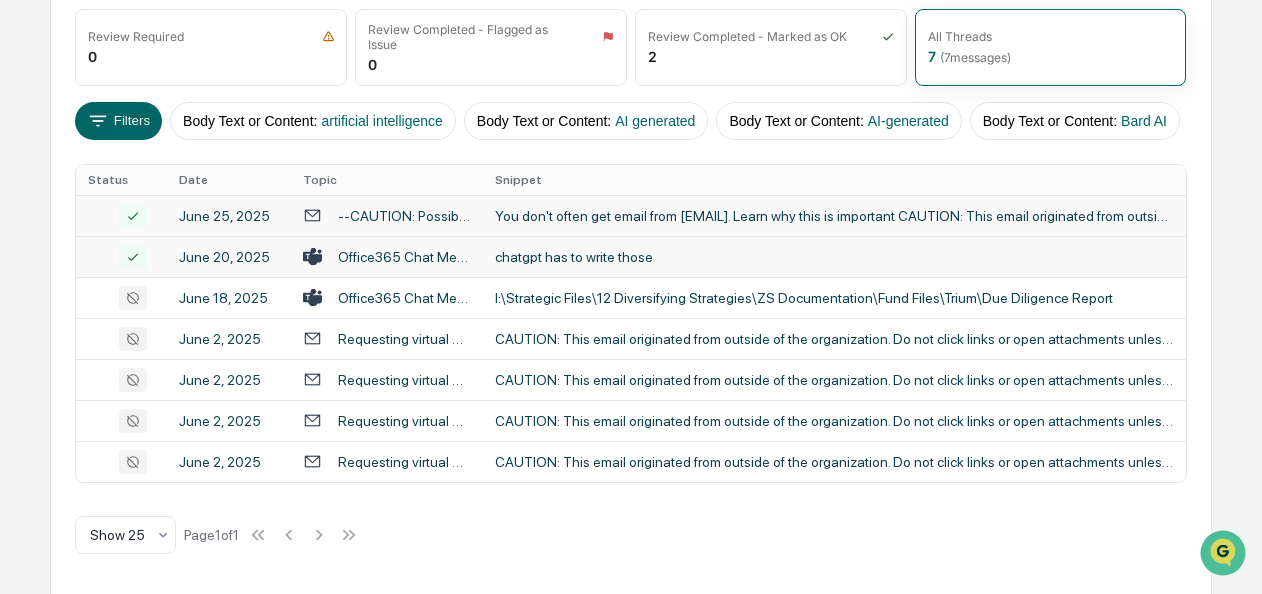 scroll, scrollTop: 280, scrollLeft: 0, axis: vertical 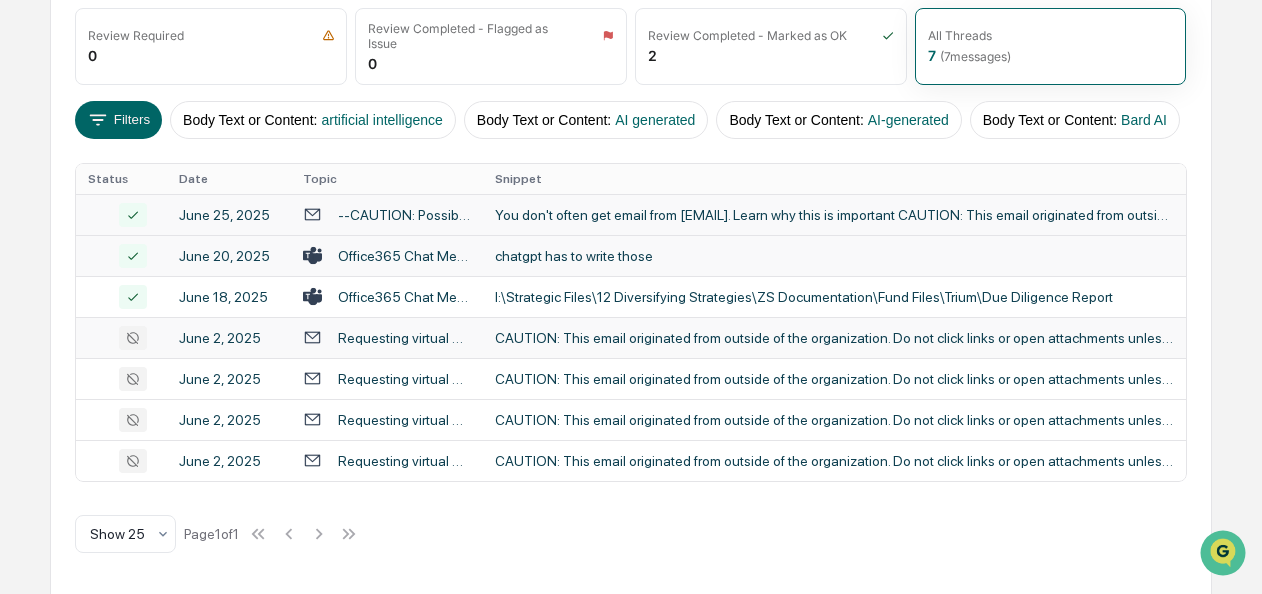 click on "CAUTION: This email originated from outside of the organization. Do not click links or open attachments unless you recognize the sender and know the content is safe.
Dear [FIRST],
We would lik..." at bounding box center (834, 338) 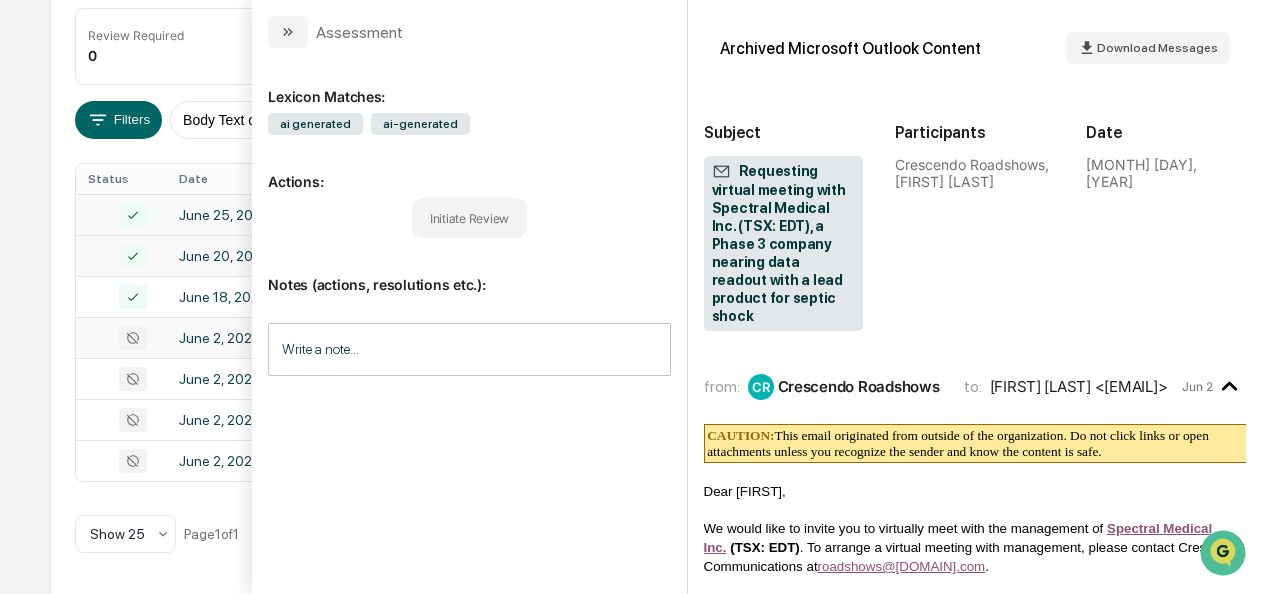 scroll, scrollTop: 284, scrollLeft: 0, axis: vertical 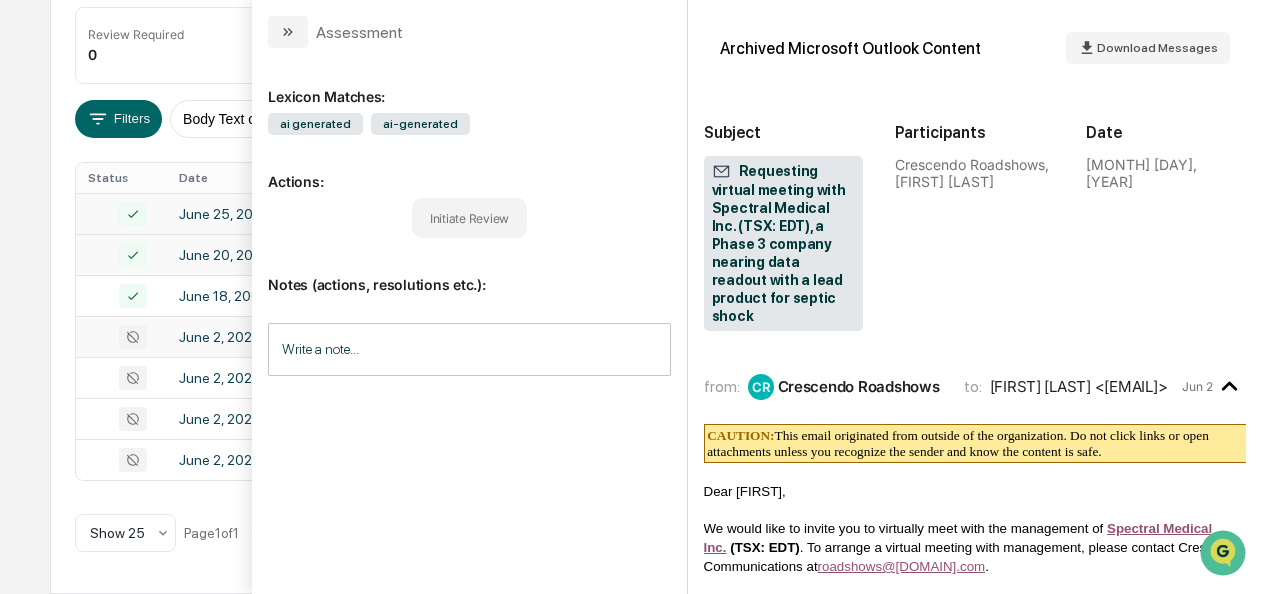 click on "Initiate Review" at bounding box center [469, 218] 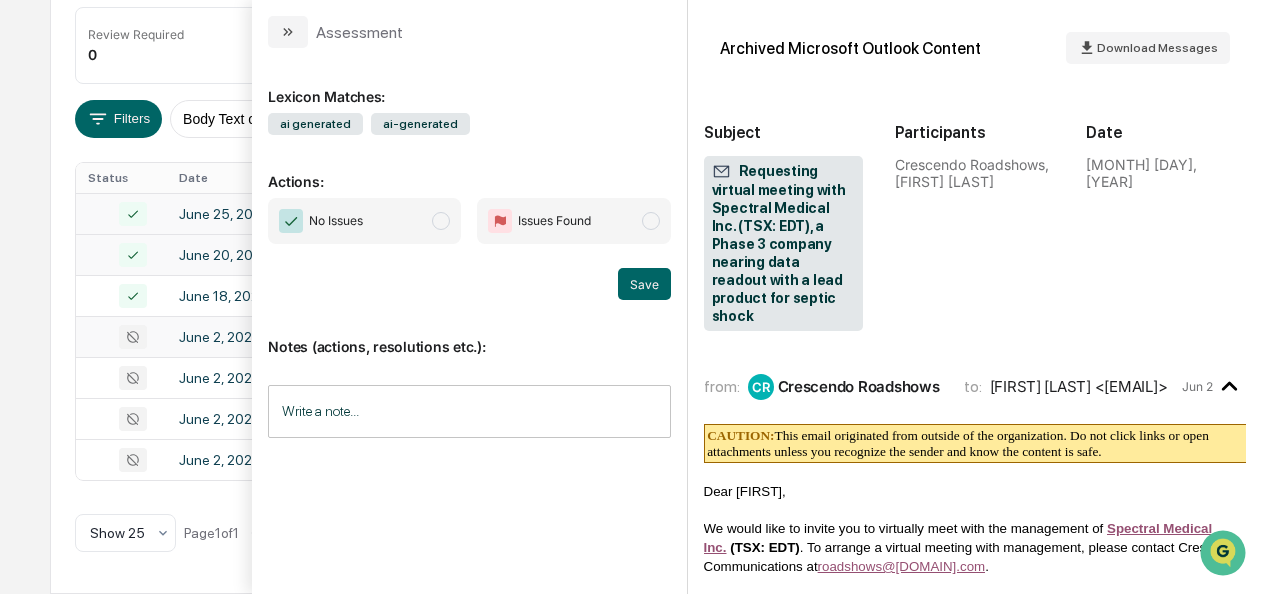click on "No Issues" at bounding box center [364, 221] 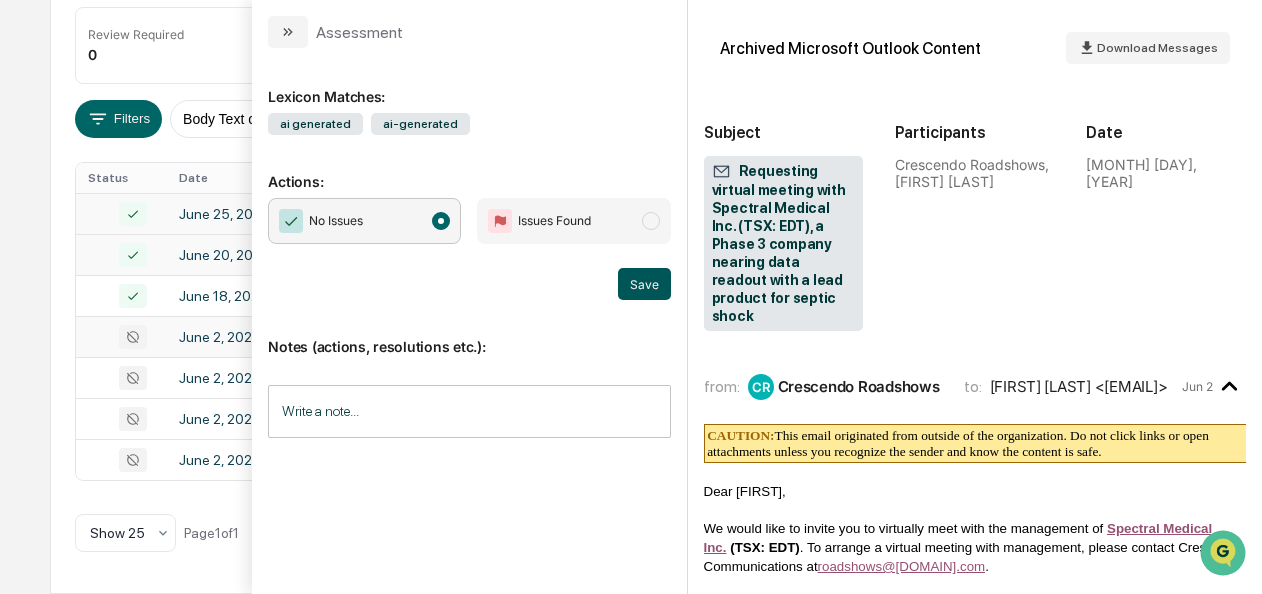 click on "Save" at bounding box center (644, 284) 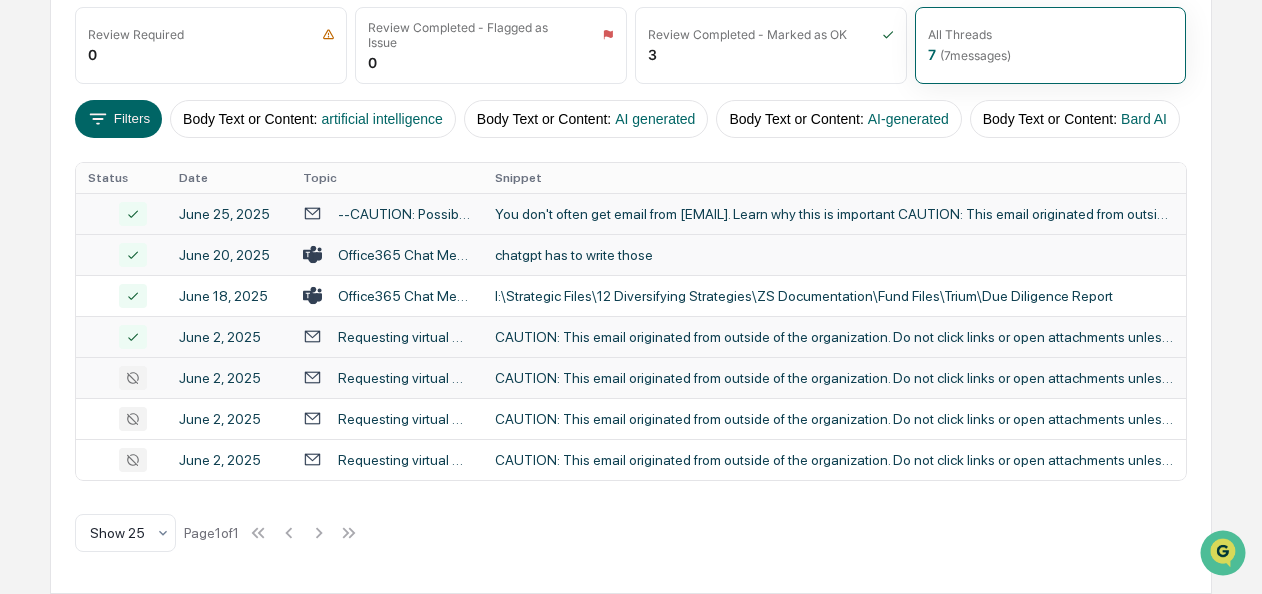 click on "Requesting virtual meeting with Spectral Medical Inc. (TSX: EDT), a Phase 3 company nearing data readout with a lead product for septic shock" at bounding box center (404, 378) 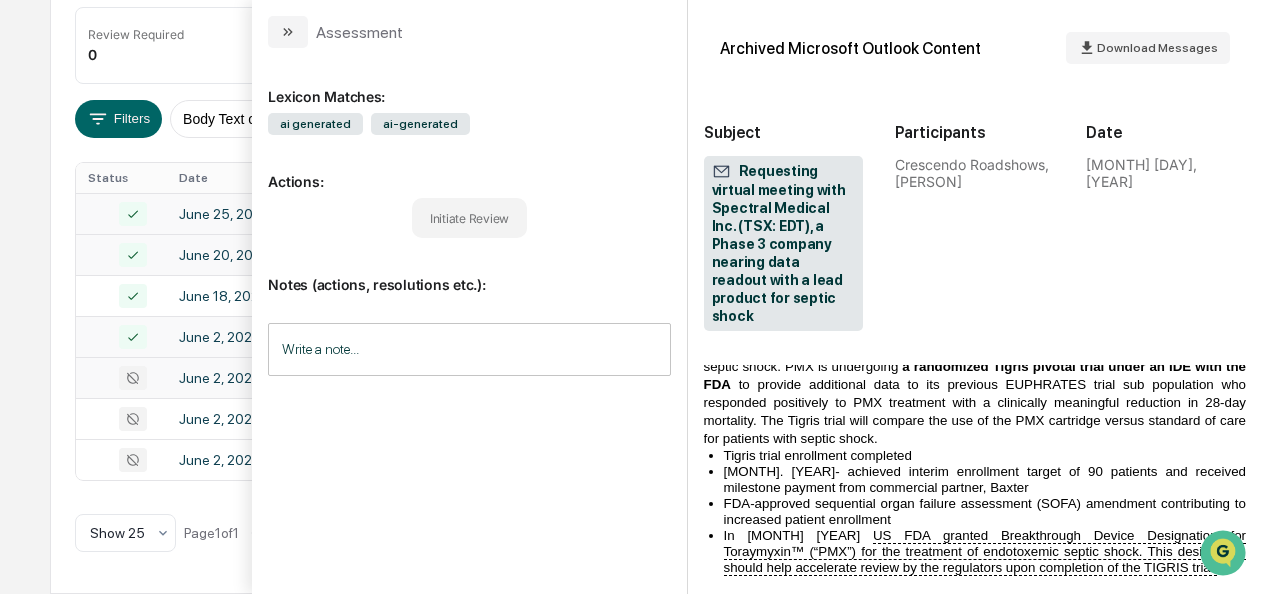 scroll, scrollTop: 0, scrollLeft: 0, axis: both 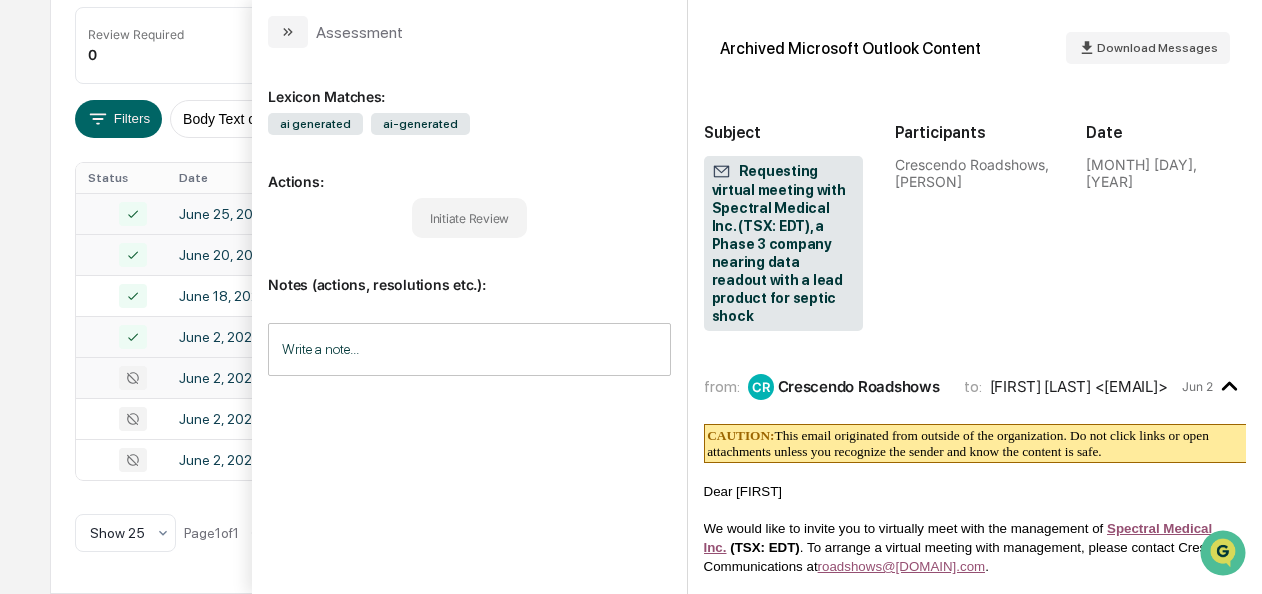click on "Initiate Review" at bounding box center (469, 218) 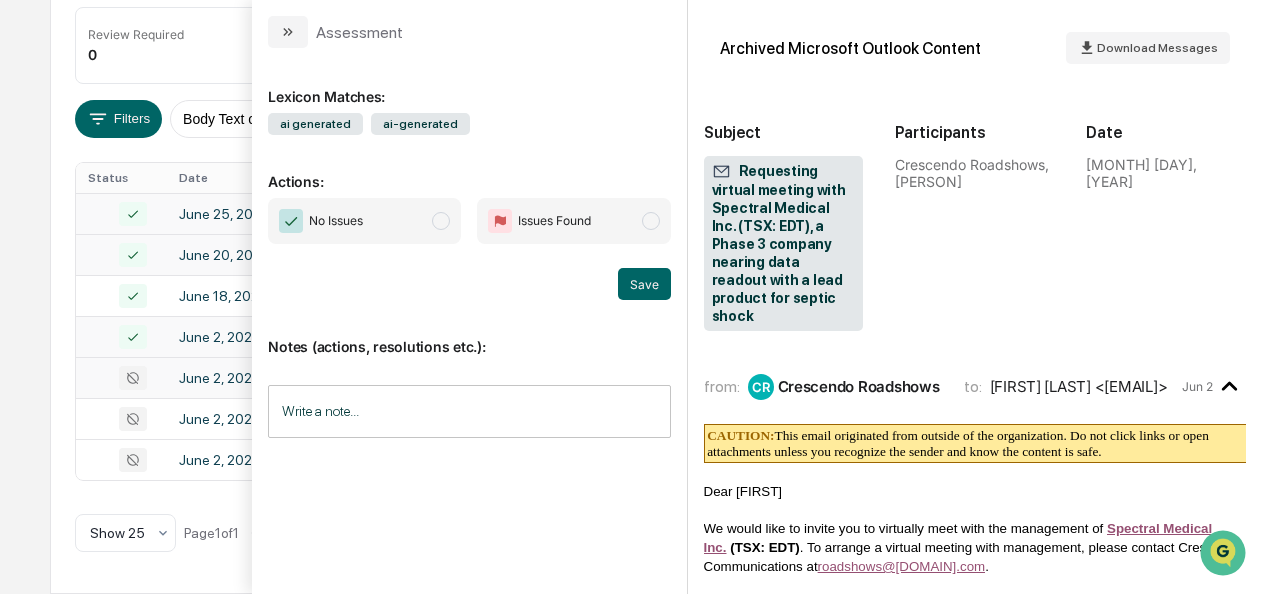 click at bounding box center (441, 221) 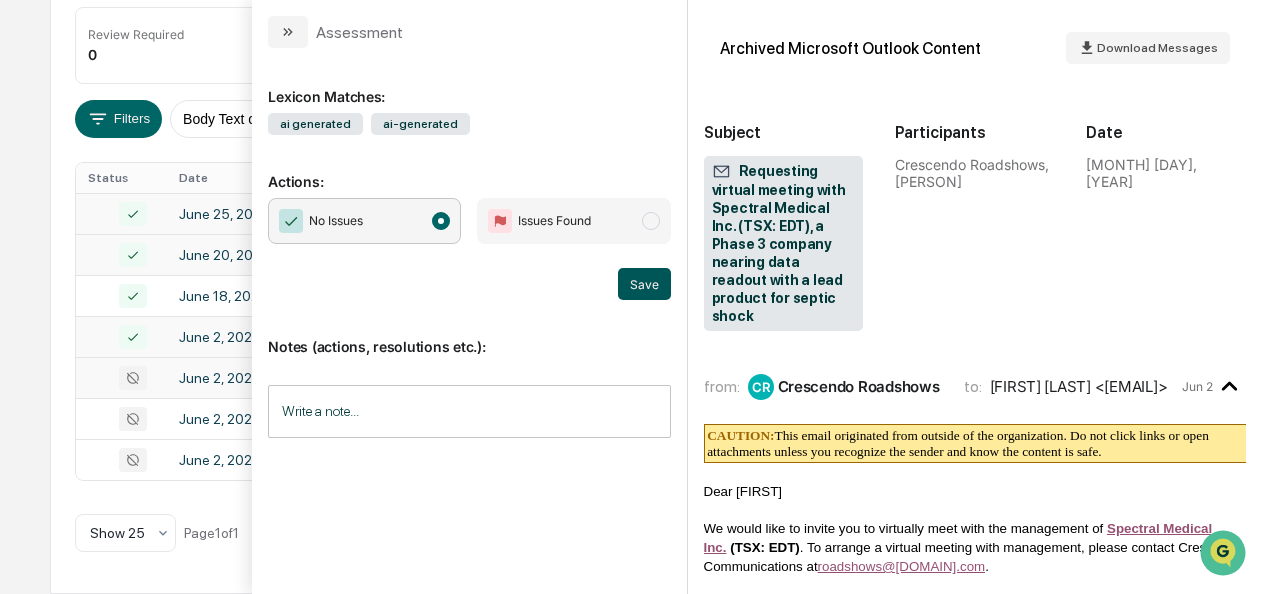 click on "Save" at bounding box center (644, 284) 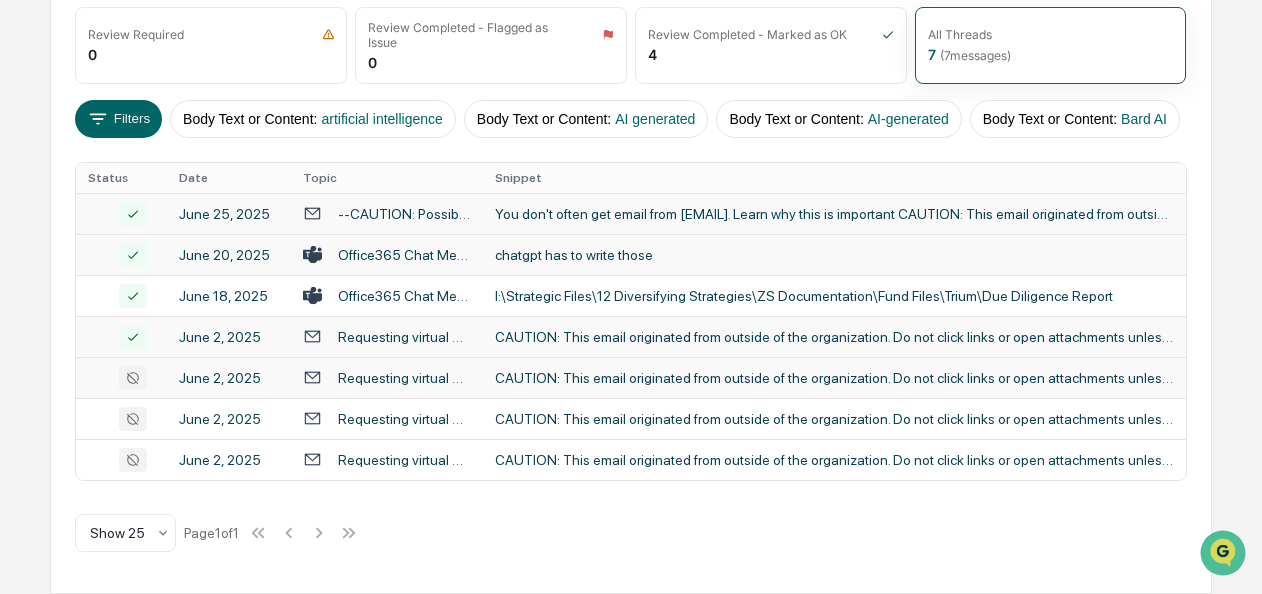 click on "CAUTION: This email originated from outside of the organization. Do not click links or open attachments unless you recognize the sender and know the content is safe.
Dear [FIRST],
We would li..." at bounding box center [834, 378] 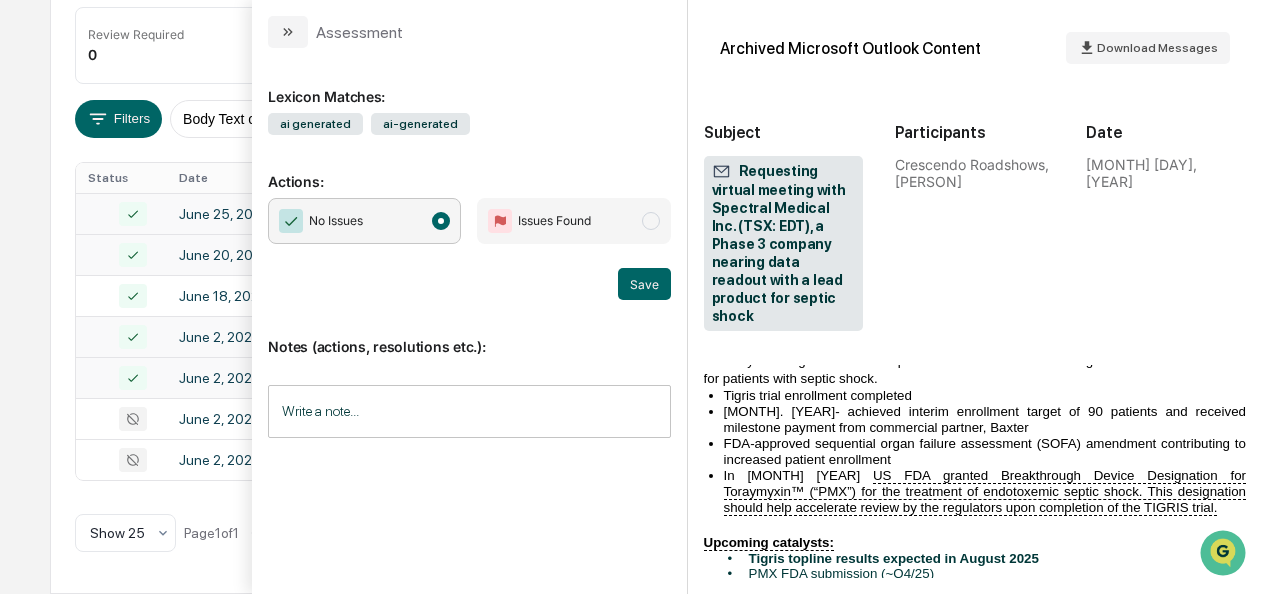 scroll, scrollTop: 270, scrollLeft: 0, axis: vertical 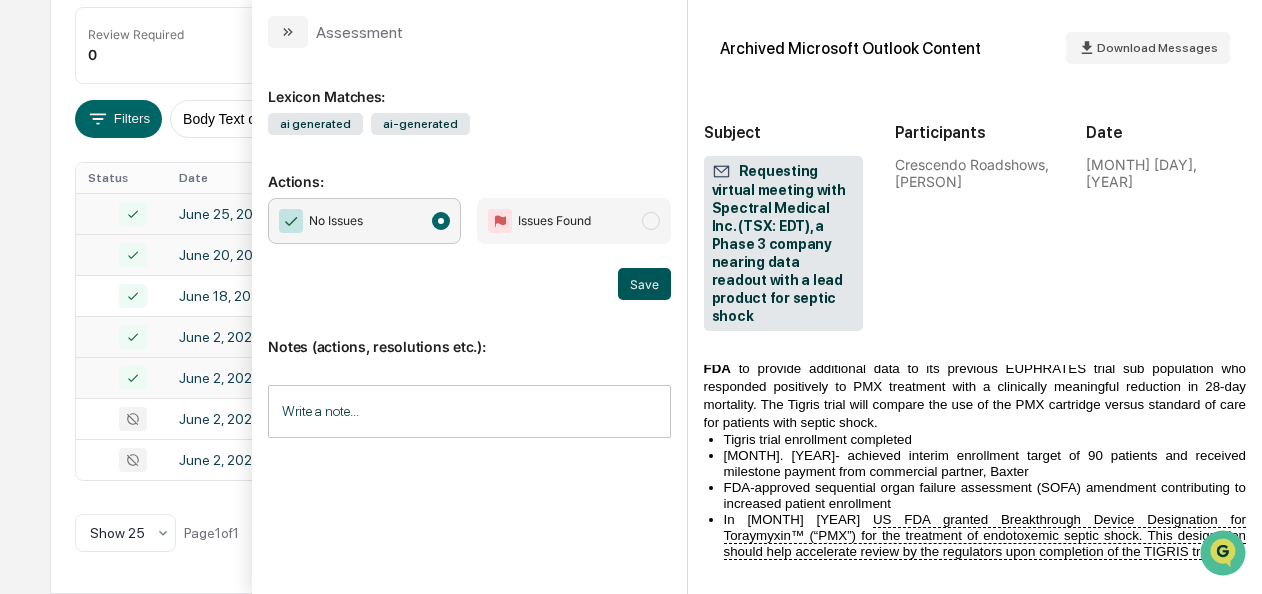 click on "Save" at bounding box center [644, 284] 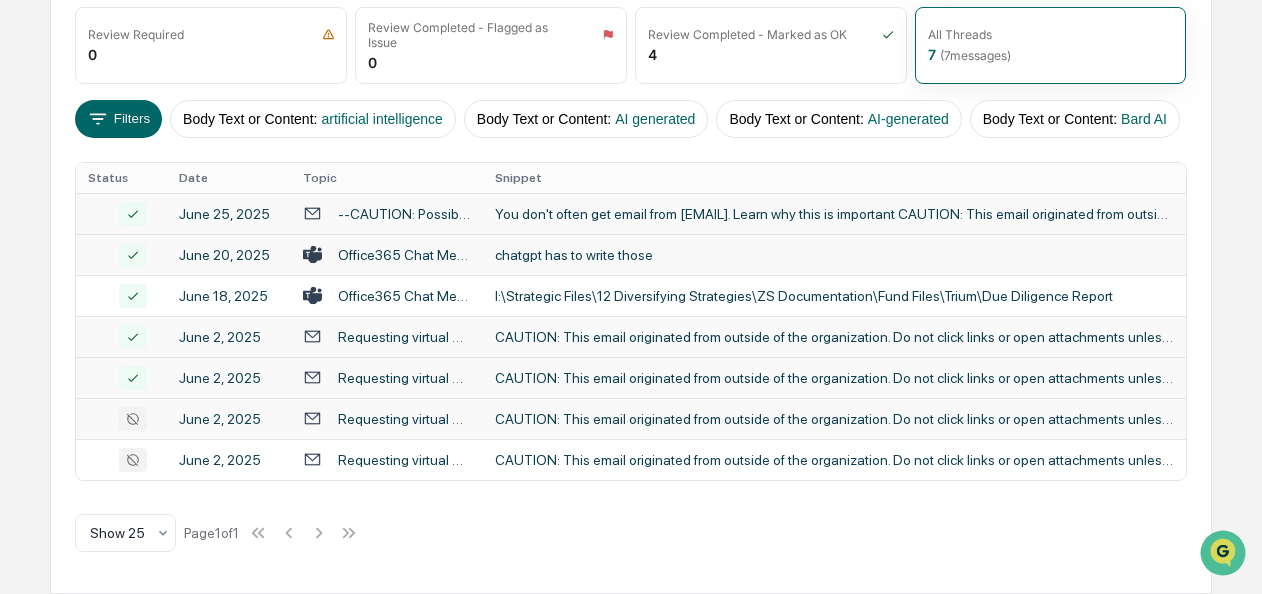 click on "Requesting virtual meeting with Spectral Medical Inc. (TSX: EDT), a Phase 3 company nearing data readout with a lead product for septic shock" at bounding box center [404, 419] 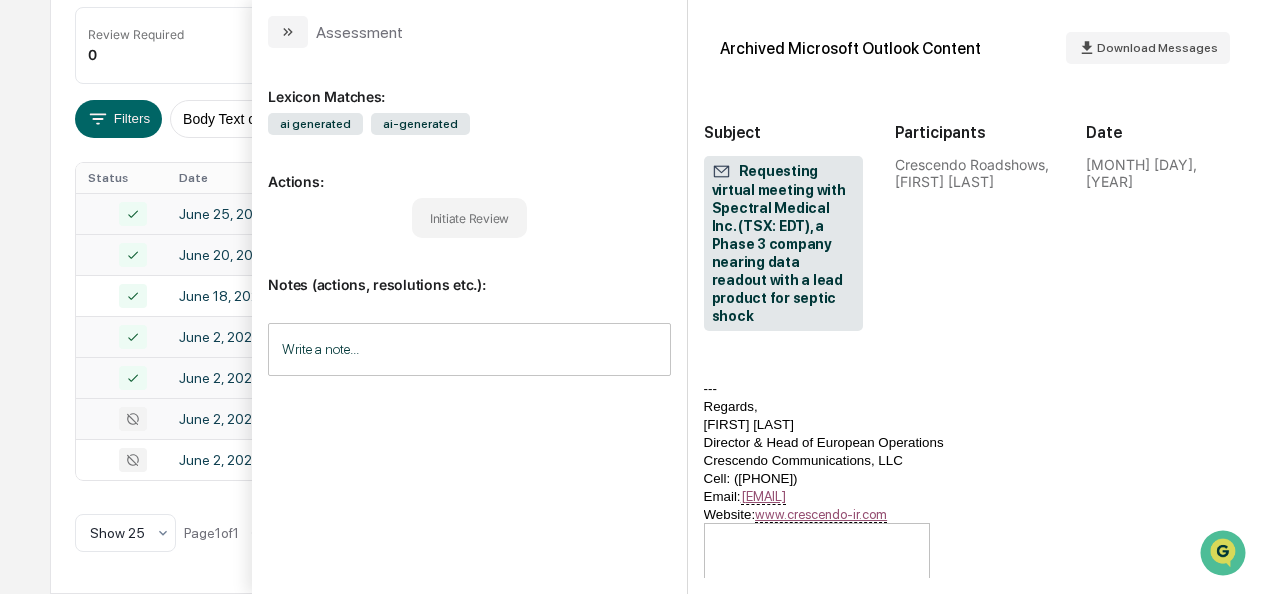 scroll, scrollTop: 1140, scrollLeft: 0, axis: vertical 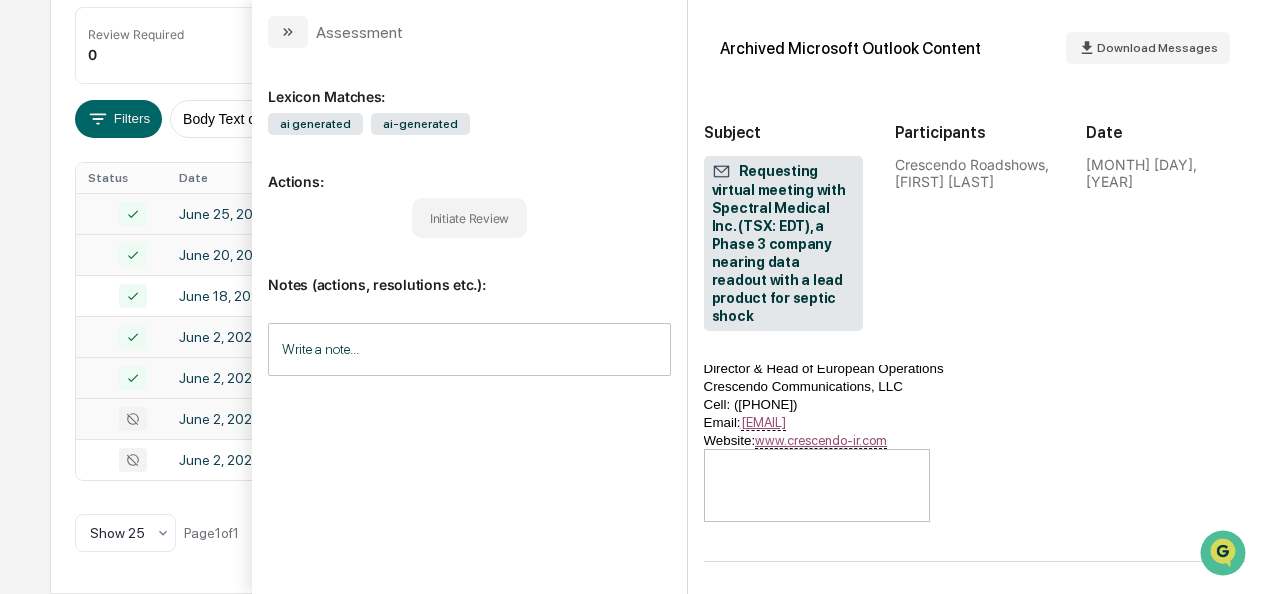 click on "Initiate Review" at bounding box center (469, 218) 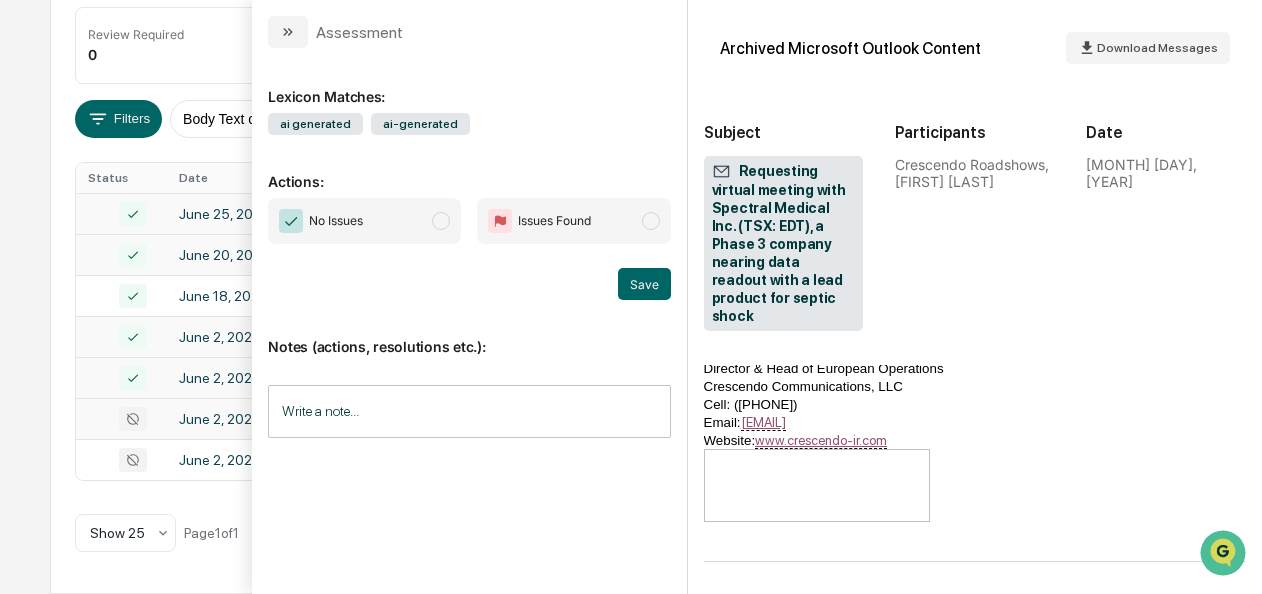 click at bounding box center [441, 221] 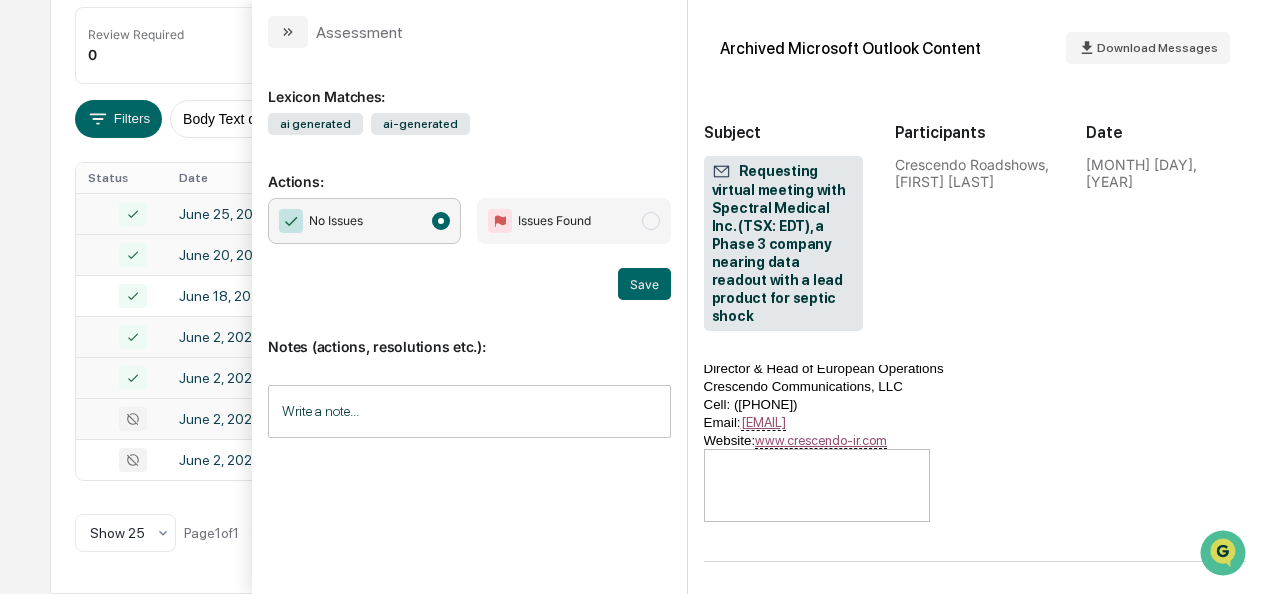 click on "Save" at bounding box center (469, 284) 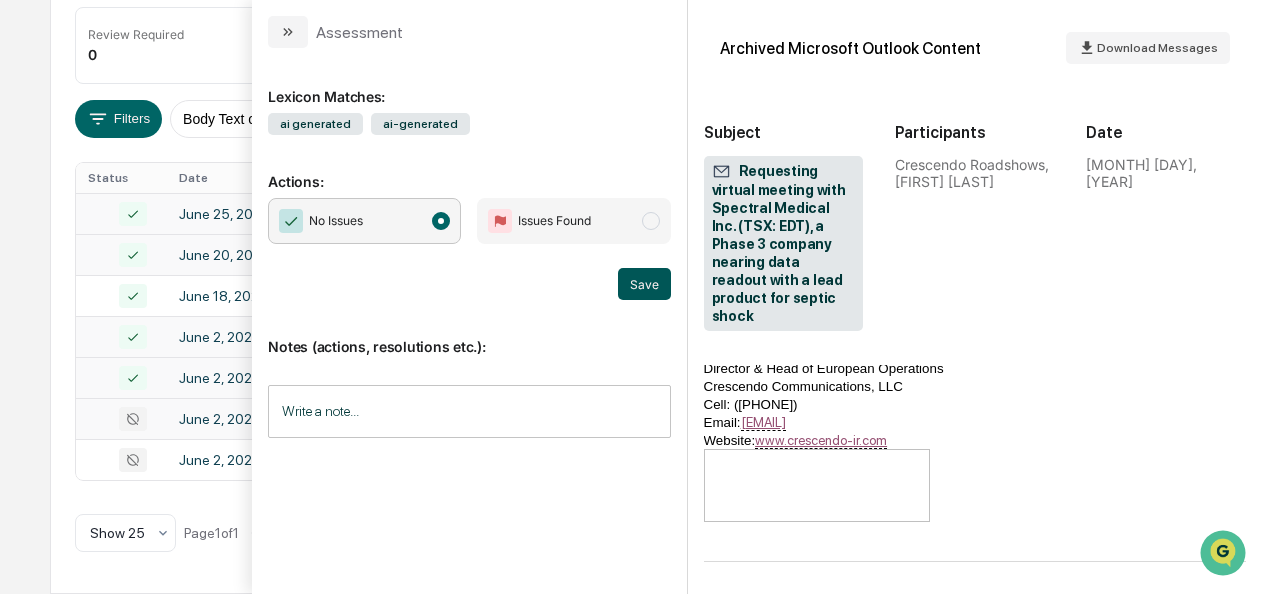 click on "Save" at bounding box center (644, 284) 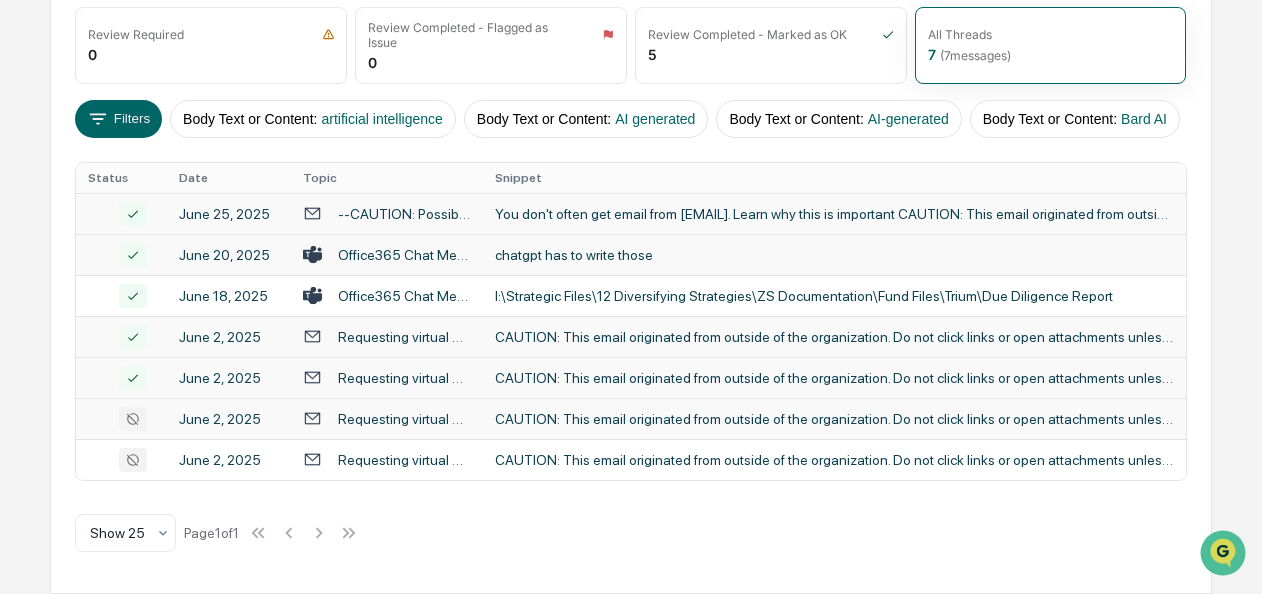 scroll, scrollTop: 284, scrollLeft: 0, axis: vertical 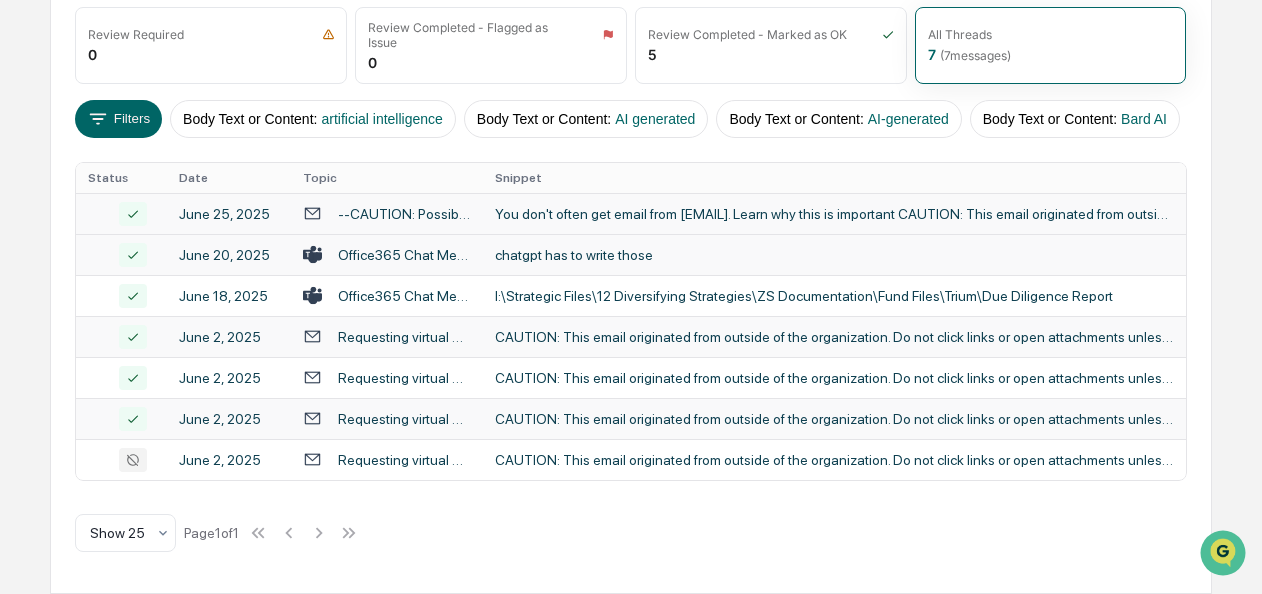 click on "CAUTION: This email originated from outside of the organization. Do not click links or open attachments unless you recognize the sender and know the content is safe.
Dear [FIRST],
We would lik..." at bounding box center (834, 460) 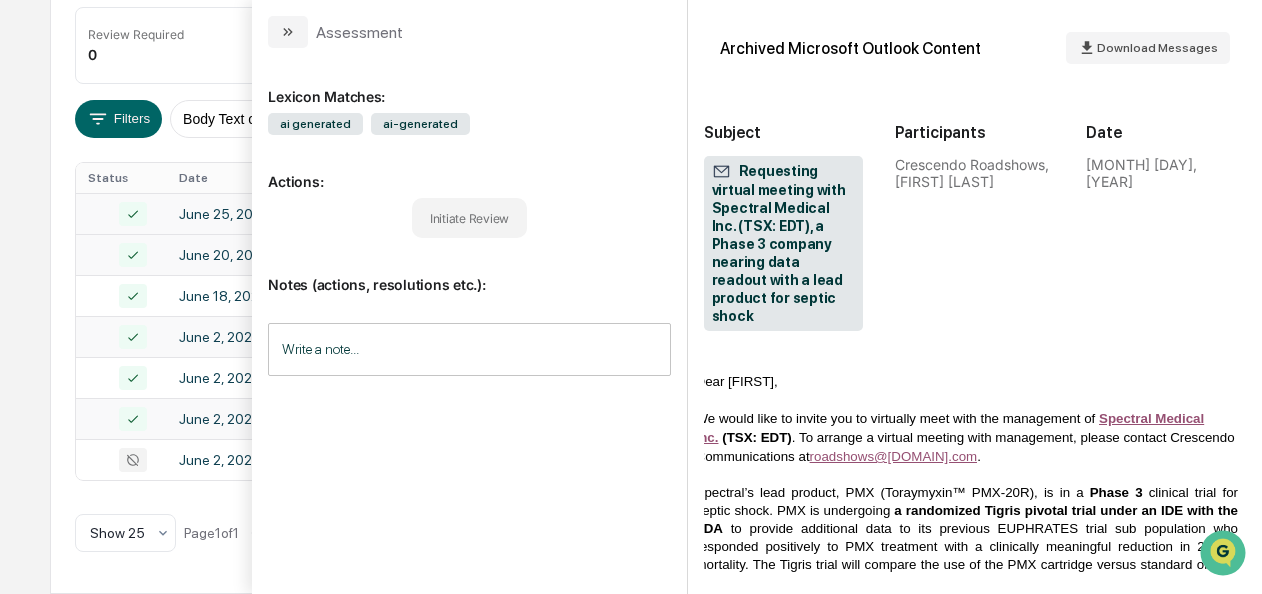 scroll, scrollTop: 32, scrollLeft: 8, axis: both 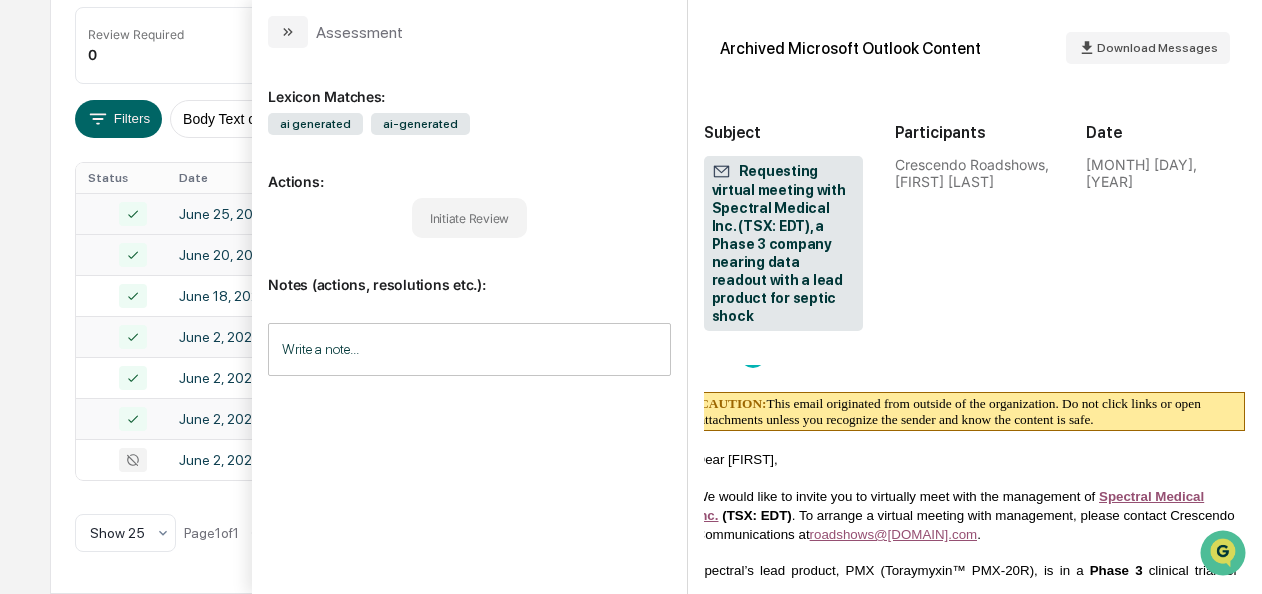 click on "Initiate Review" at bounding box center (469, 218) 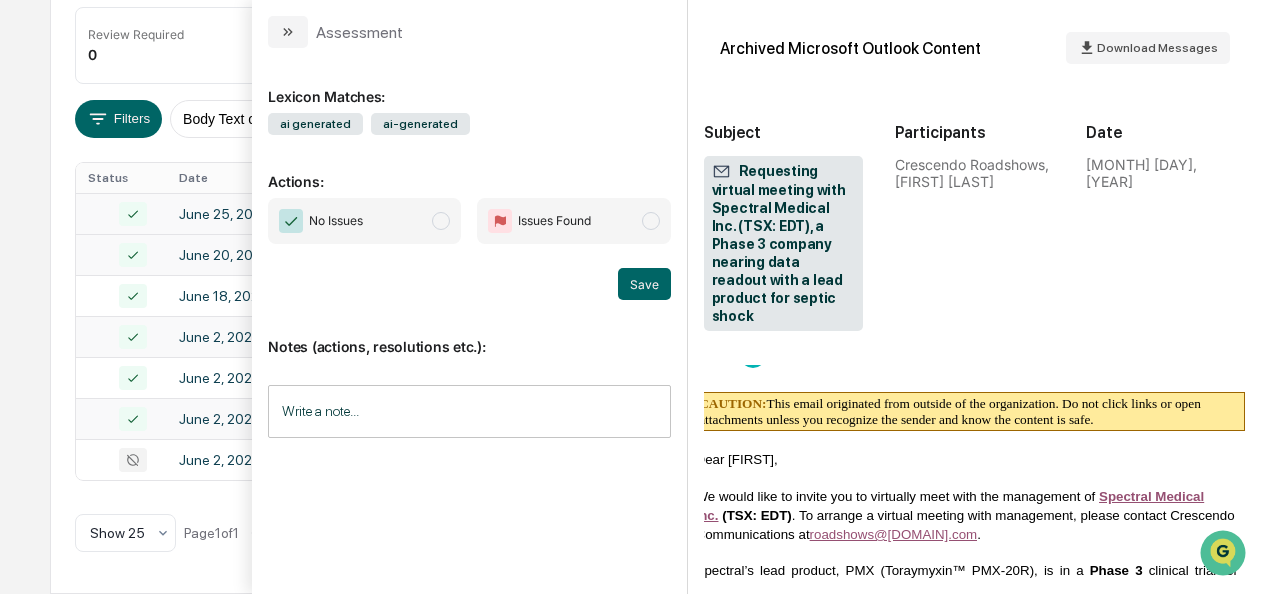 click on "No Issues" at bounding box center (364, 221) 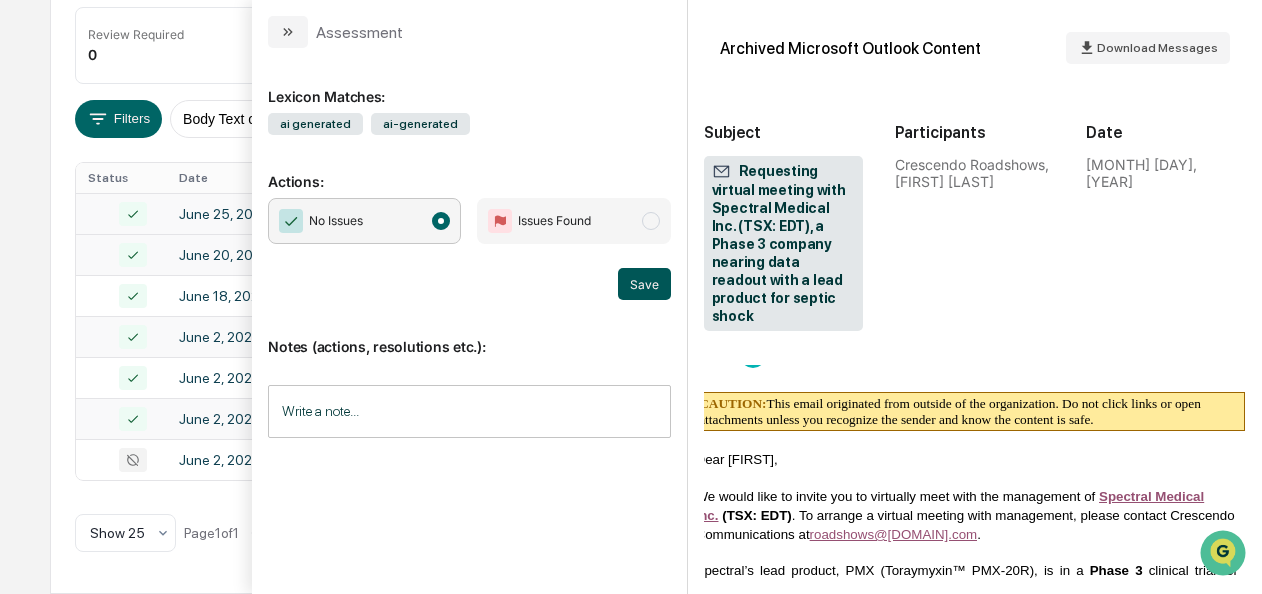 click on "Save" at bounding box center [644, 284] 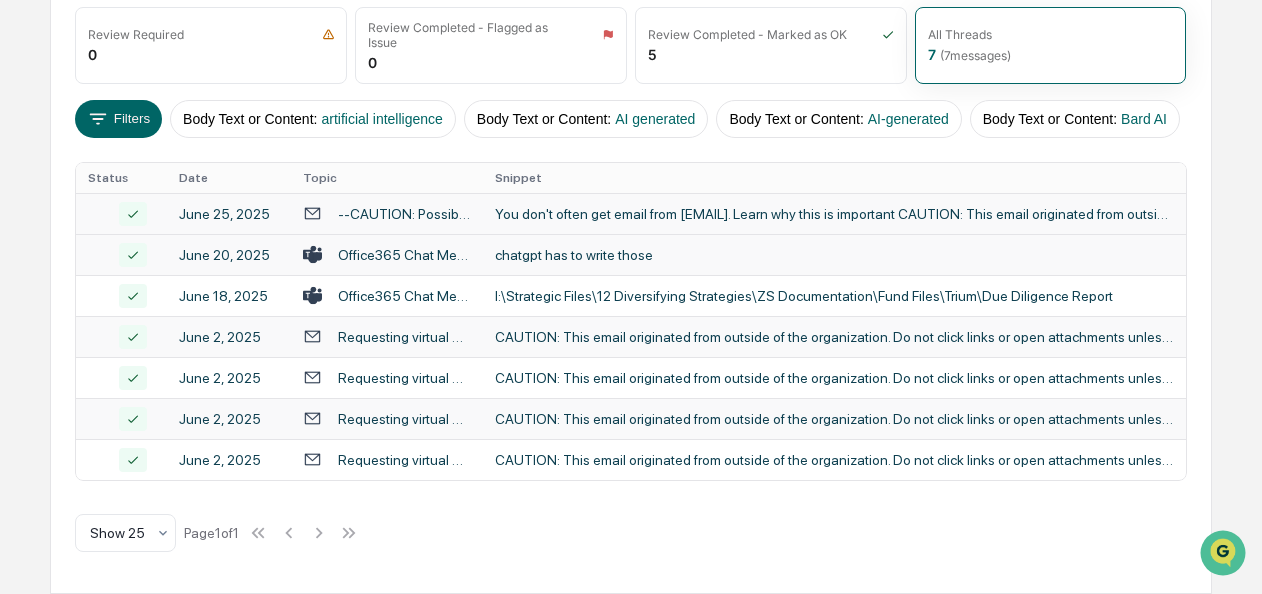 click on "AI Search Options Review Required 0 Review Completed - Flagged as Issue 0 Review Completed - Marked as OK 5 All Threads 7   ( 7  messages) Filters Body Text or Content : artificial intelligence Body Text or Content : AI generated Body Text or Content : AI-generated Body Text or Content : Bard AI Body Text or Content : Bing AI Body Text or Content : ChatGPT Body Text or Content : Chatsonic Body Text or Content : DialoGPT Body Text or Content : Jasper Chat Body Text or Content : LAMDA Body Text or Content : Megatron-Turing Body Text or Content : OpenAI Playground Body Text or Content : Socratic Date : Date : 06/01/2025 - 06/30/2025 Status Date Topic Snippet June 25, 2025 --CAUTION: Possible SPAM Message-- Meeting Request Around Microsoft SharePoint Services You don't often get email from david@jjcsystems.com. Learn why this is important
CAUTION: This email originated from outside of the organization. Do not click links or open attachments unless you re... June 20, 2025 chatgpt has to write those June 18, 2025" at bounding box center (630, 259) 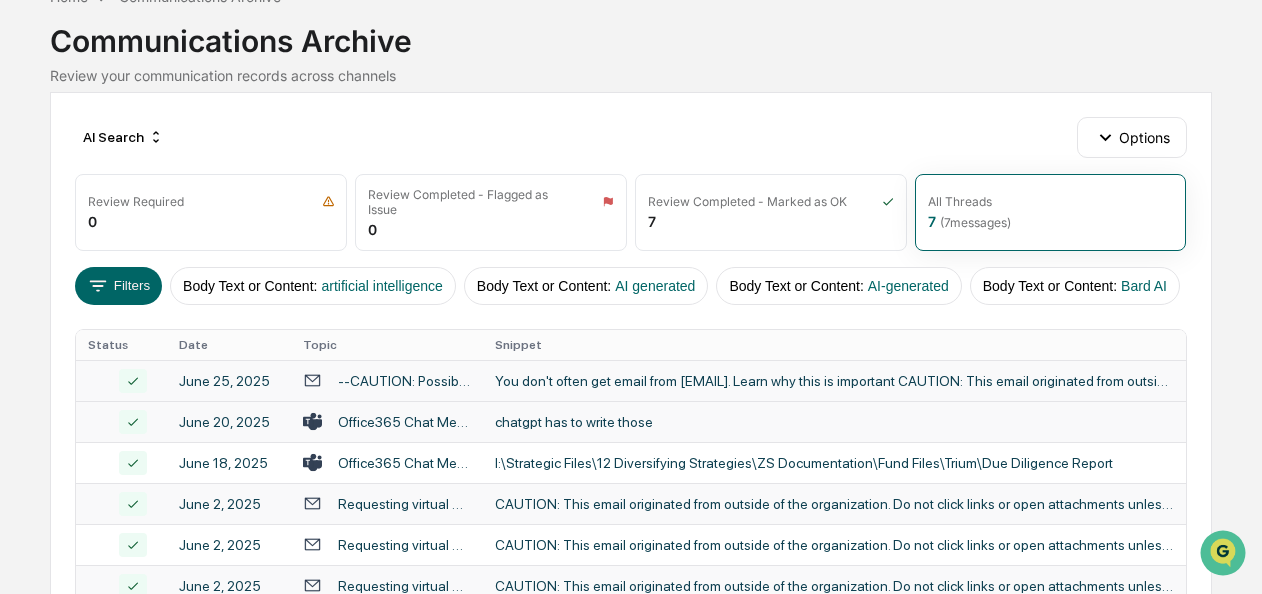 scroll, scrollTop: 113, scrollLeft: 0, axis: vertical 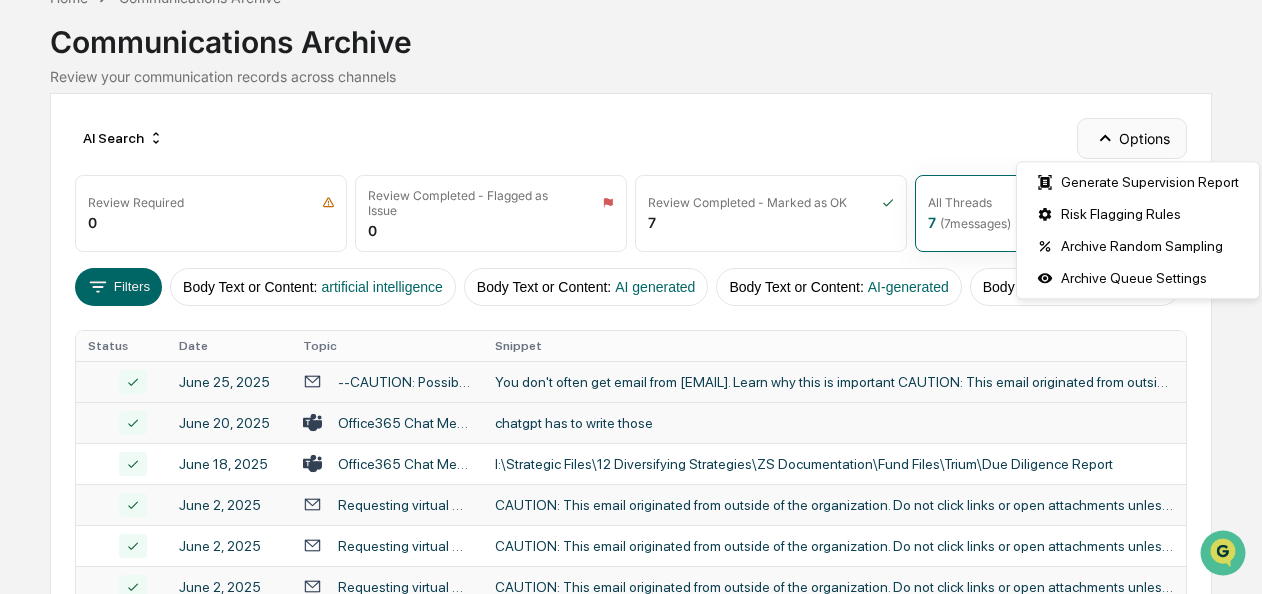 click on "Options" at bounding box center [1131, 138] 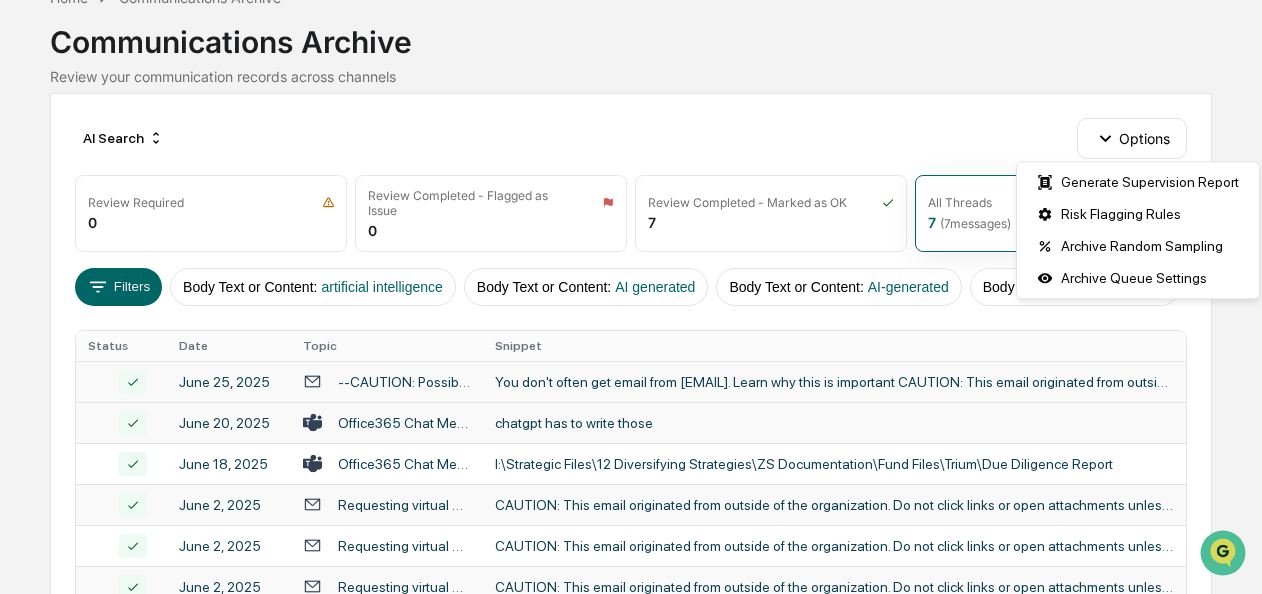 click on "AI Search Options" at bounding box center (630, 138) 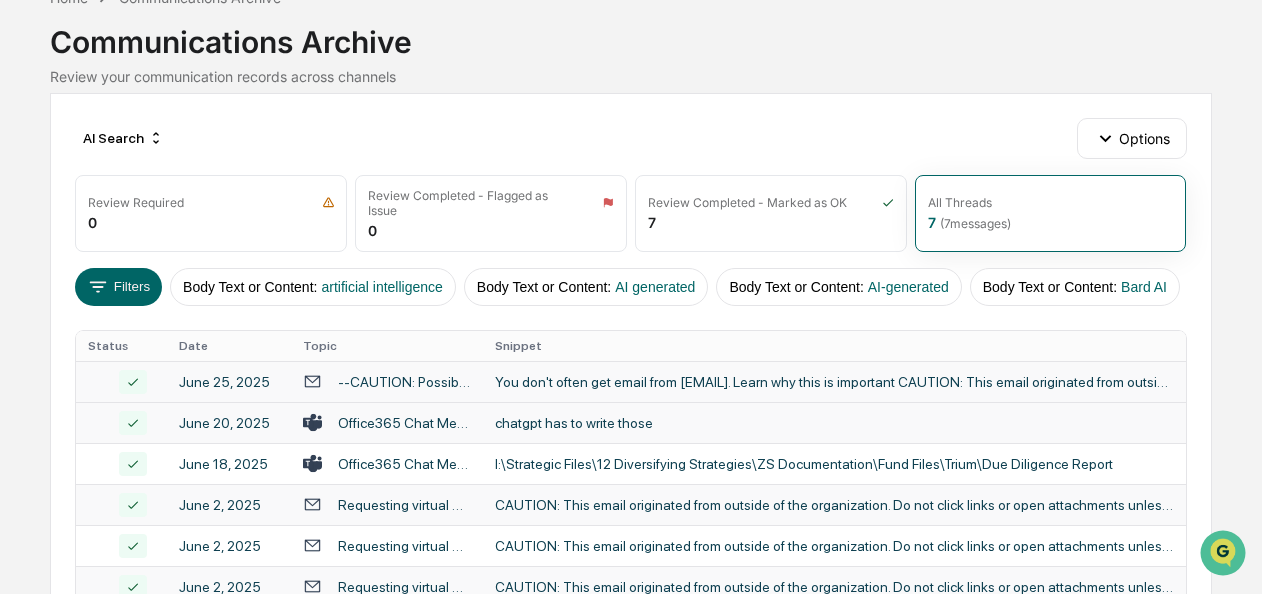 scroll, scrollTop: 0, scrollLeft: 0, axis: both 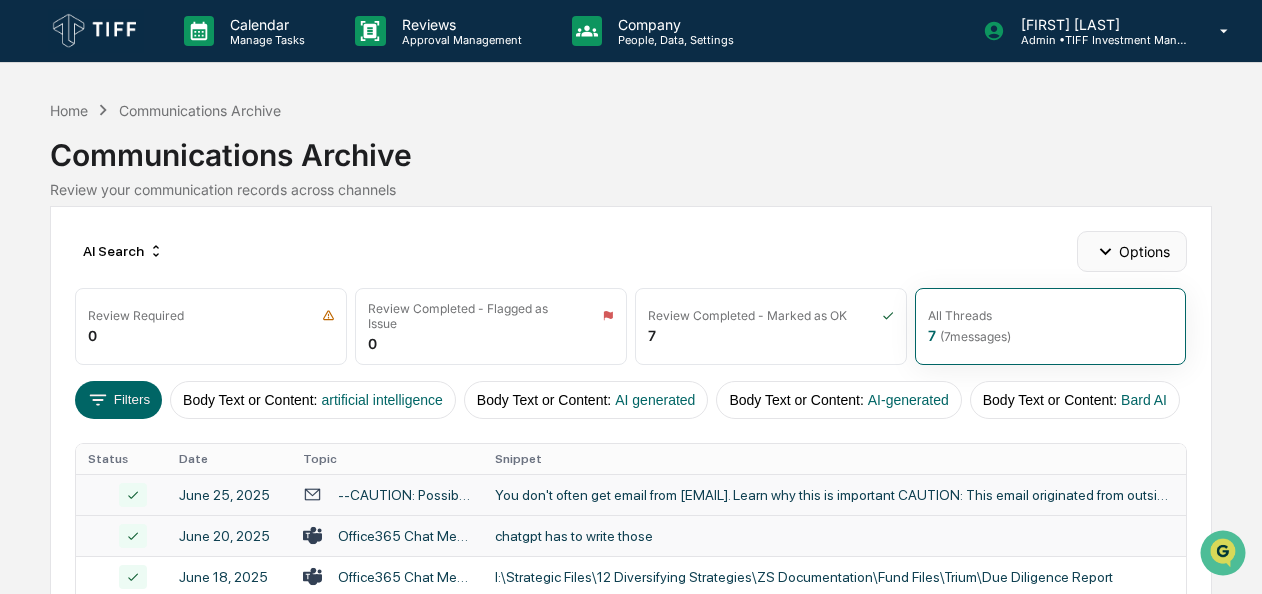 click on "Options" at bounding box center (1131, 251) 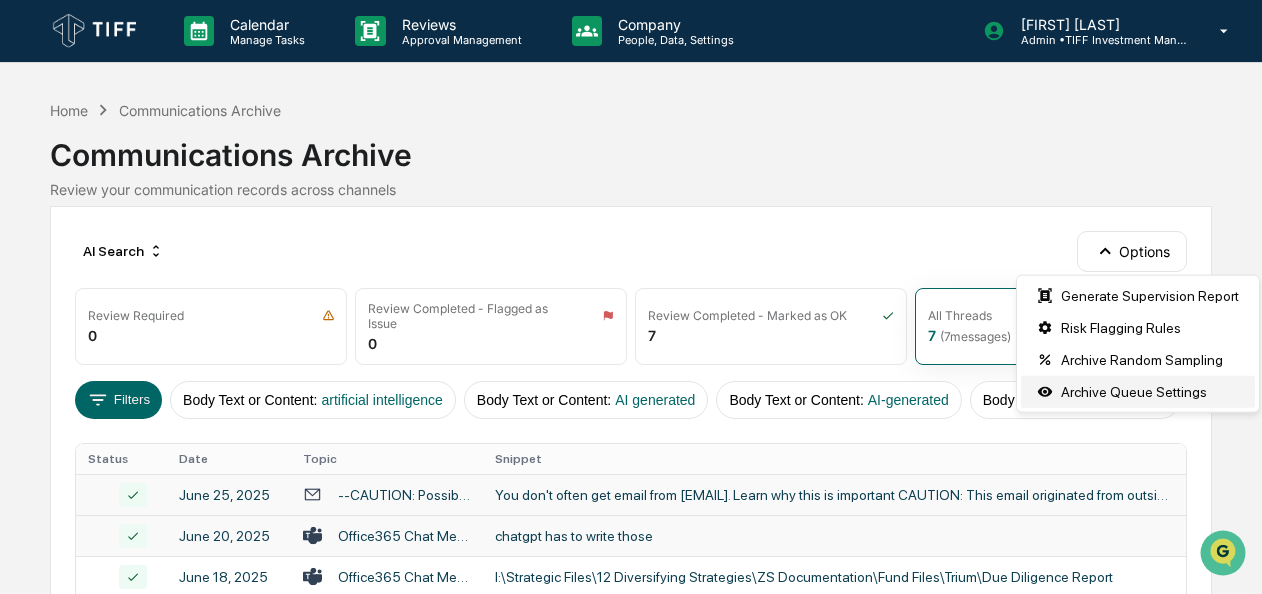 click on "Archive Queue Settings" at bounding box center (1138, 392) 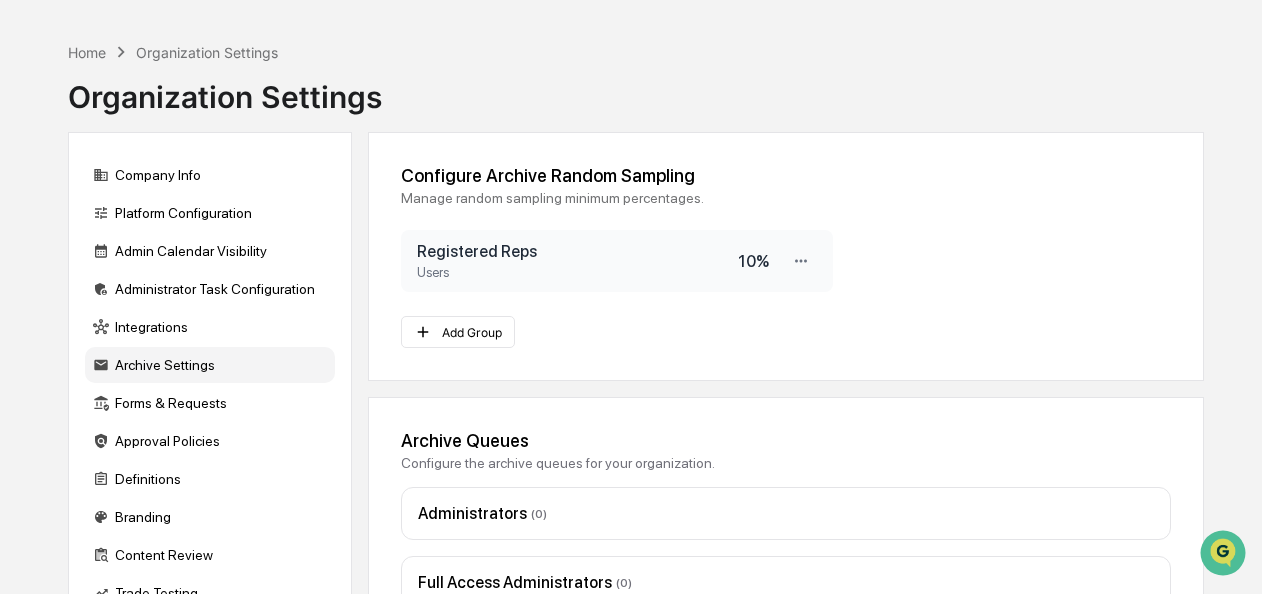 scroll, scrollTop: 0, scrollLeft: 0, axis: both 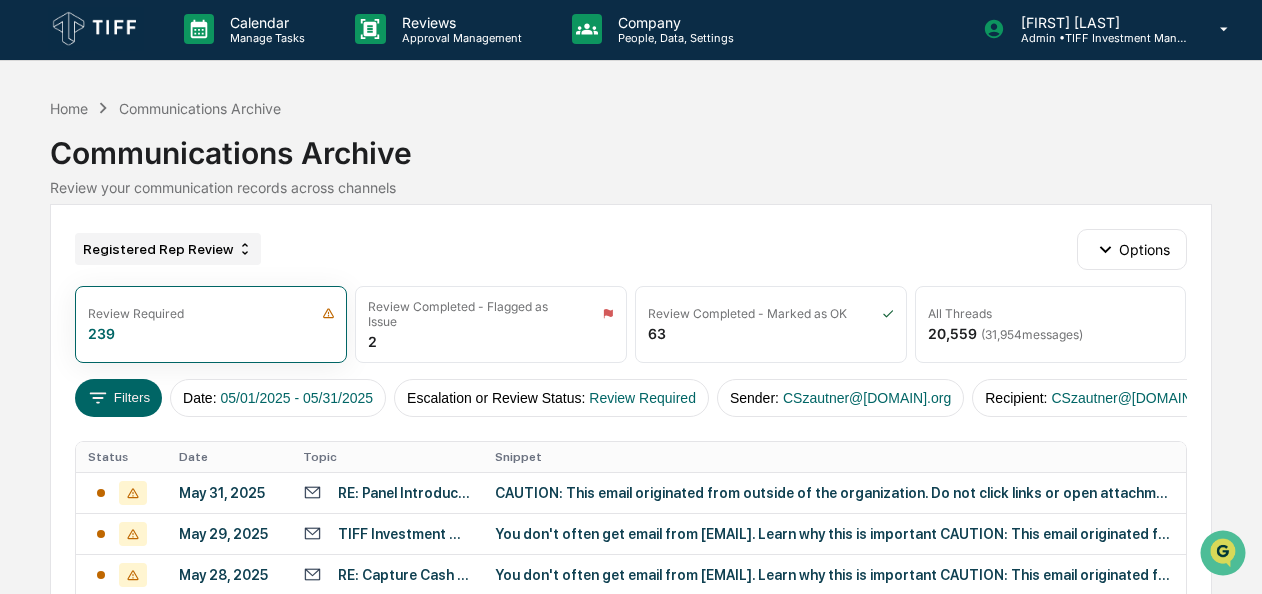 click on "Registered Rep Review" at bounding box center (168, 249) 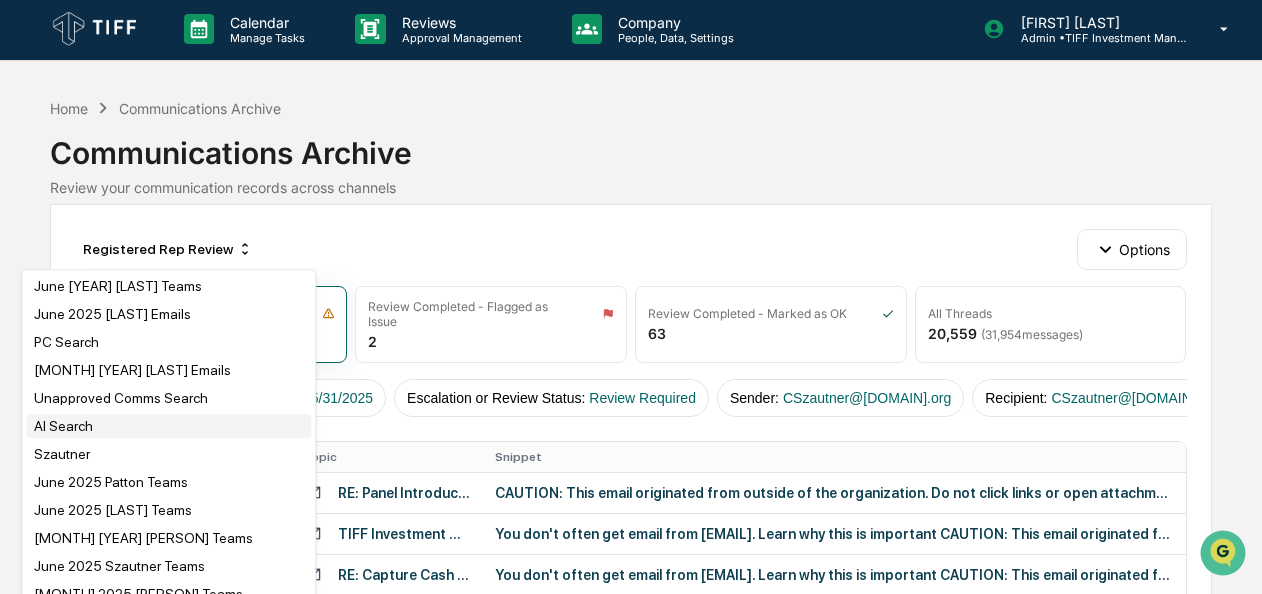 click on "AI Search" at bounding box center [168, 426] 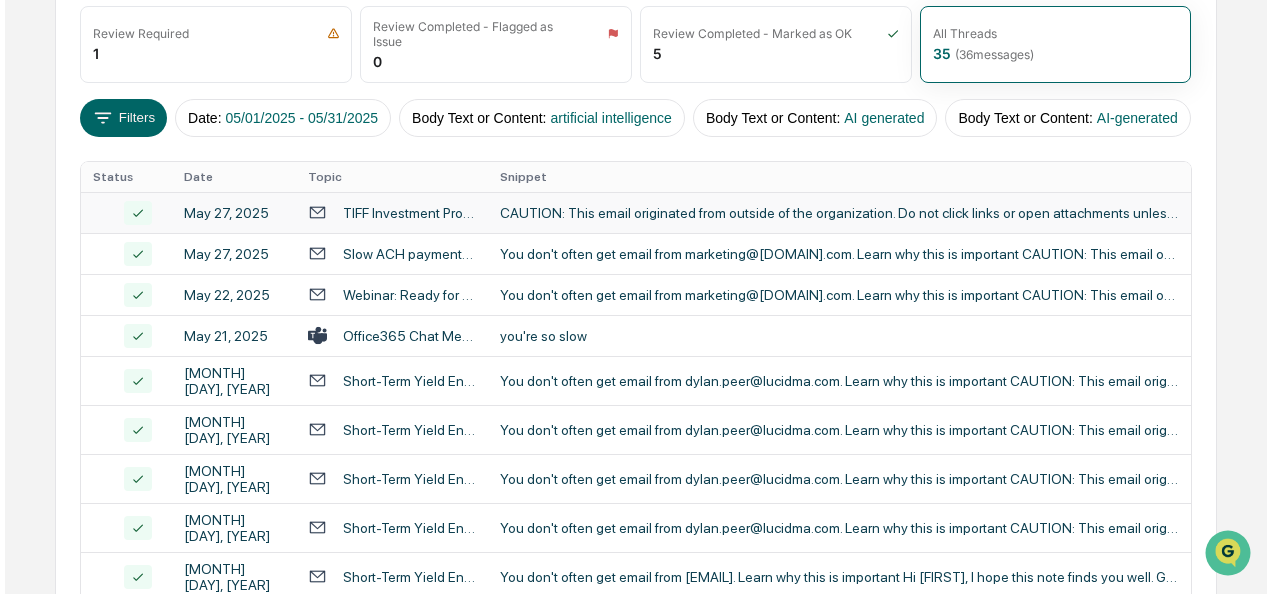 scroll, scrollTop: 0, scrollLeft: 0, axis: both 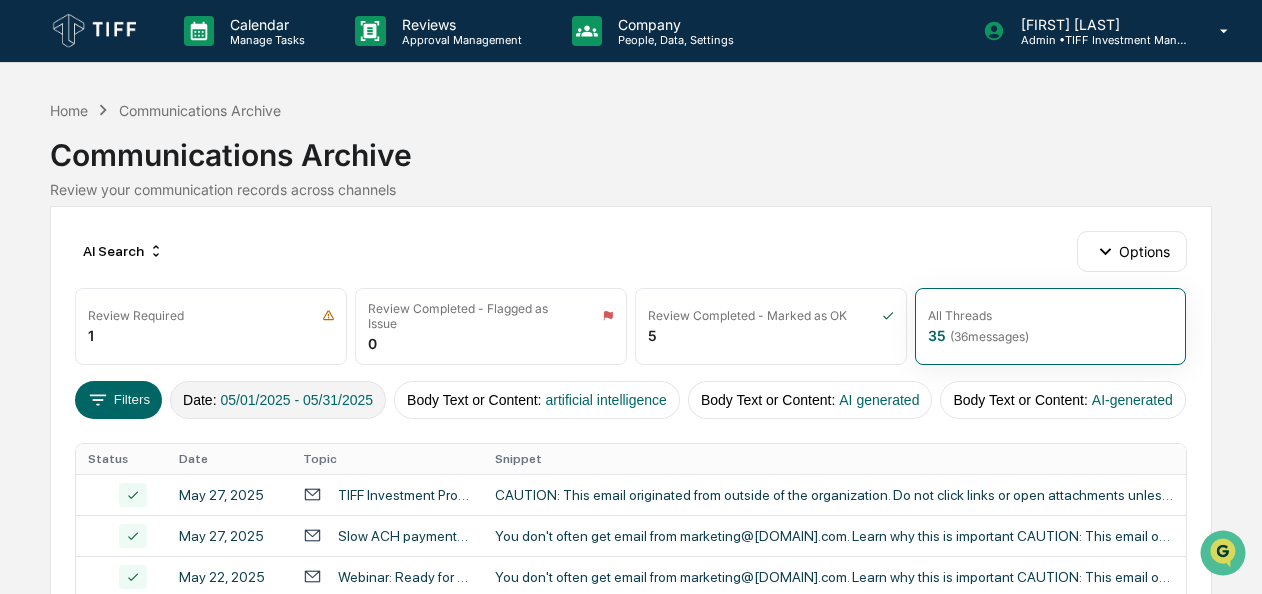 click on "Date : [MM]/[DD]/[YYYY] - [MM]/[DD]/[YYYY]" at bounding box center [278, 400] 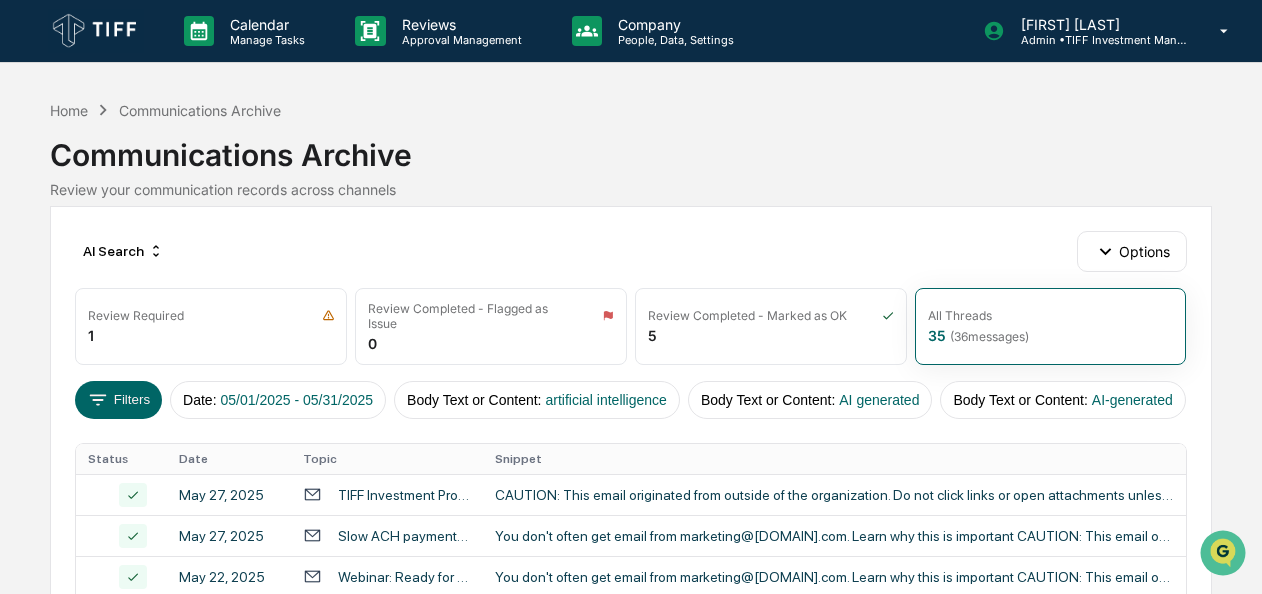 click on "Filters" at bounding box center [118, 400] 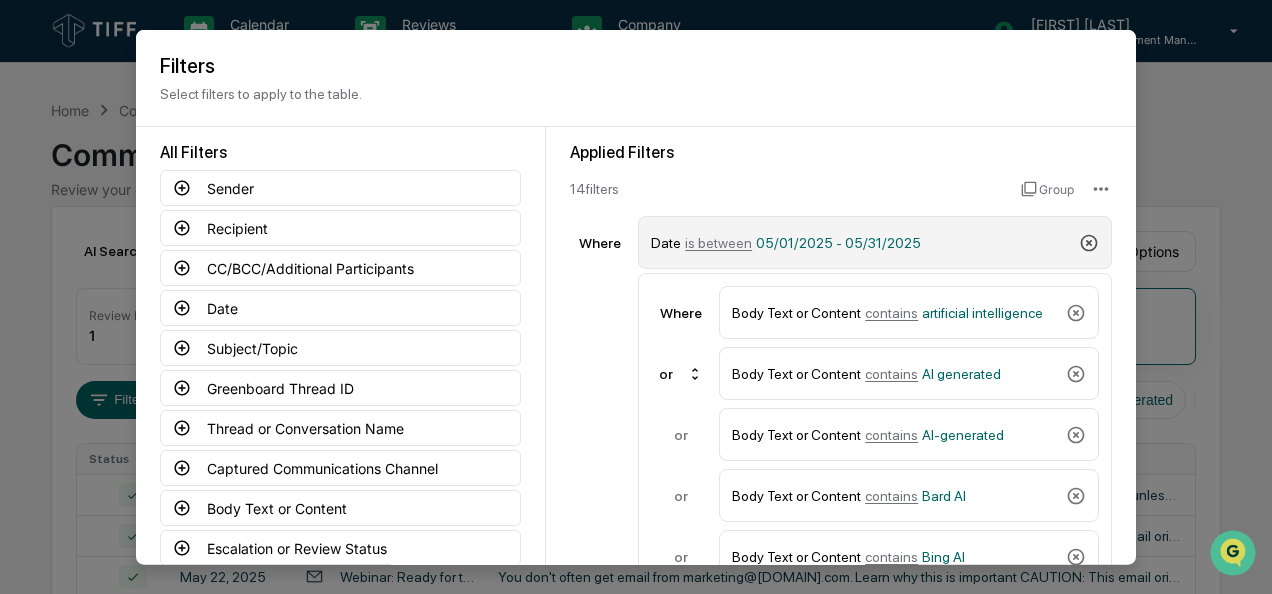 click 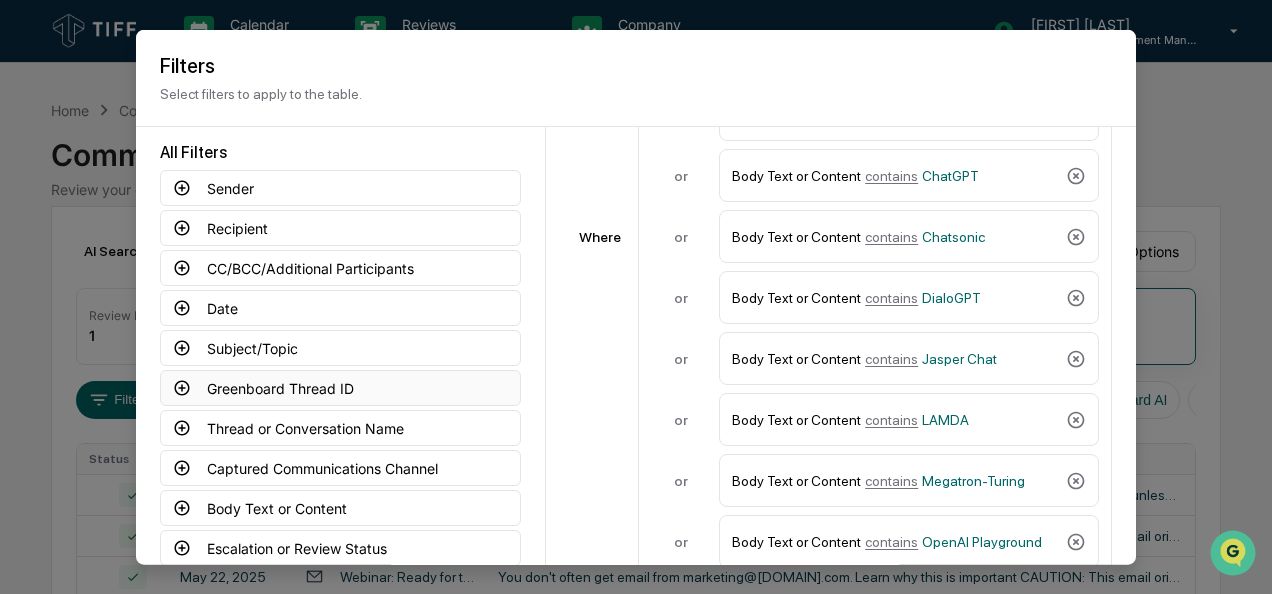 scroll, scrollTop: 393, scrollLeft: 0, axis: vertical 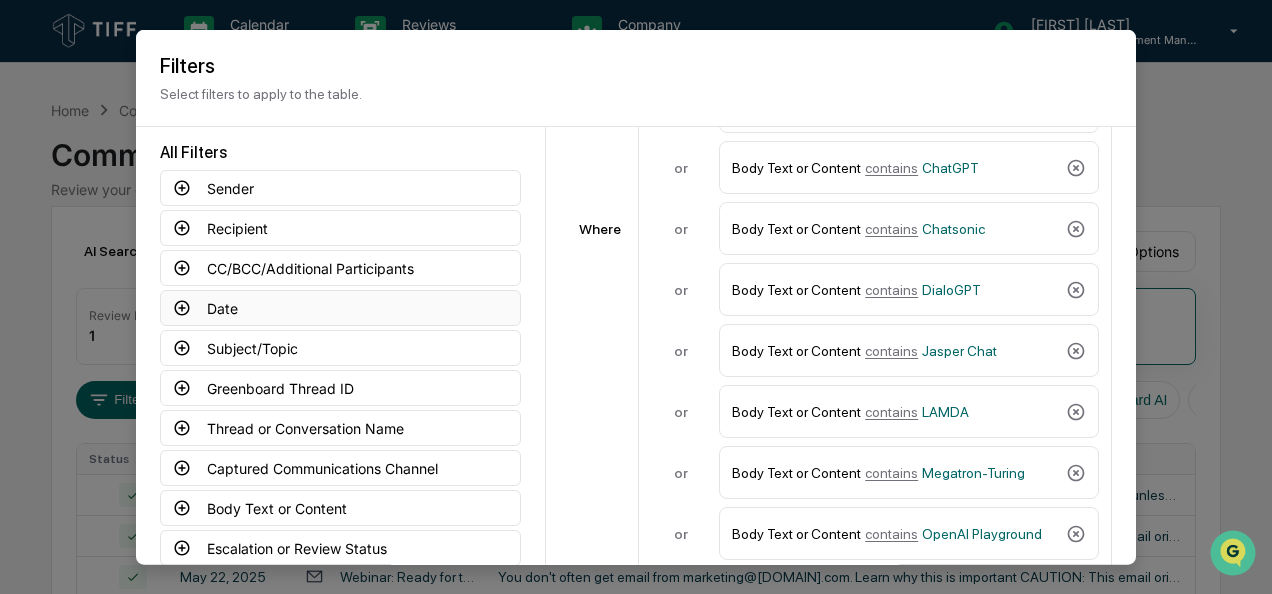 click 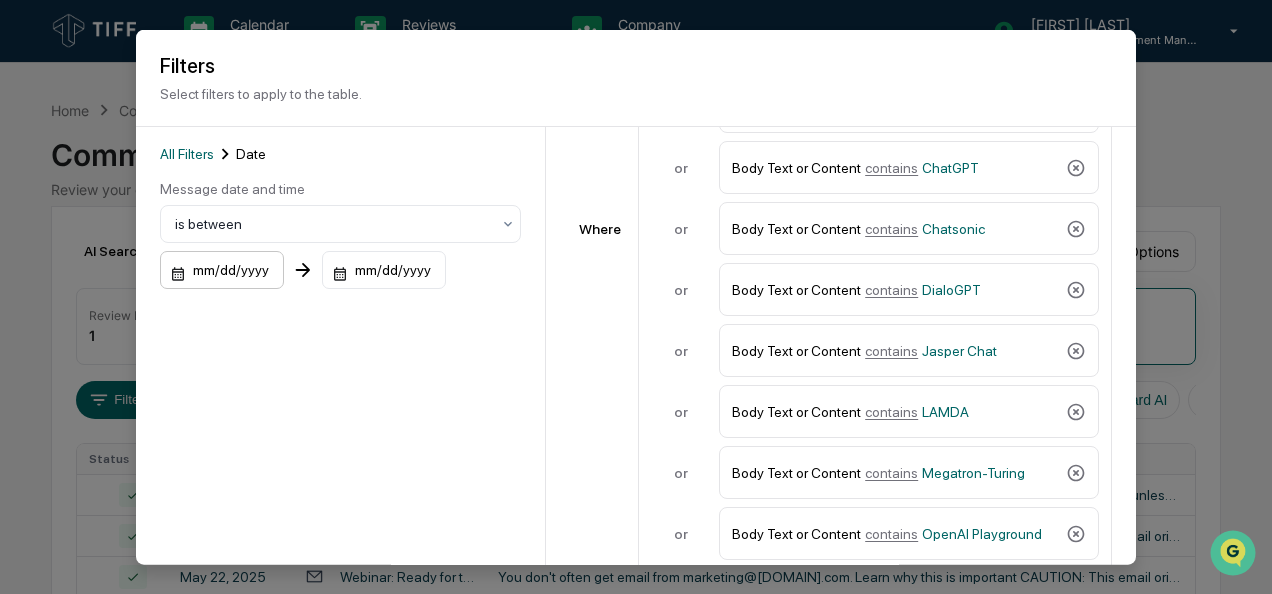 click on "mm/dd/yyyy" at bounding box center (222, 270) 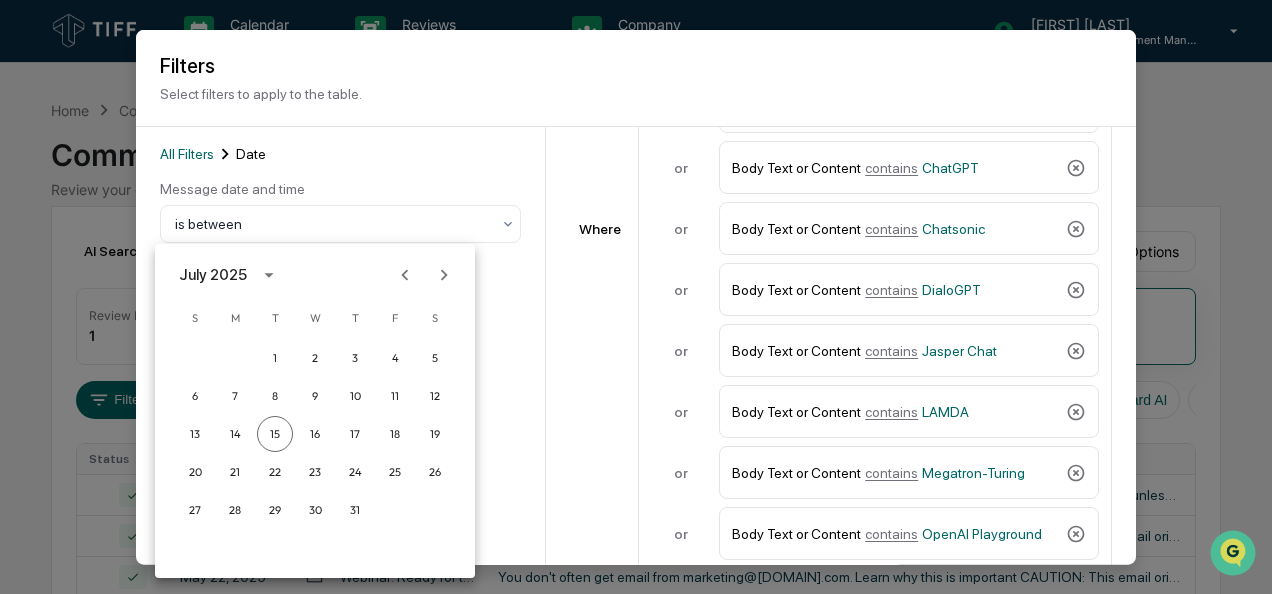 click 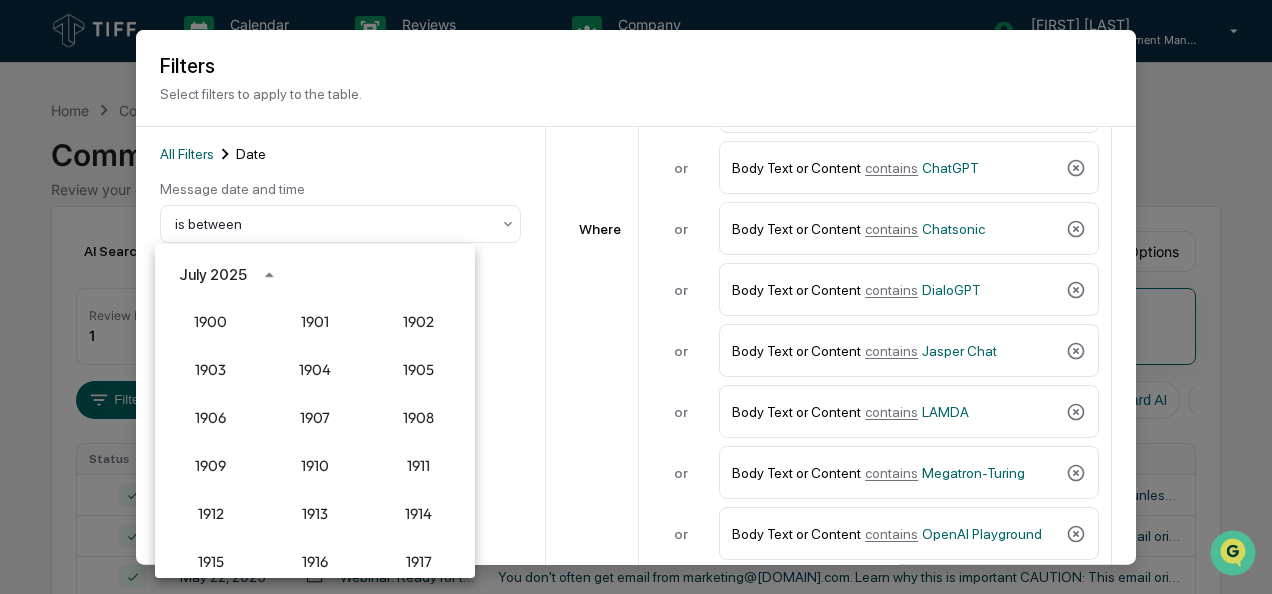 scroll, scrollTop: 1852, scrollLeft: 0, axis: vertical 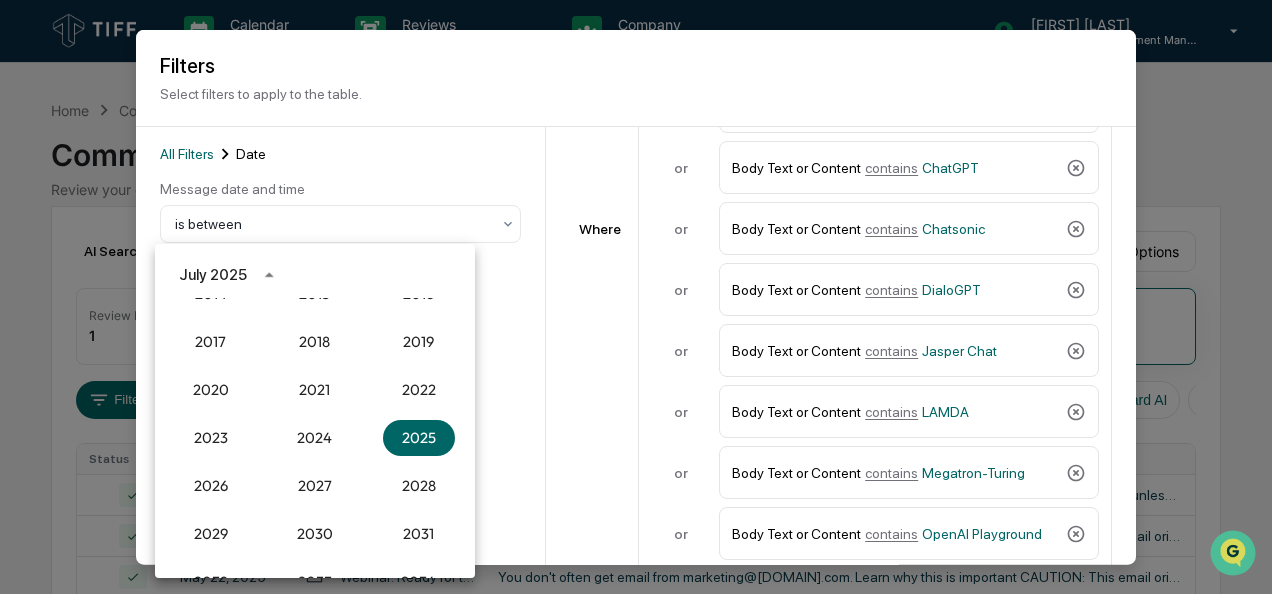 click on "2025" at bounding box center (419, 438) 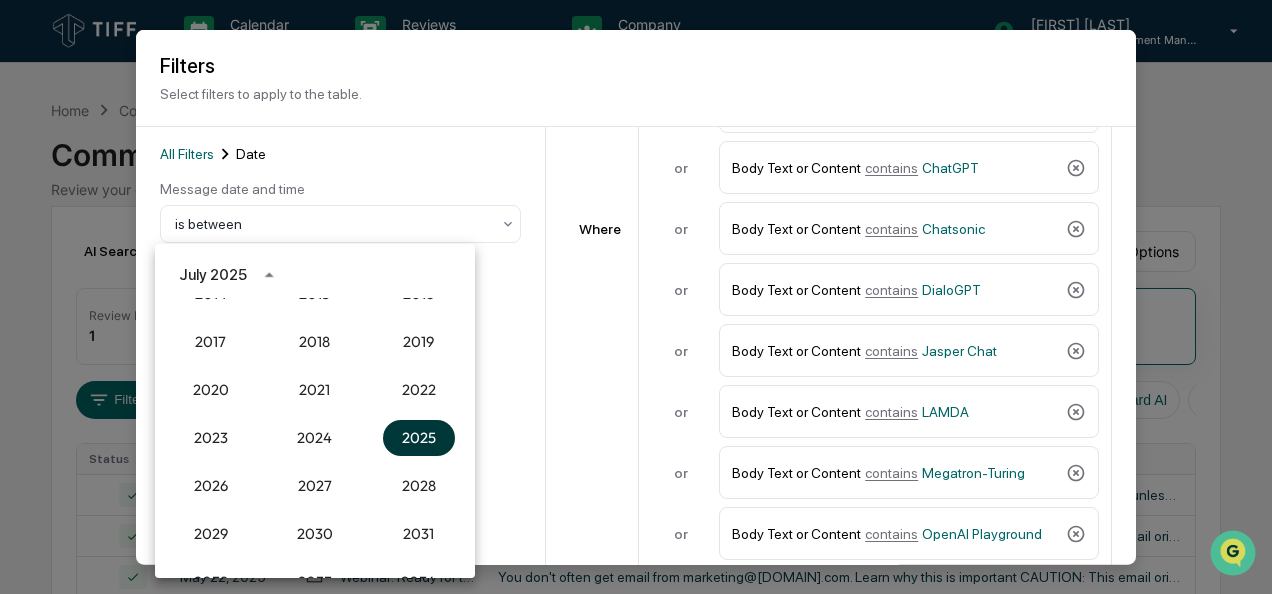click on "2025" at bounding box center [419, 438] 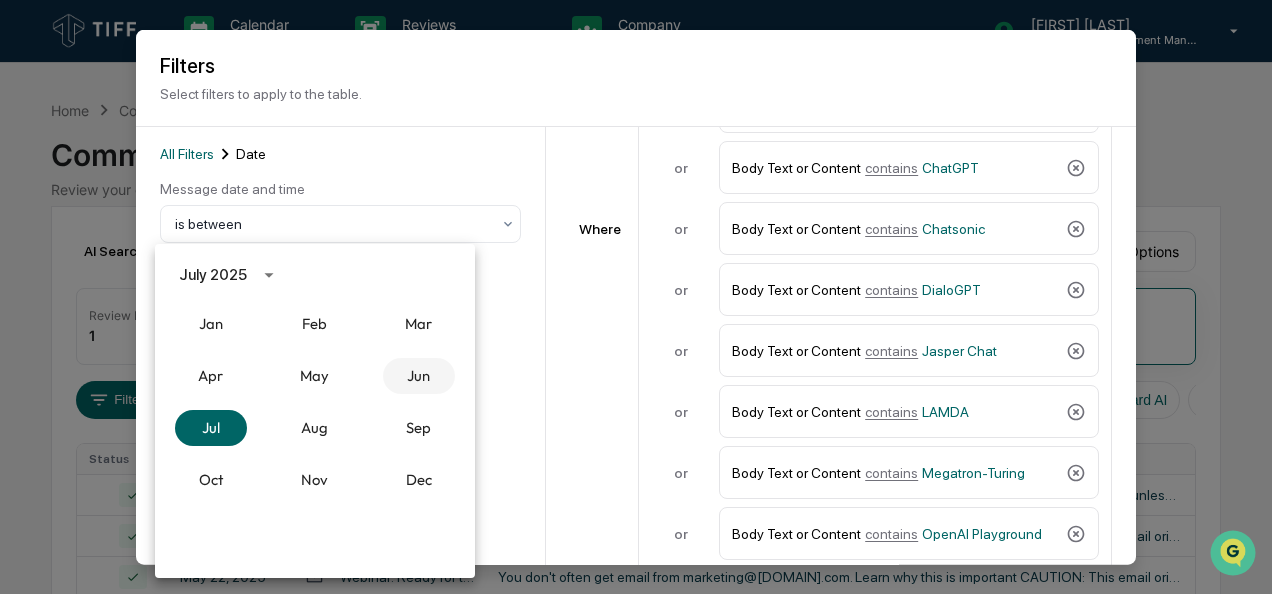 click on "Jun" at bounding box center [419, 376] 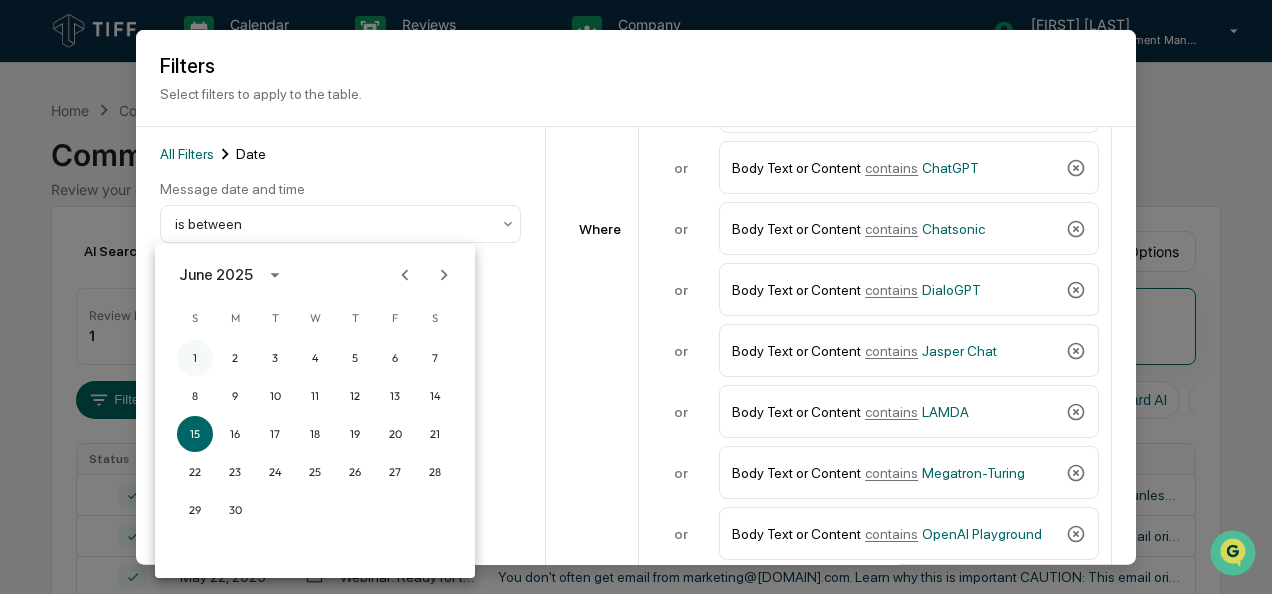 click on "1" at bounding box center (195, 358) 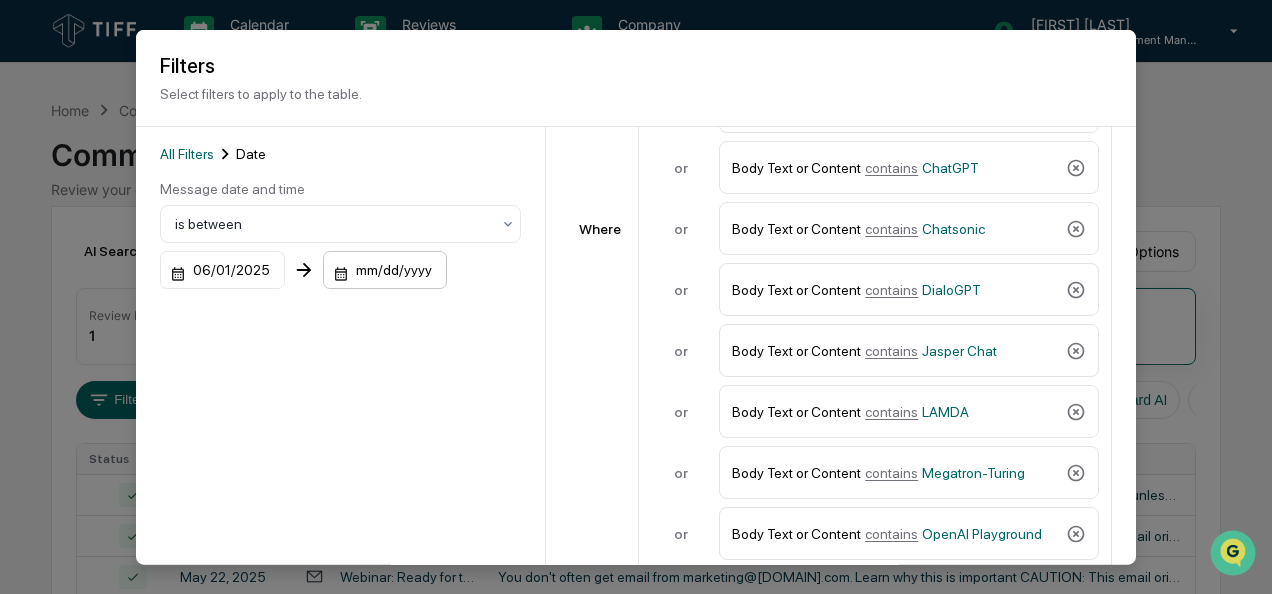 click on "mm/dd/yyyy" at bounding box center [222, 270] 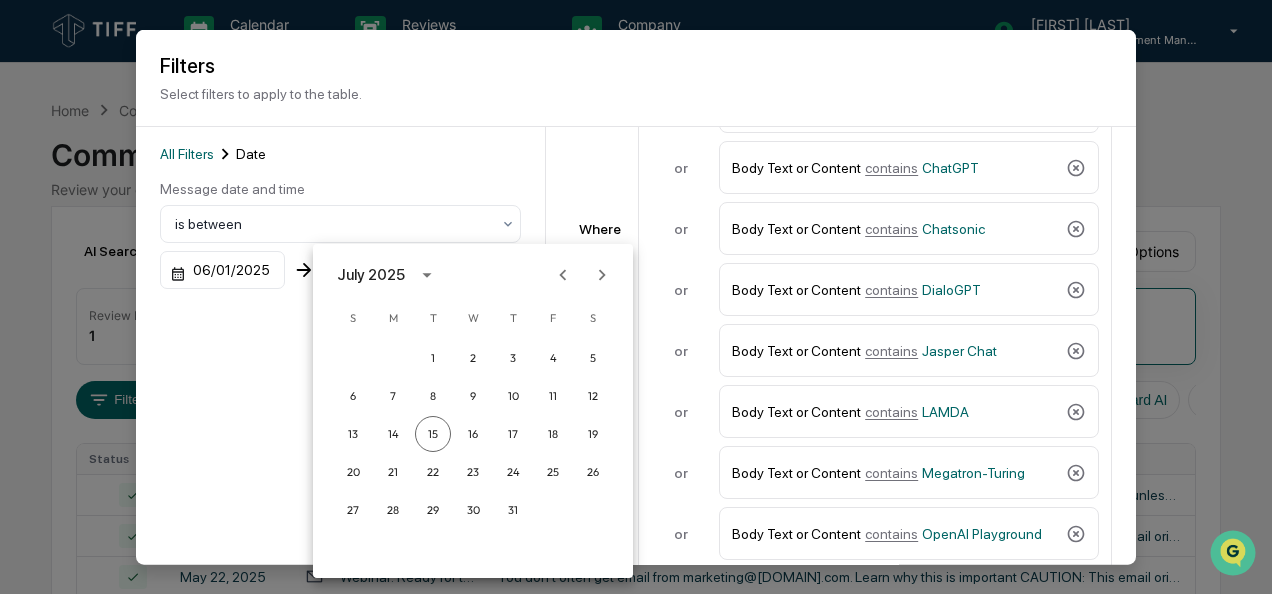 click on "July 2025" at bounding box center (371, 275) 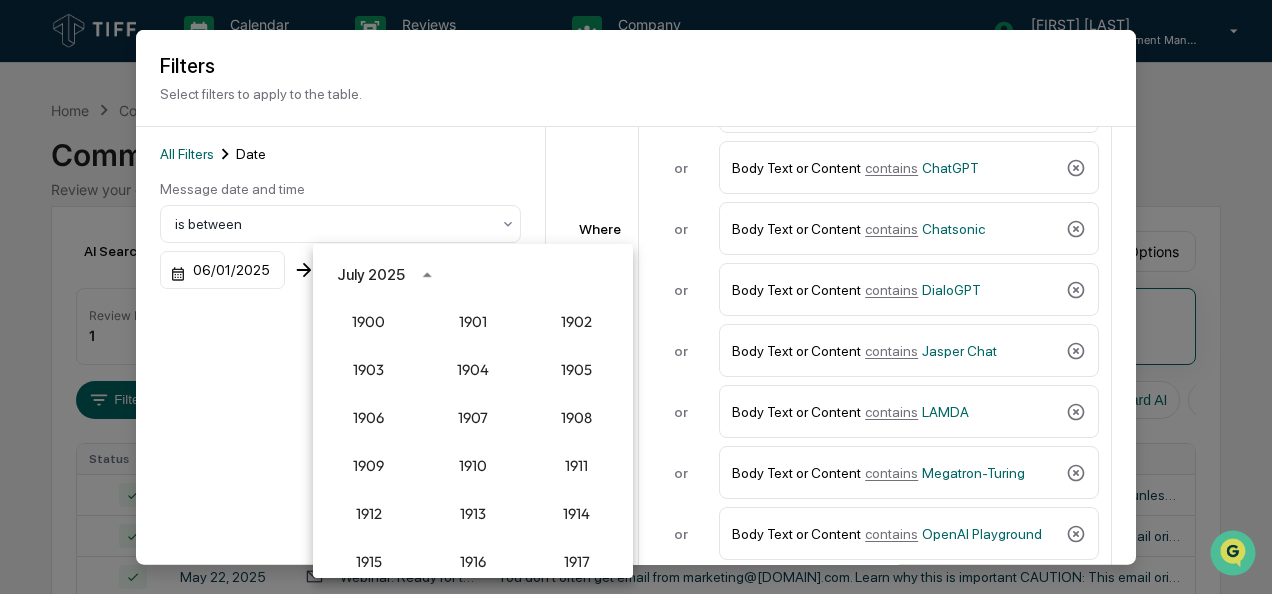scroll, scrollTop: 1852, scrollLeft: 0, axis: vertical 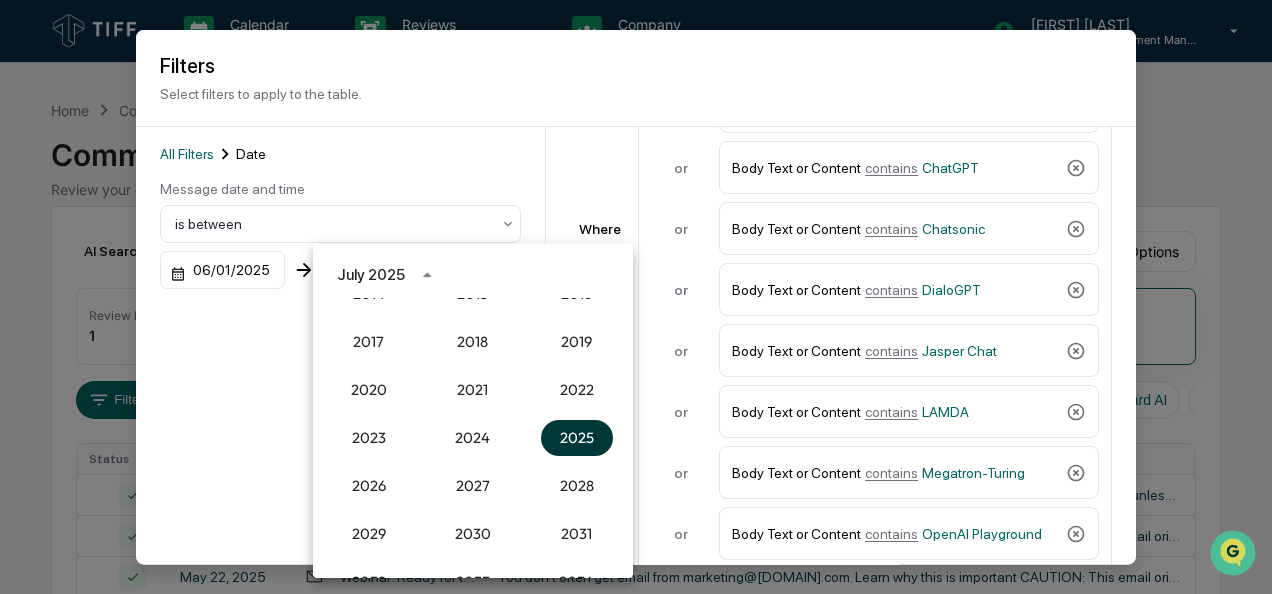 click on "2025" at bounding box center [577, 438] 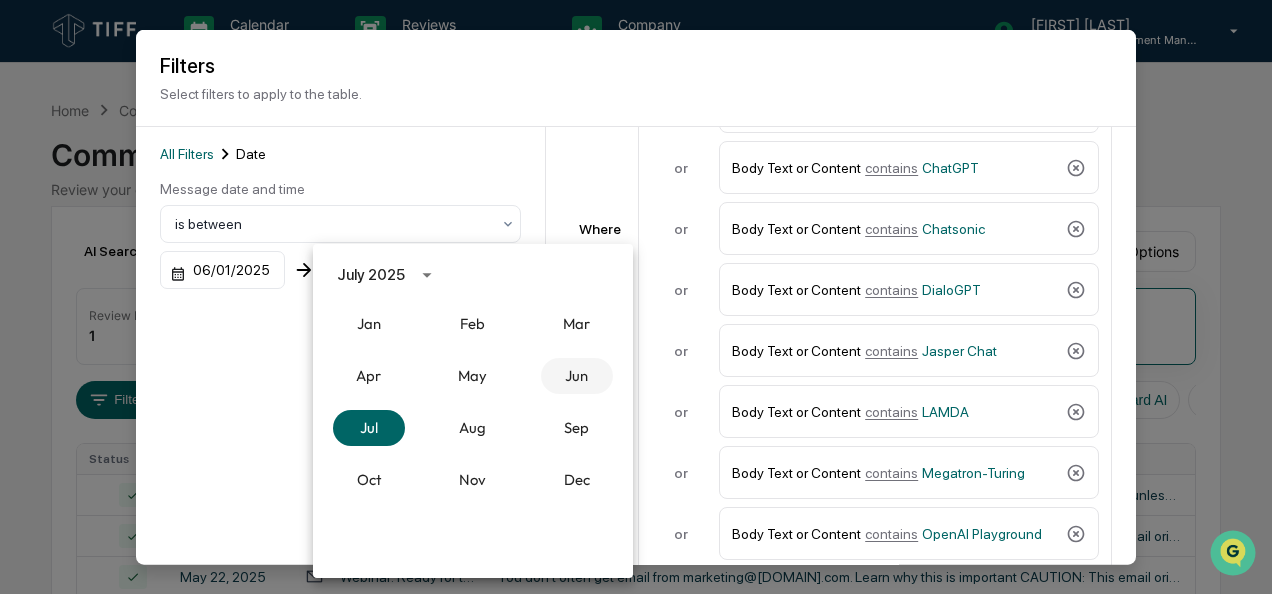 click on "Jun" at bounding box center [577, 376] 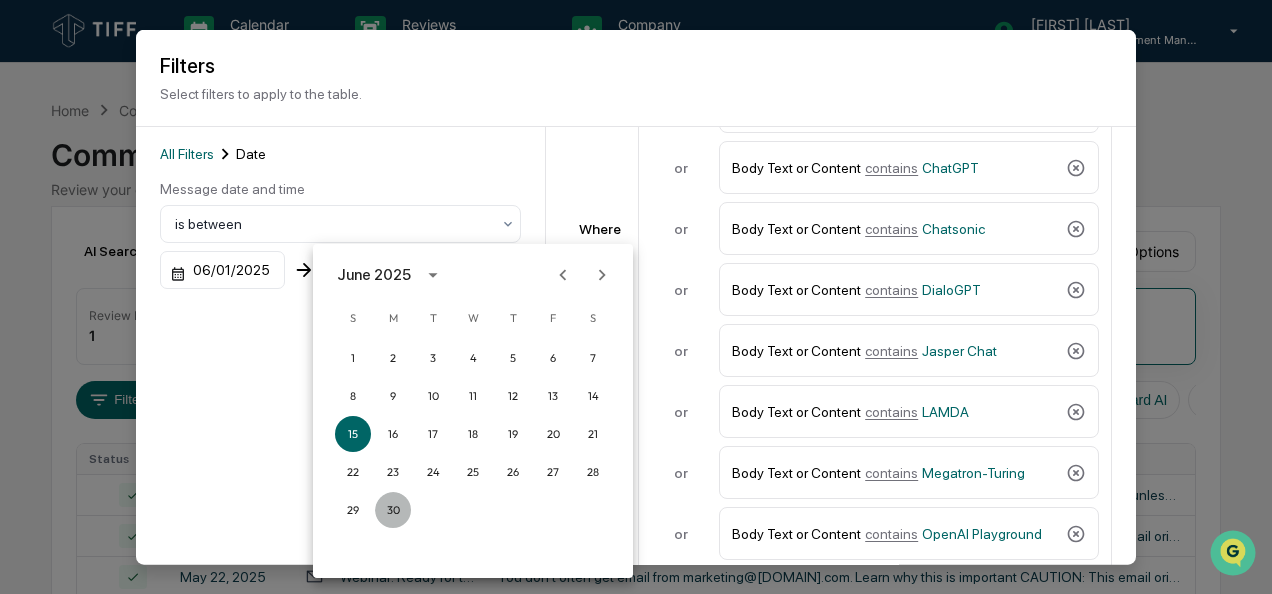 click on "30" at bounding box center [393, 510] 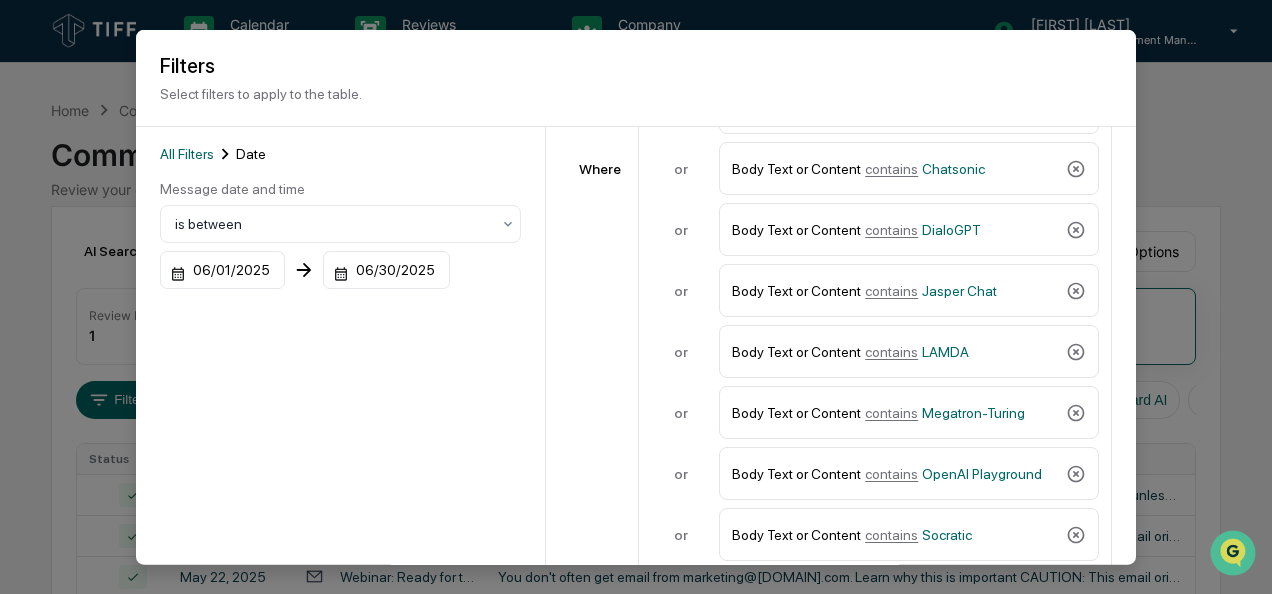 scroll, scrollTop: 463, scrollLeft: 0, axis: vertical 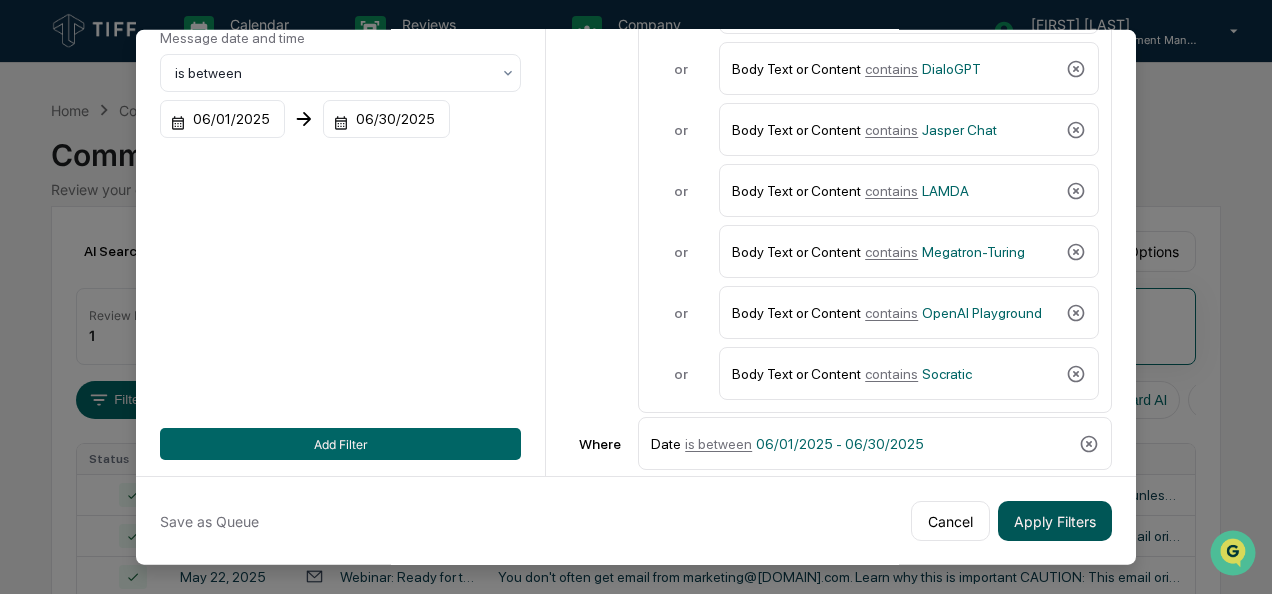 click on "Apply Filters" at bounding box center [1055, 521] 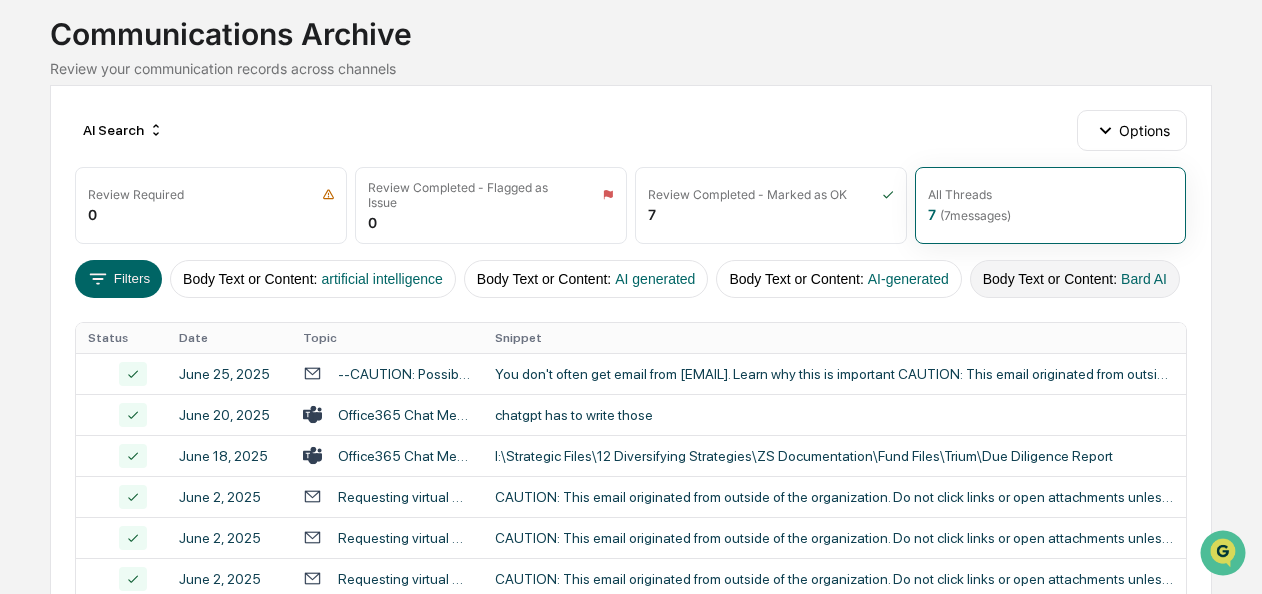 scroll, scrollTop: 114, scrollLeft: 0, axis: vertical 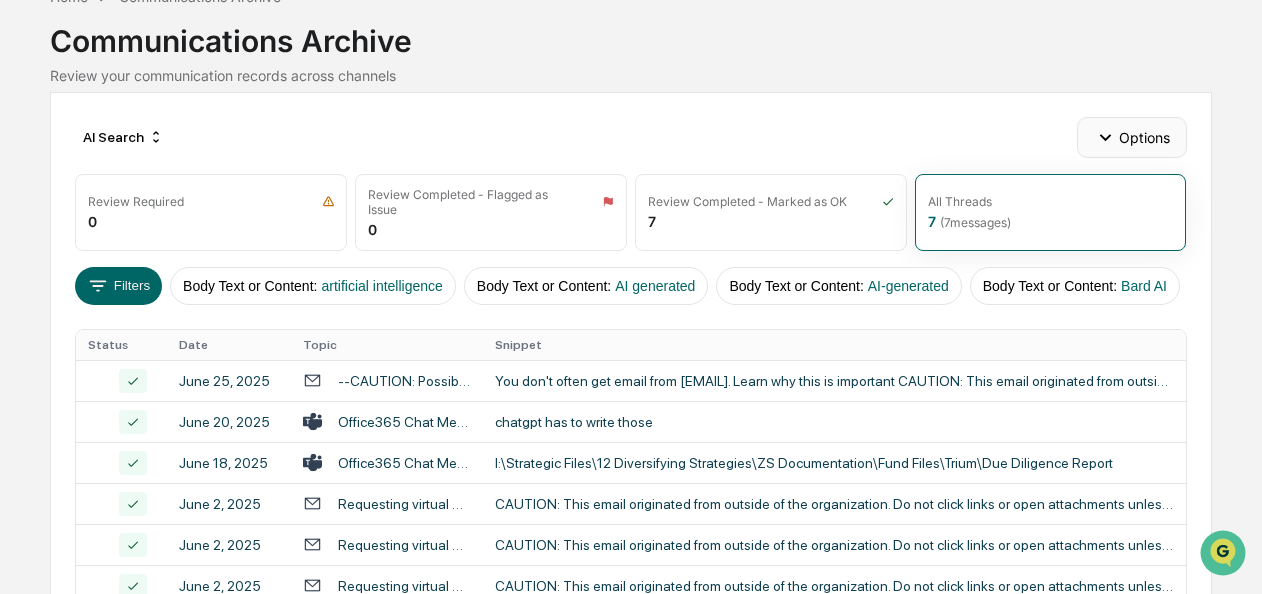 click on "Options" at bounding box center [1131, 137] 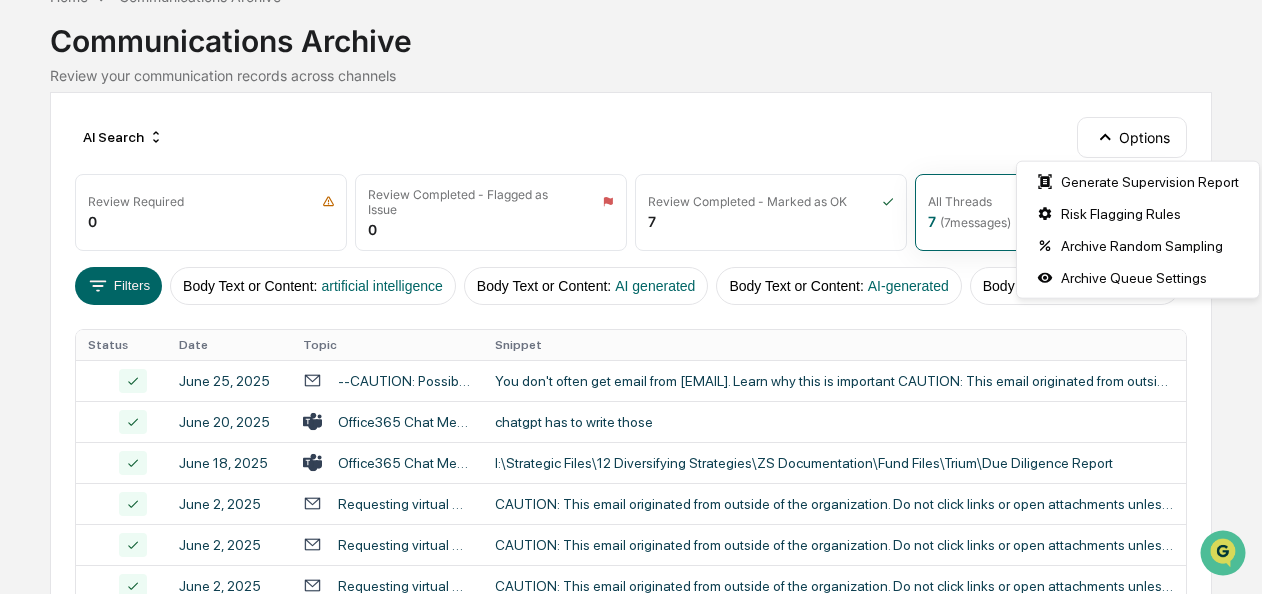 click on "AI Search Options" at bounding box center [630, 137] 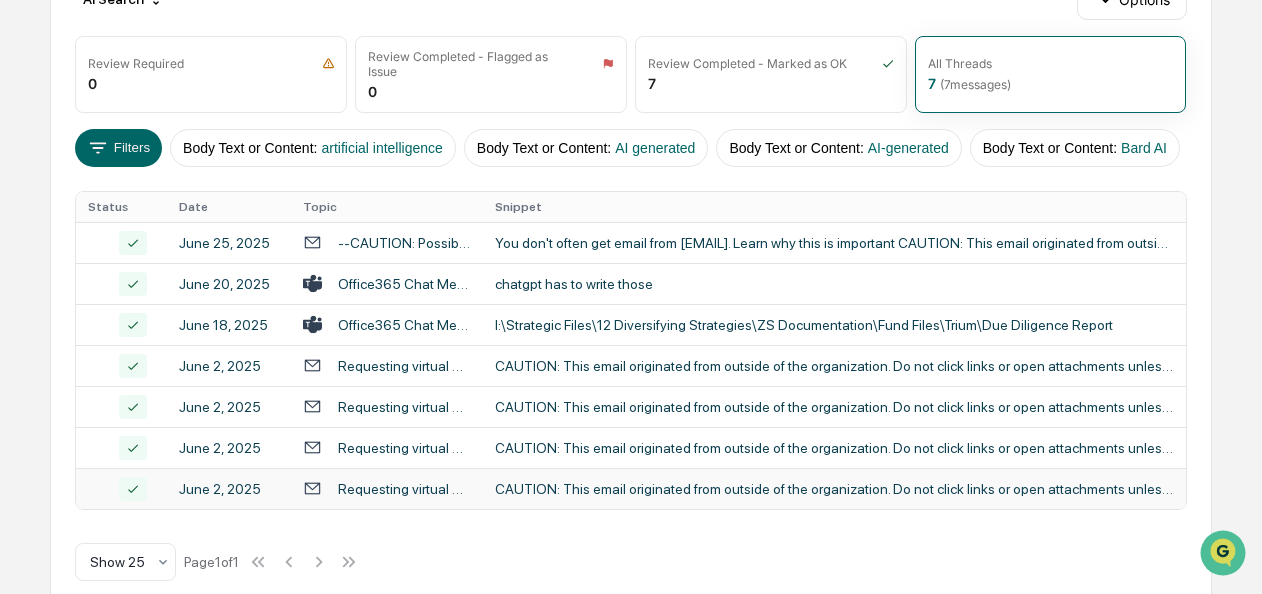 scroll, scrollTop: 192, scrollLeft: 0, axis: vertical 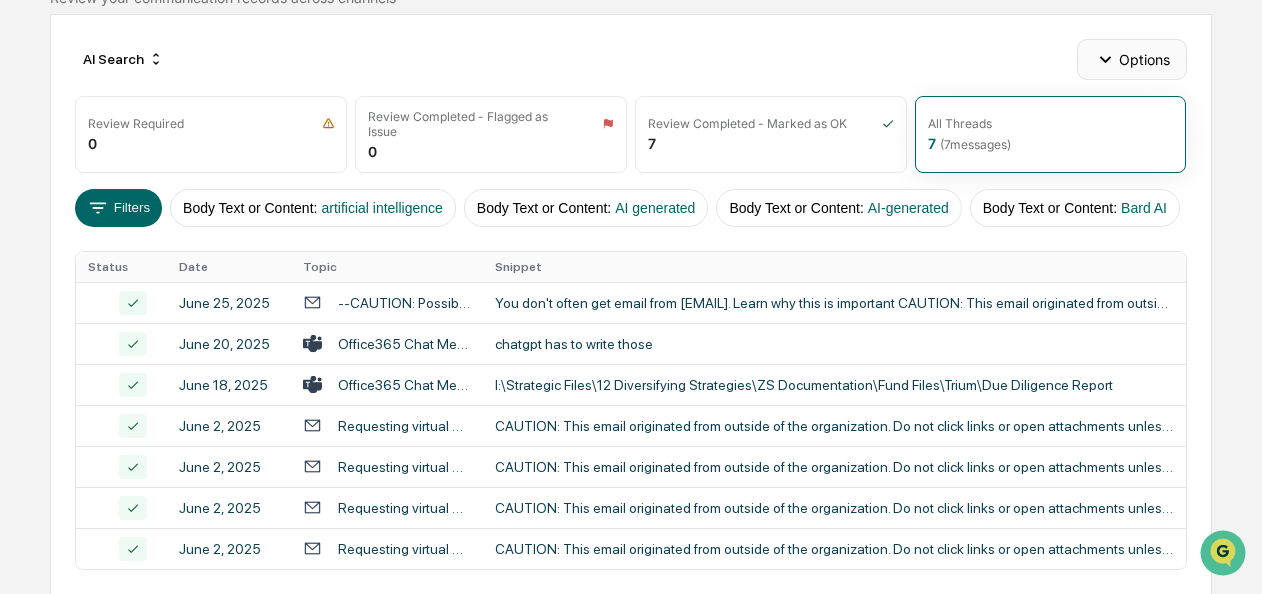 click on "Options" at bounding box center [1131, 59] 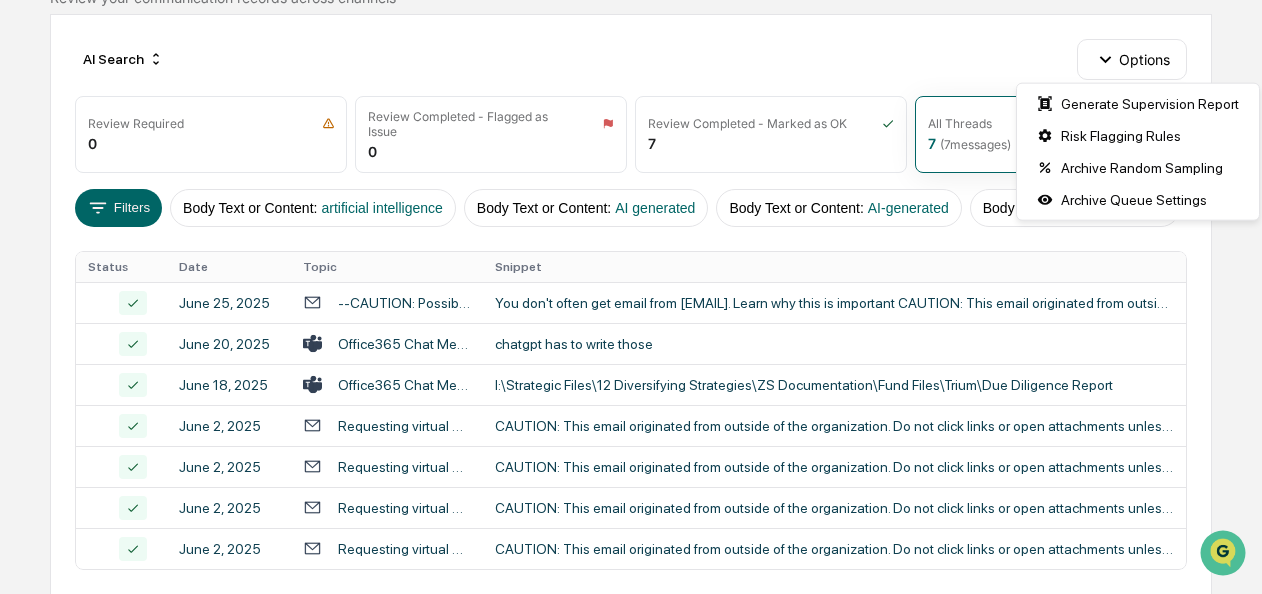 click on "AI Search Options" at bounding box center [630, 59] 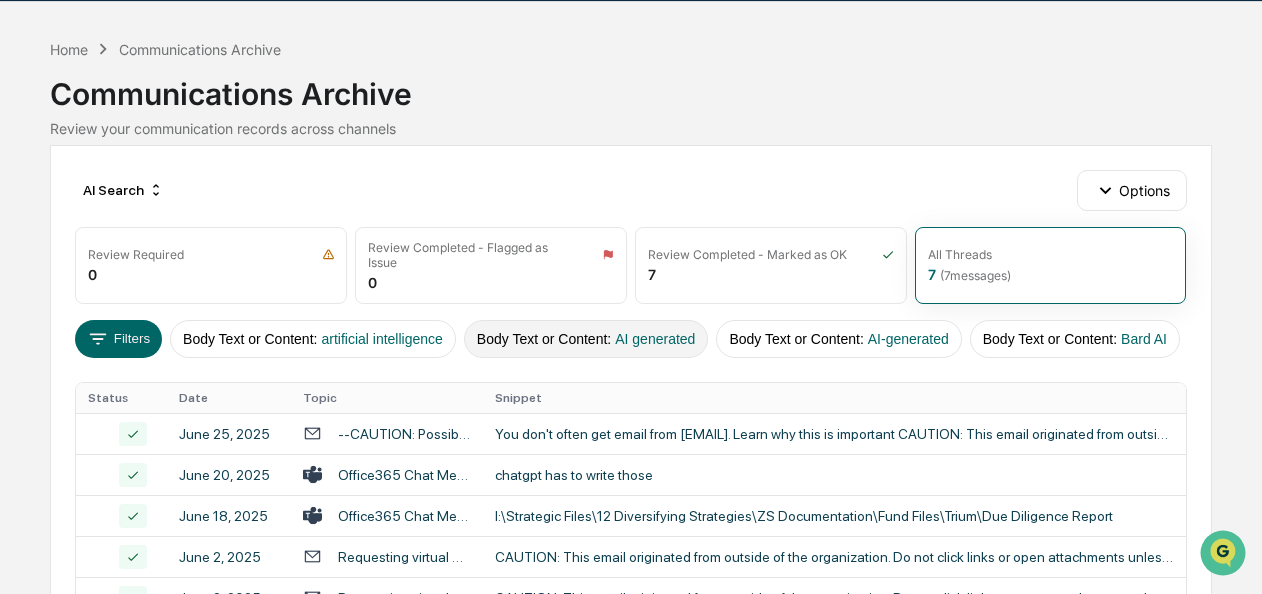 scroll, scrollTop: 54, scrollLeft: 0, axis: vertical 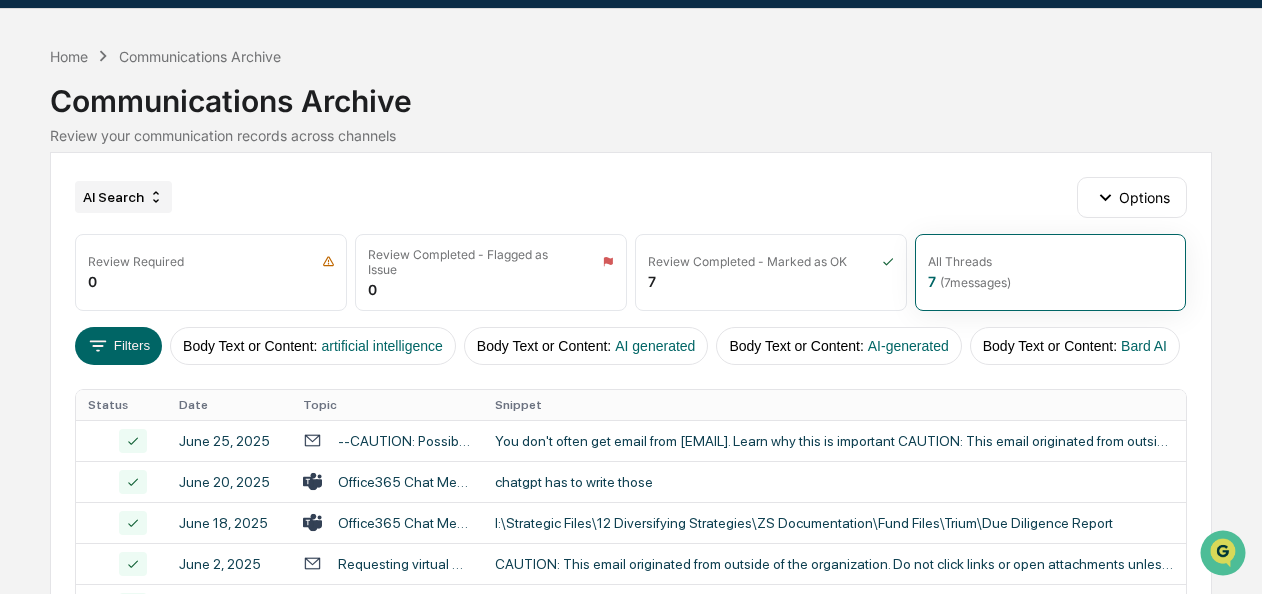 click 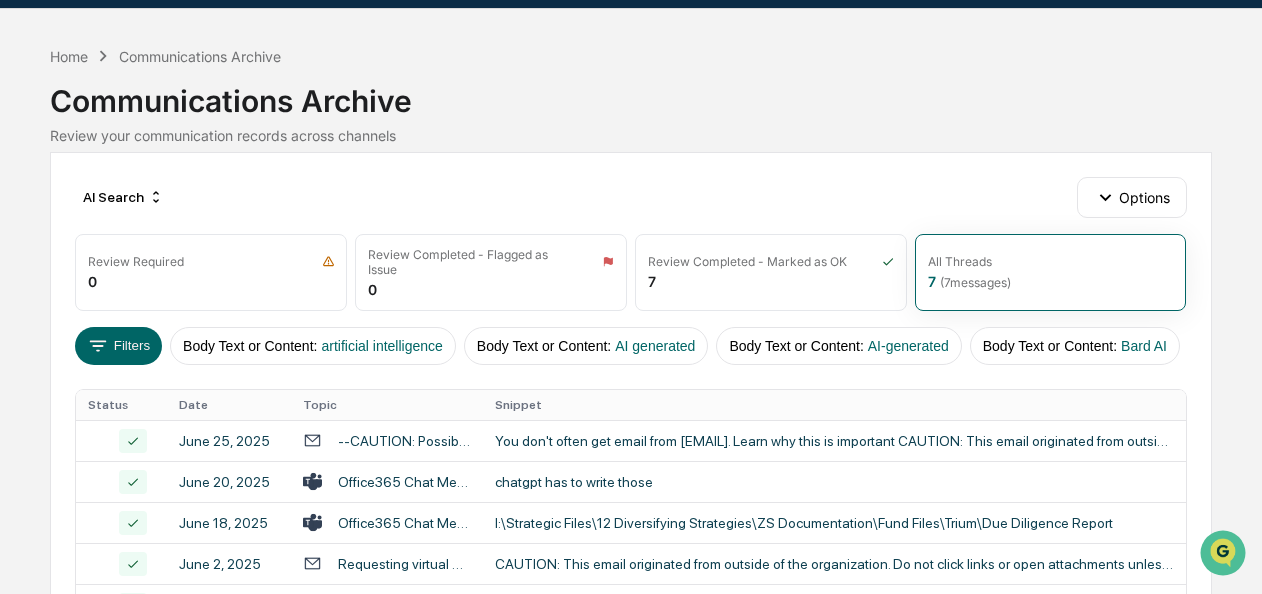 click on "AI Search Options" at bounding box center (630, 197) 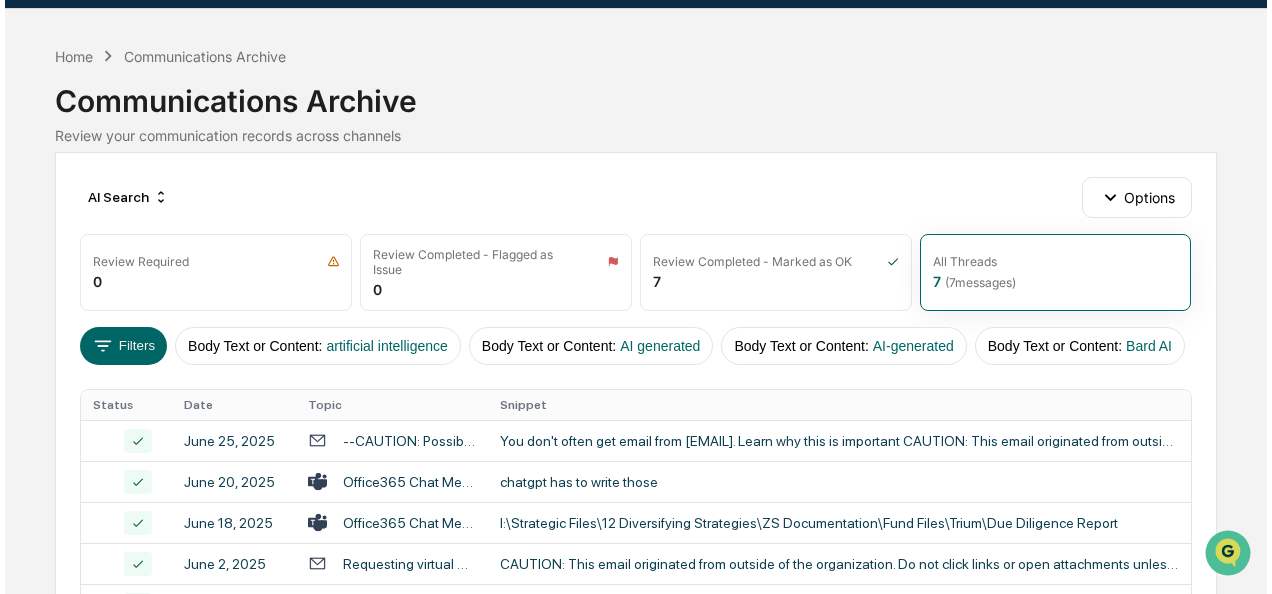 scroll, scrollTop: 80, scrollLeft: 0, axis: vertical 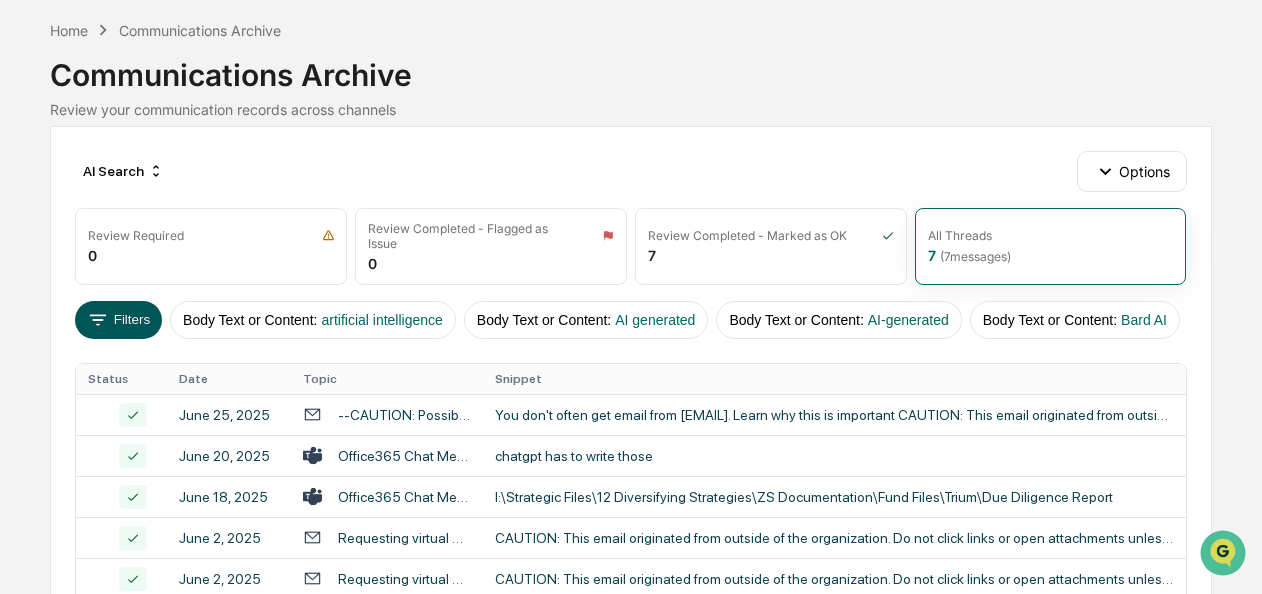 click on "Filters" at bounding box center [118, 320] 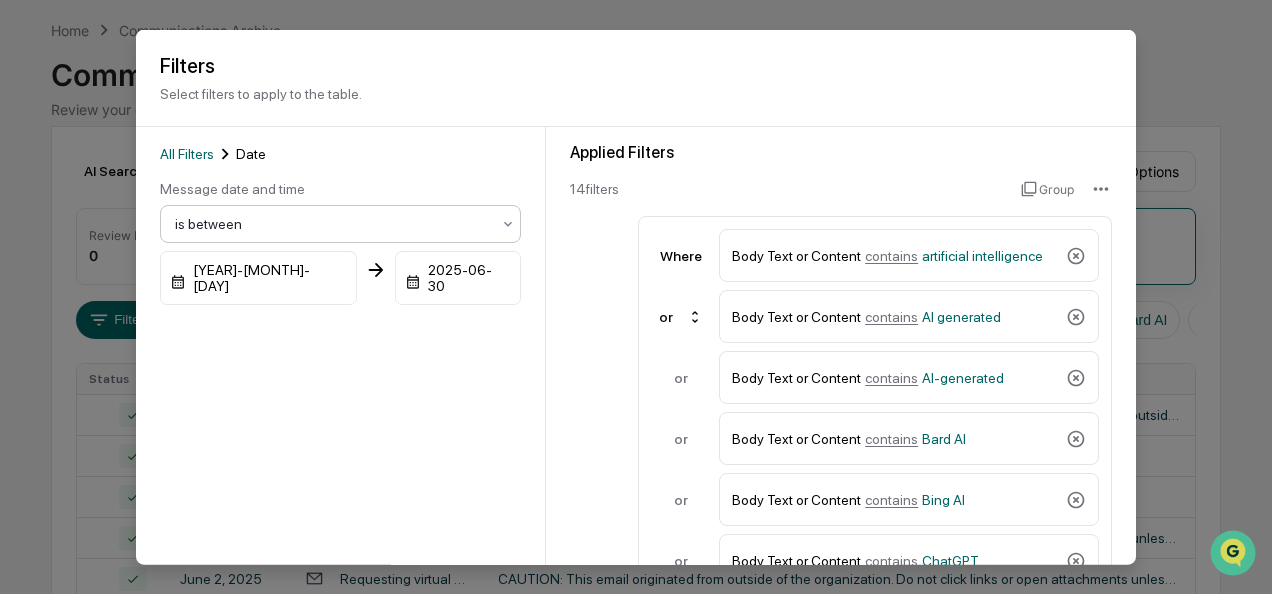 scroll, scrollTop: 463, scrollLeft: 0, axis: vertical 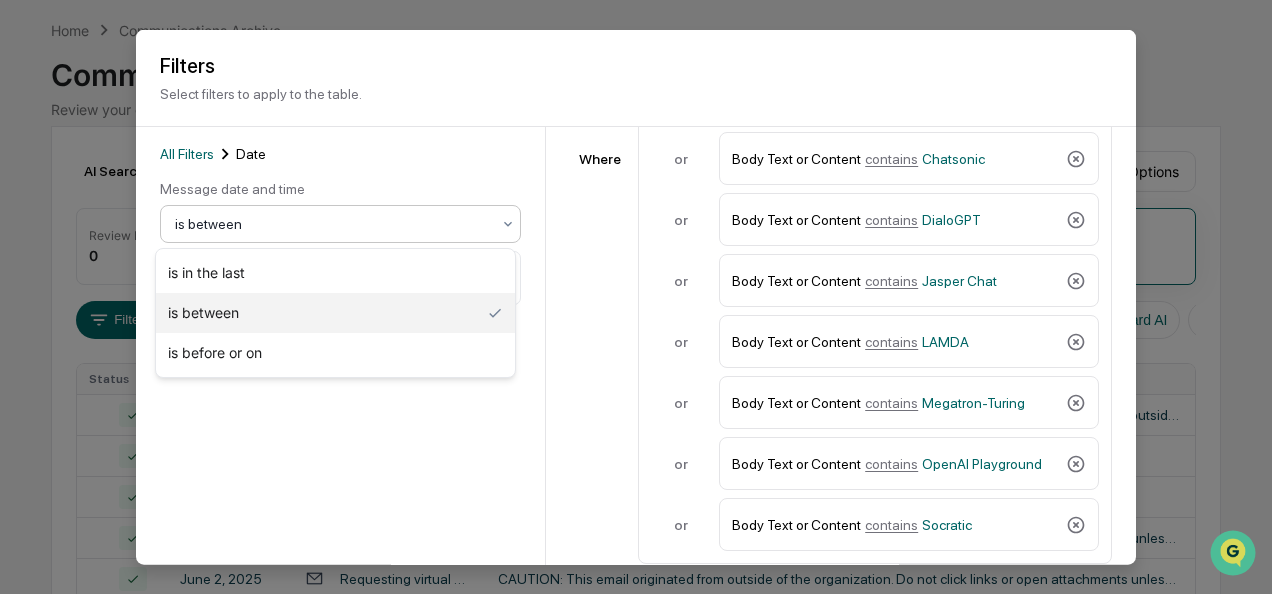 click at bounding box center (332, 224) 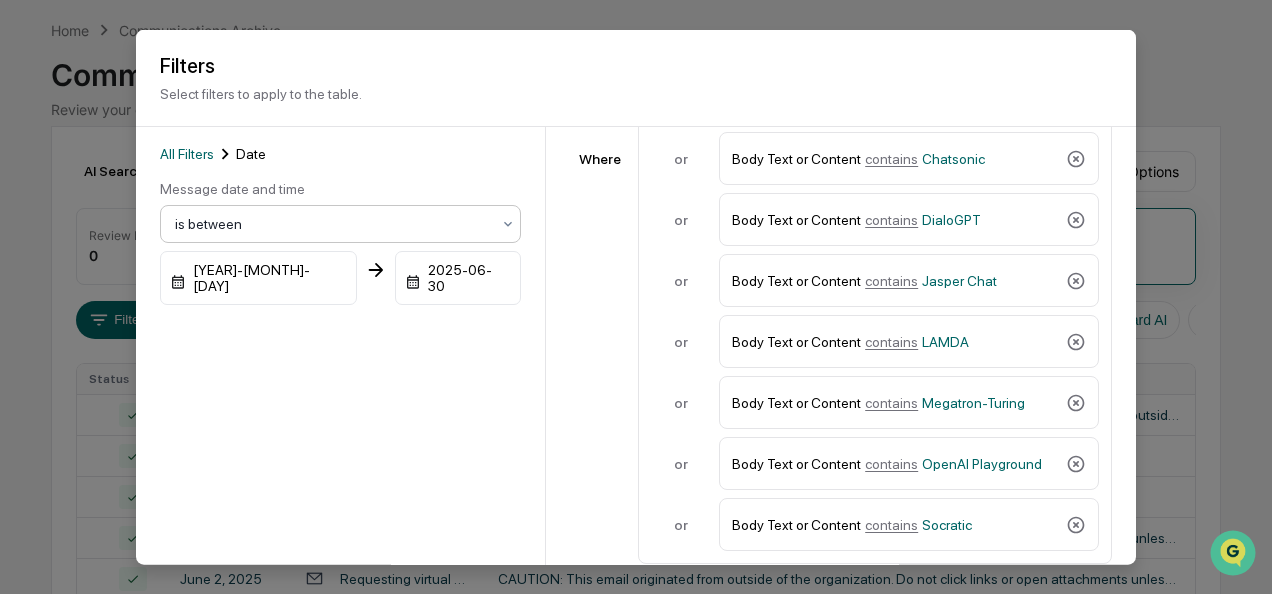 click at bounding box center [332, 224] 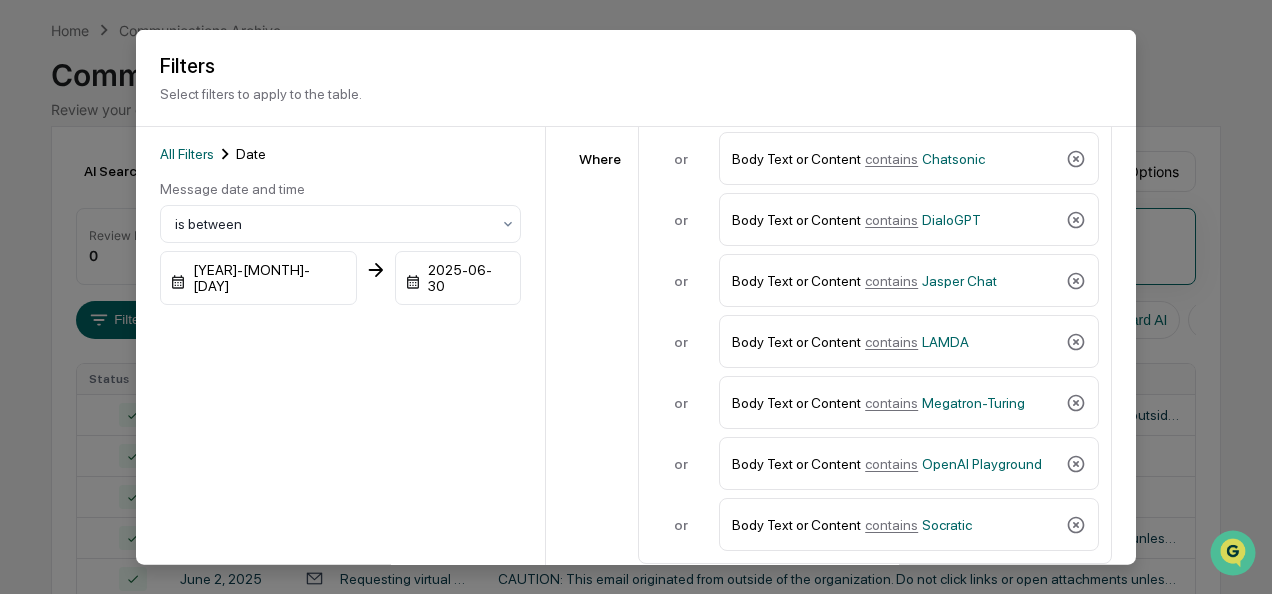 click on "All Filters Date Message date and time is between [YYYY]-[MM]-[DD] [YYYY]-[MM]-[DD] Add Filter" at bounding box center (340, 377) 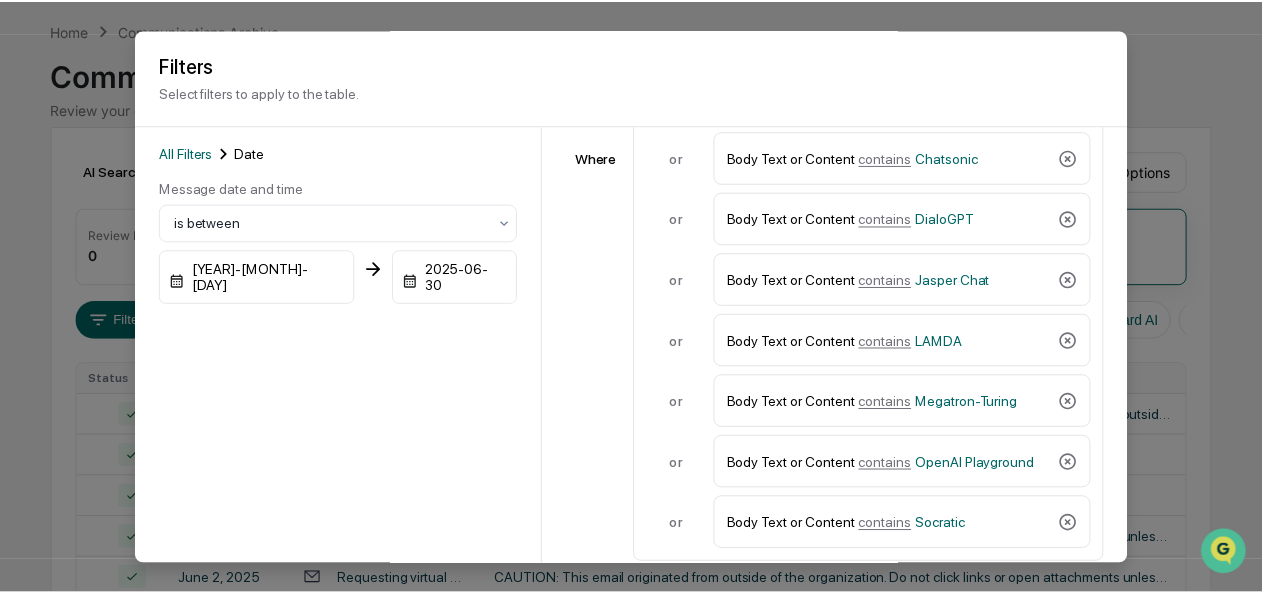 scroll, scrollTop: 151, scrollLeft: 0, axis: vertical 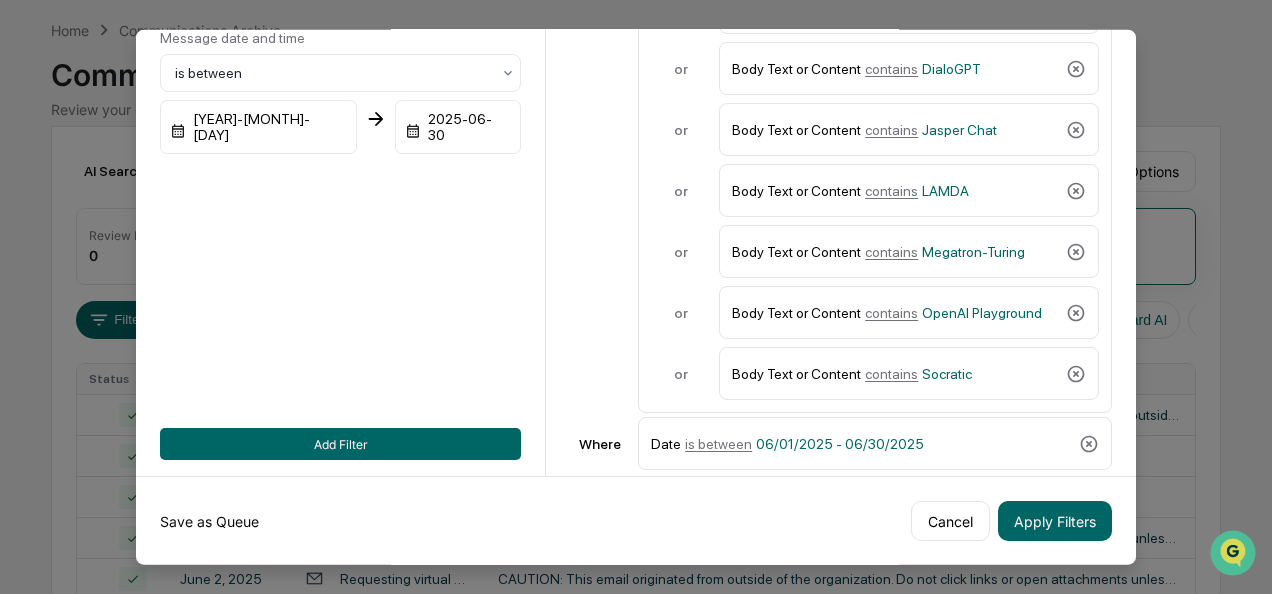 click on "Save as Queue" at bounding box center [209, 521] 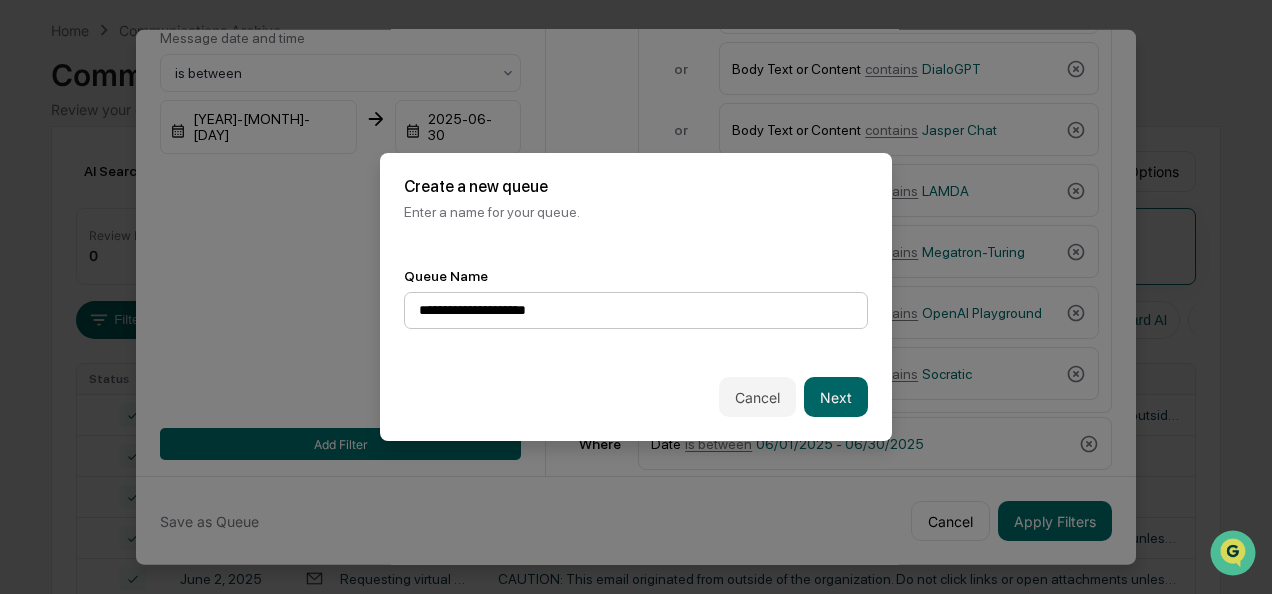 type on "**********" 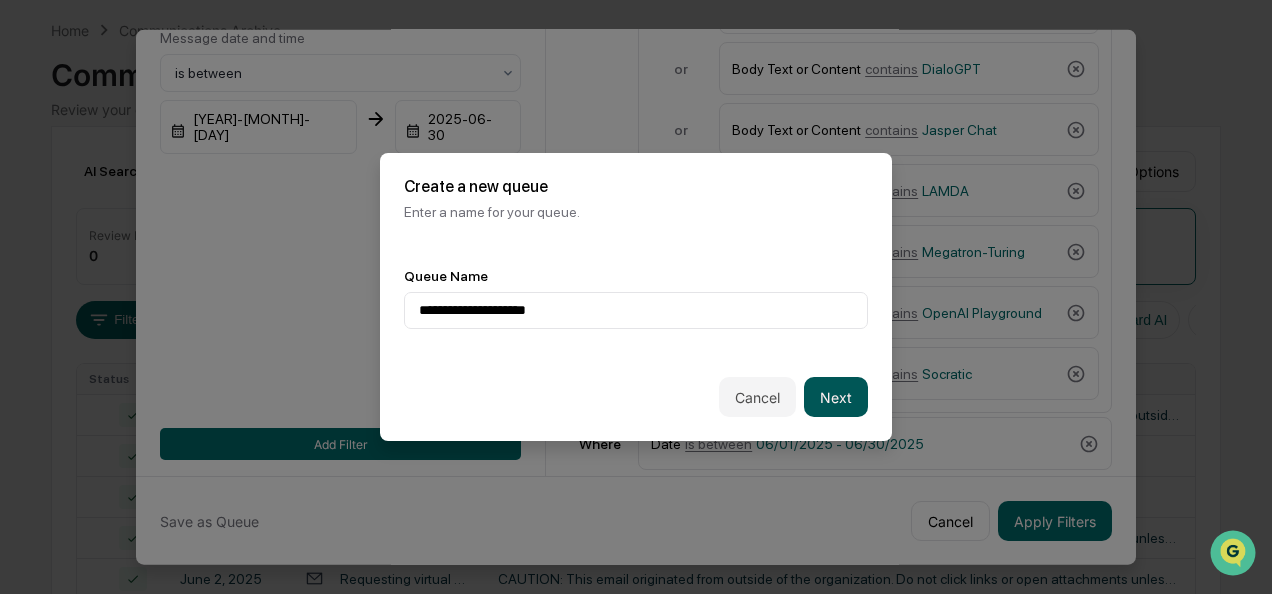 click on "Next" at bounding box center [836, 397] 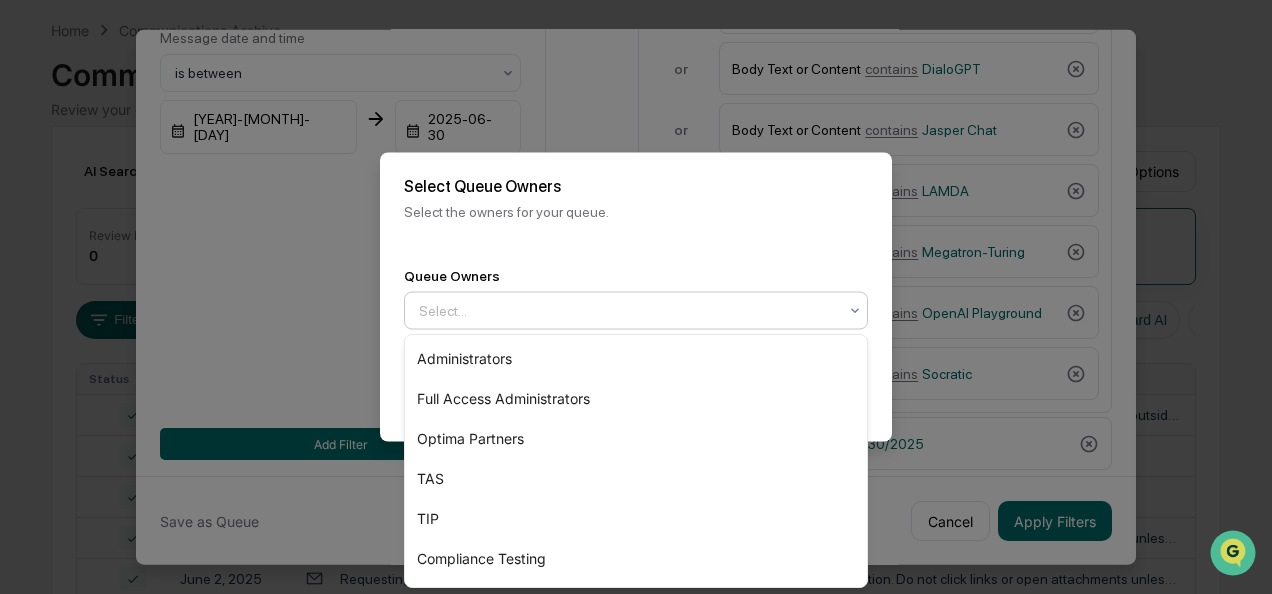 click at bounding box center [628, 311] 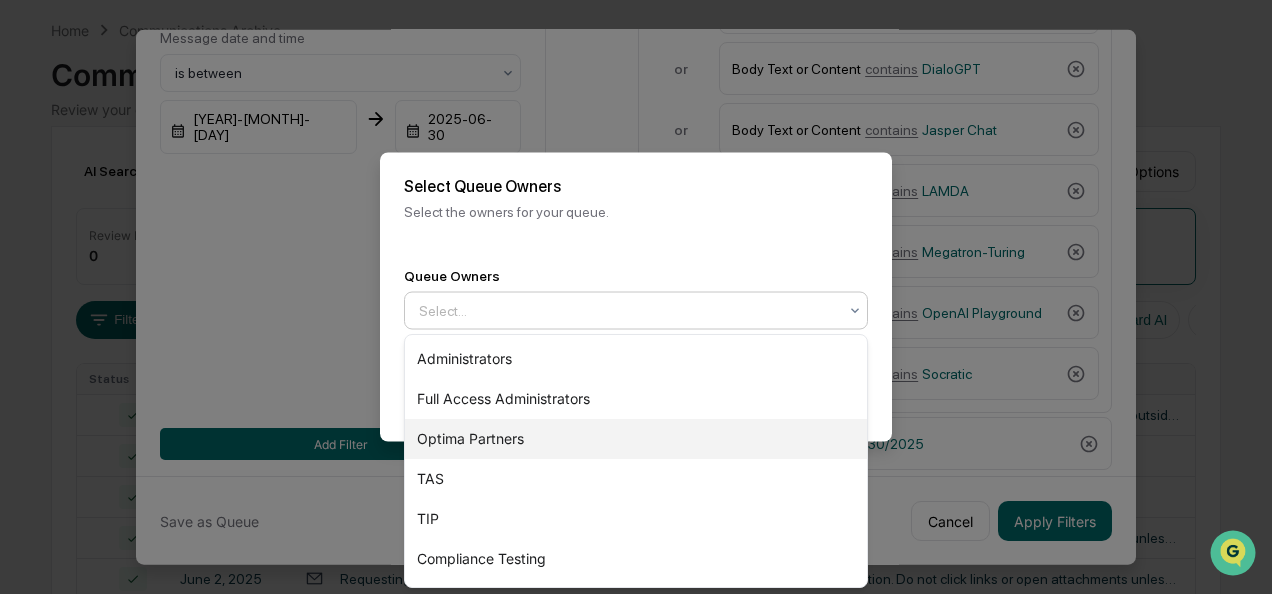 click on "Optima Partners" at bounding box center (636, 439) 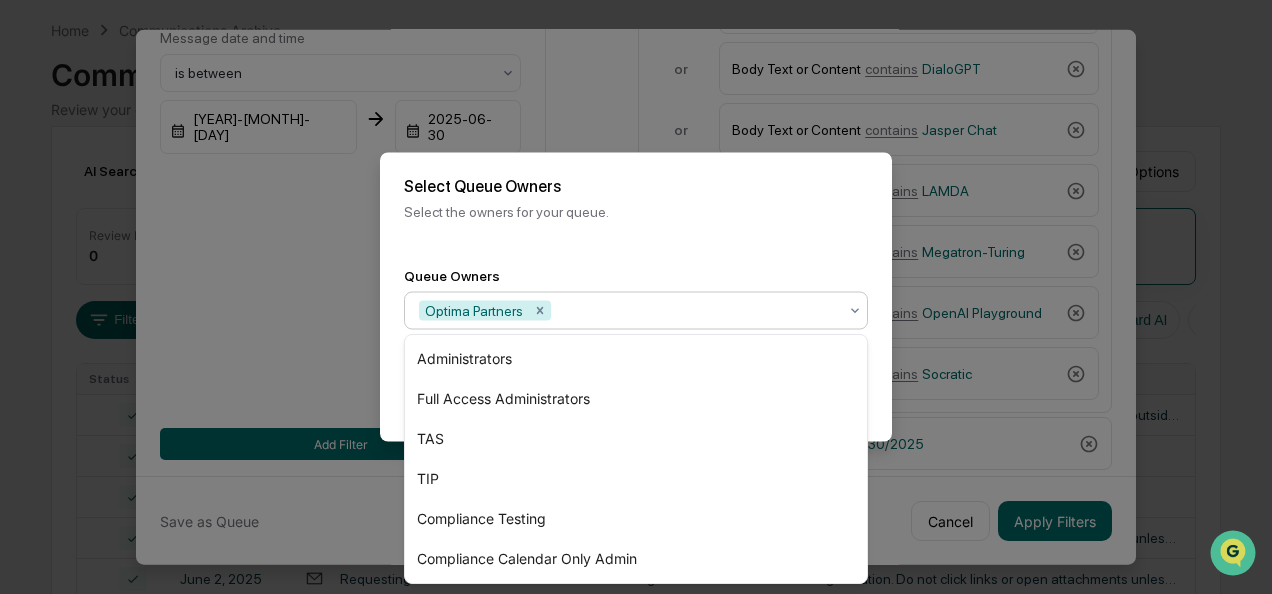 click on "Queue Owners option Optima Partners, selected. 6 results available. Use Up and Down to choose options, press Enter to select the currently focused option, press Escape to exit the menu, press Tab to select the option and exit the menu. Optima Partners" at bounding box center (636, 299) 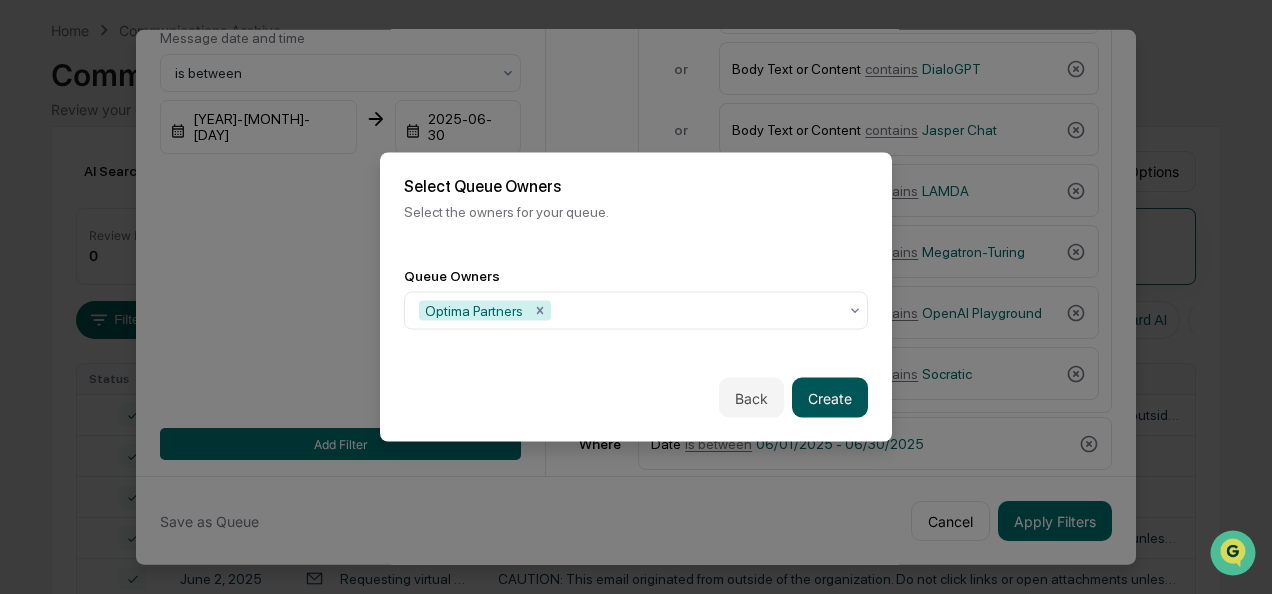 click on "Create" at bounding box center [830, 398] 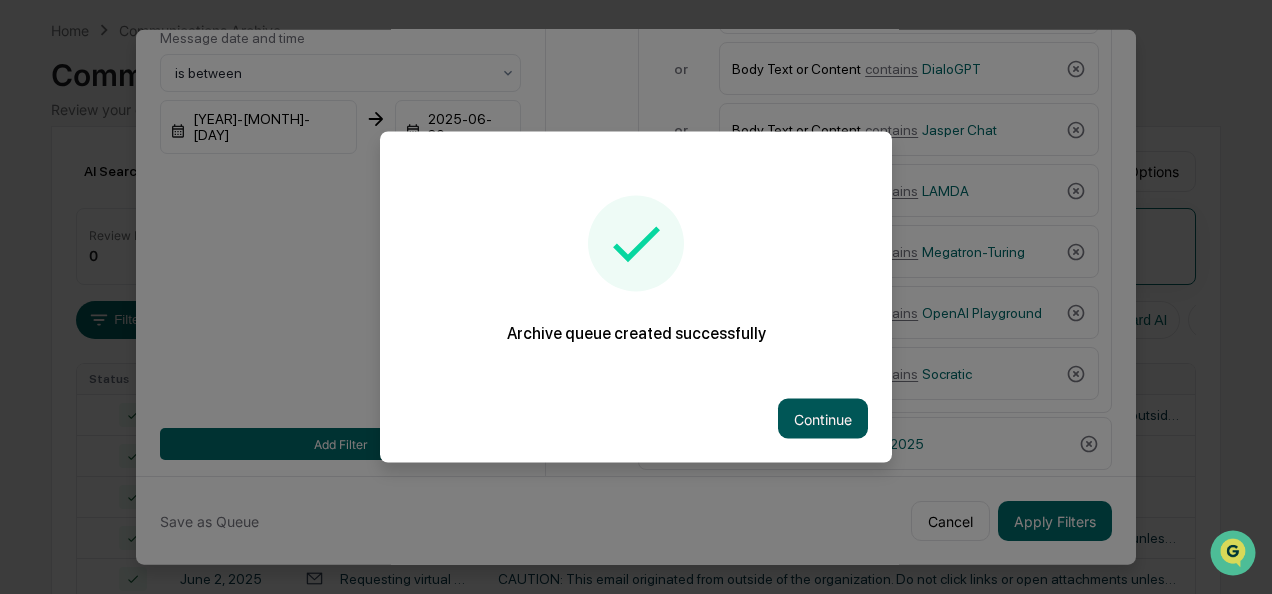 click on "Continue" at bounding box center [823, 419] 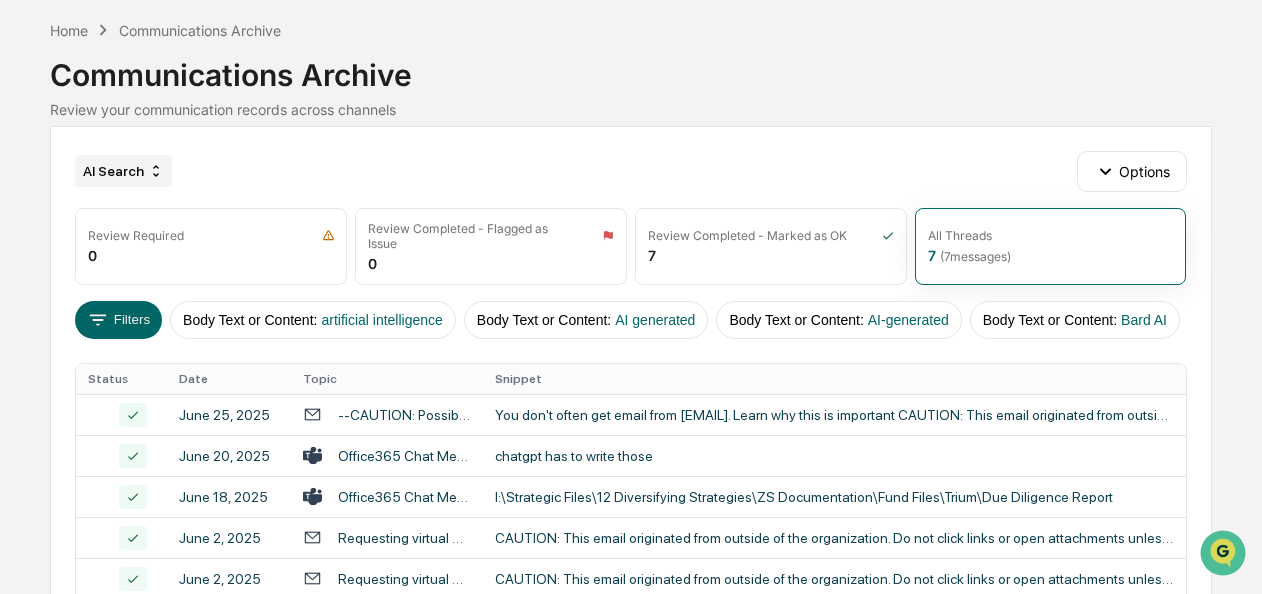 click on "AI Search" at bounding box center [123, 171] 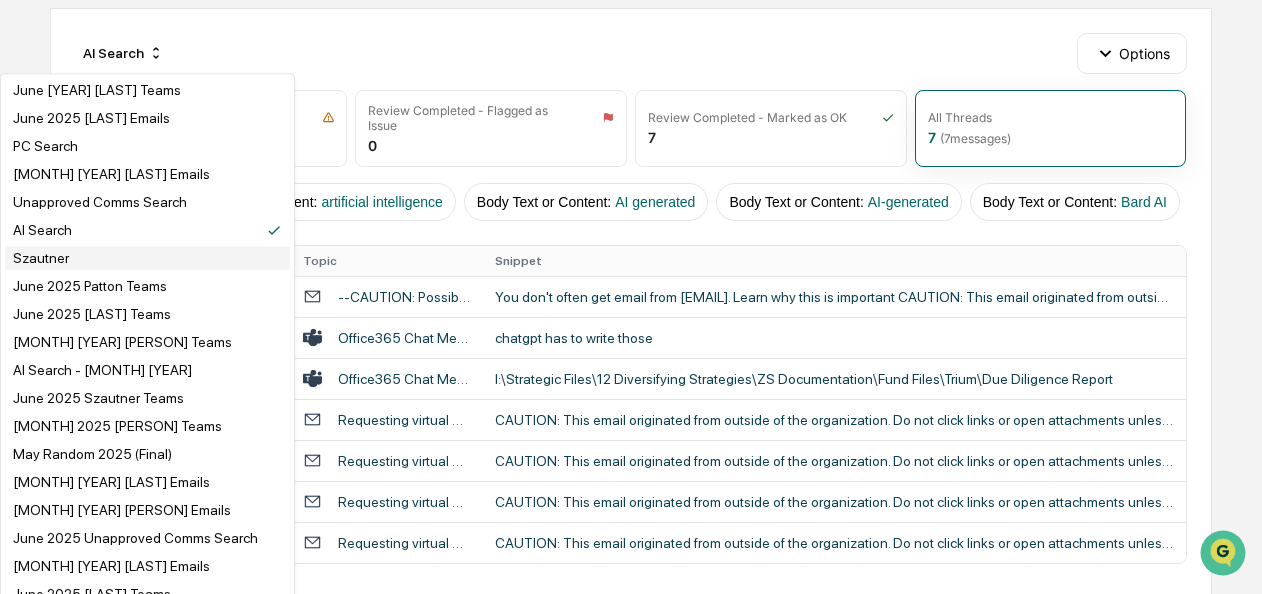 scroll, scrollTop: 284, scrollLeft: 0, axis: vertical 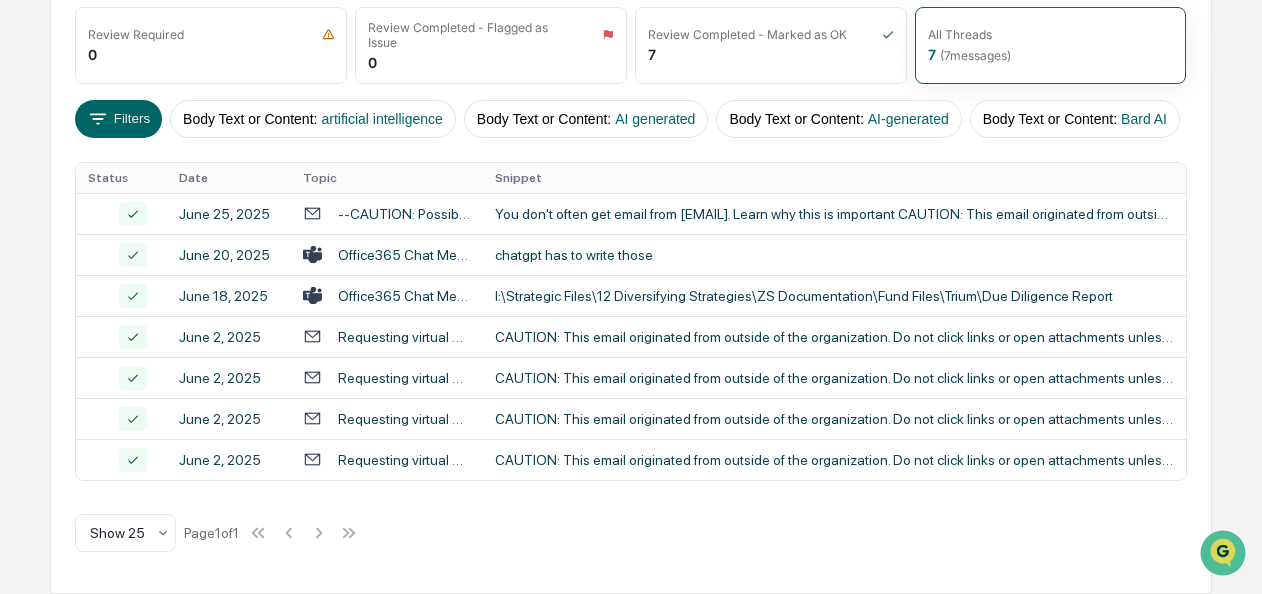 click on "AI Search Options Review Required 0 Review Completed - Flagged as Issue 0 Review Completed - Marked as OK 7 All Threads 7   ( 7  messages) Filters Body Text or Content : artificial intelligence Body Text or Content : AI generated Body Text or Content : AI-generated Body Text or Content : Bard AI Body Text or Content : Bing AI Body Text or Content : ChatGPT Body Text or Content : Chatsonic Body Text or Content : DialoGPT Body Text or Content : Jasper Chat Body Text or Content : LAMDA Body Text or Content : Megatron-Turing Body Text or Content : OpenAI Playground Body Text or Content : Socratic Date : [DATE] - [DATE] Status Date Topic Snippet [MONTH] [DAY], [YEAR] --CAUTION: Possible SPAM Message-- Meeting Request Around Microsoft SharePoint Services You don't often get email from [EMAIL]. Learn why this is important
CAUTION: This email originated from outside of the organization. Do not click links or open attachments unless you re... [MONTH] [DAY], [YEAR] chatgpt has to write those [MONTH] [DAY], [YEAR] Show 25" at bounding box center [630, 259] 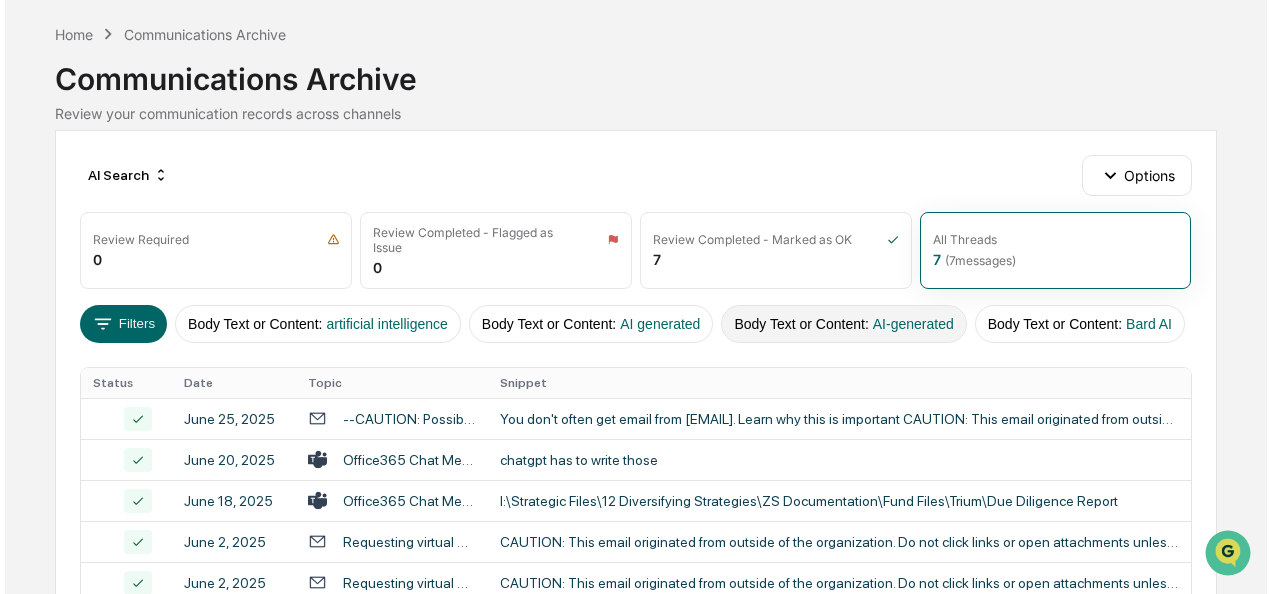 scroll, scrollTop: 284, scrollLeft: 0, axis: vertical 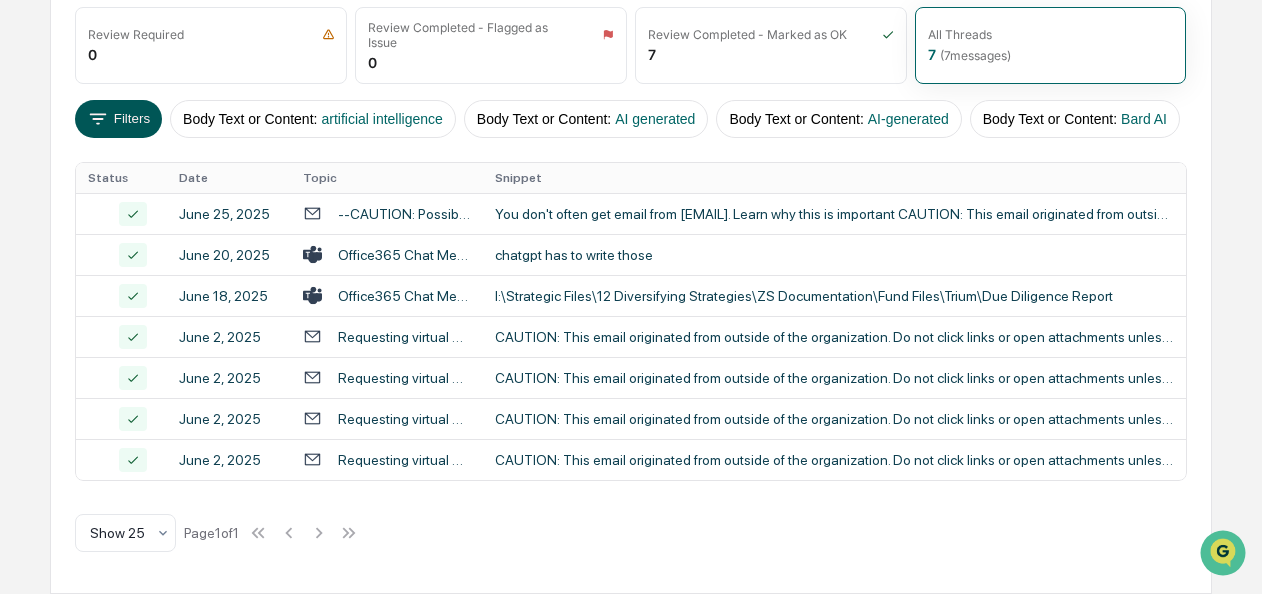 click on "Filters" at bounding box center [118, 119] 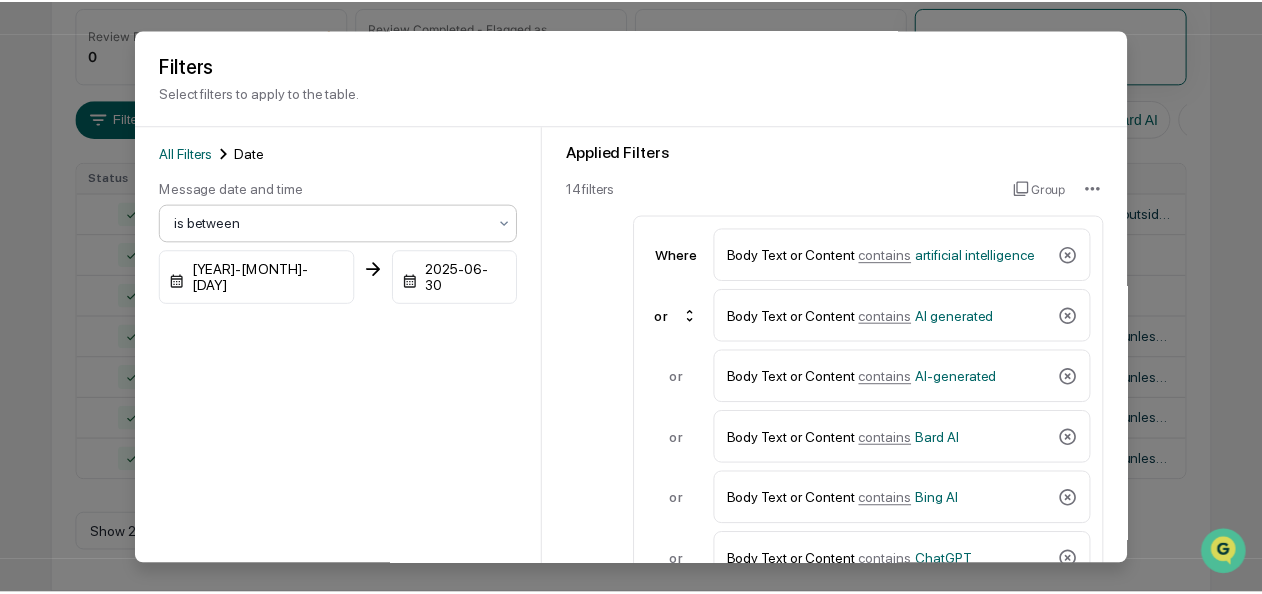 scroll, scrollTop: 151, scrollLeft: 0, axis: vertical 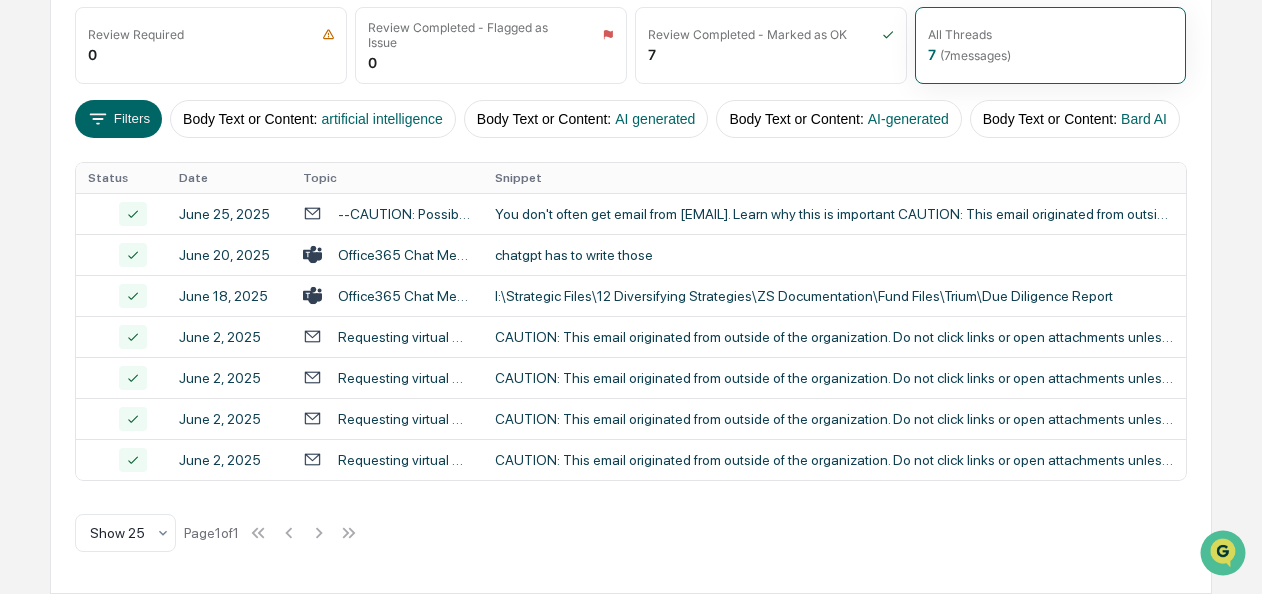 drag, startPoint x: 1237, startPoint y: 192, endPoint x: 1275, endPoint y: 645, distance: 454.59103 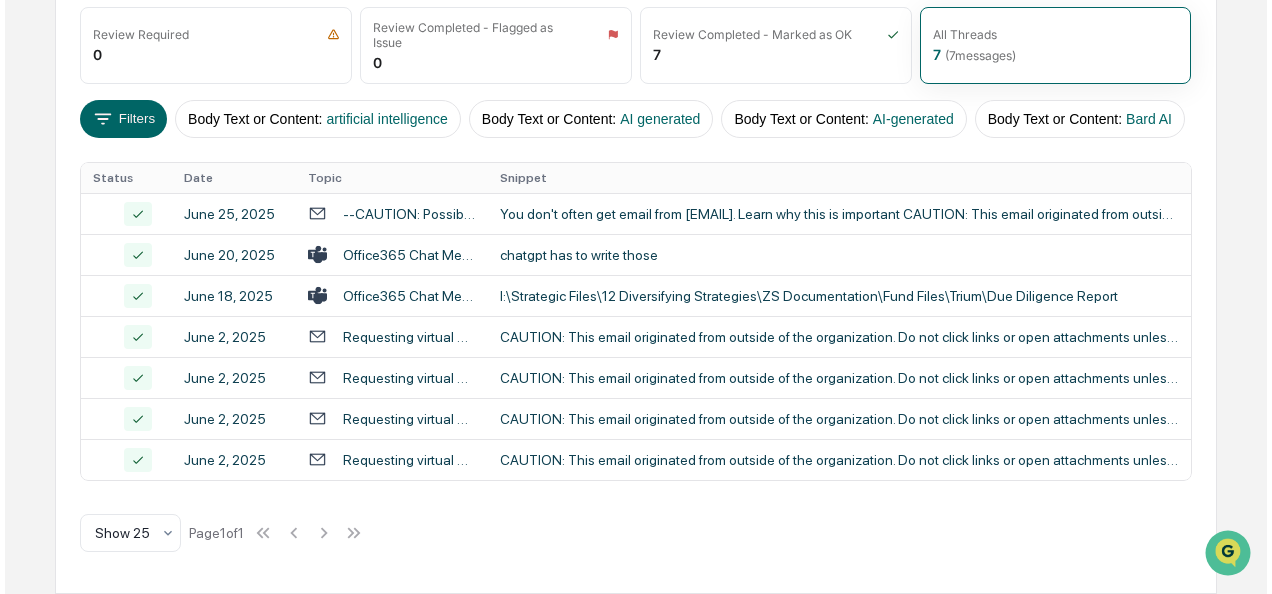 scroll, scrollTop: 0, scrollLeft: 0, axis: both 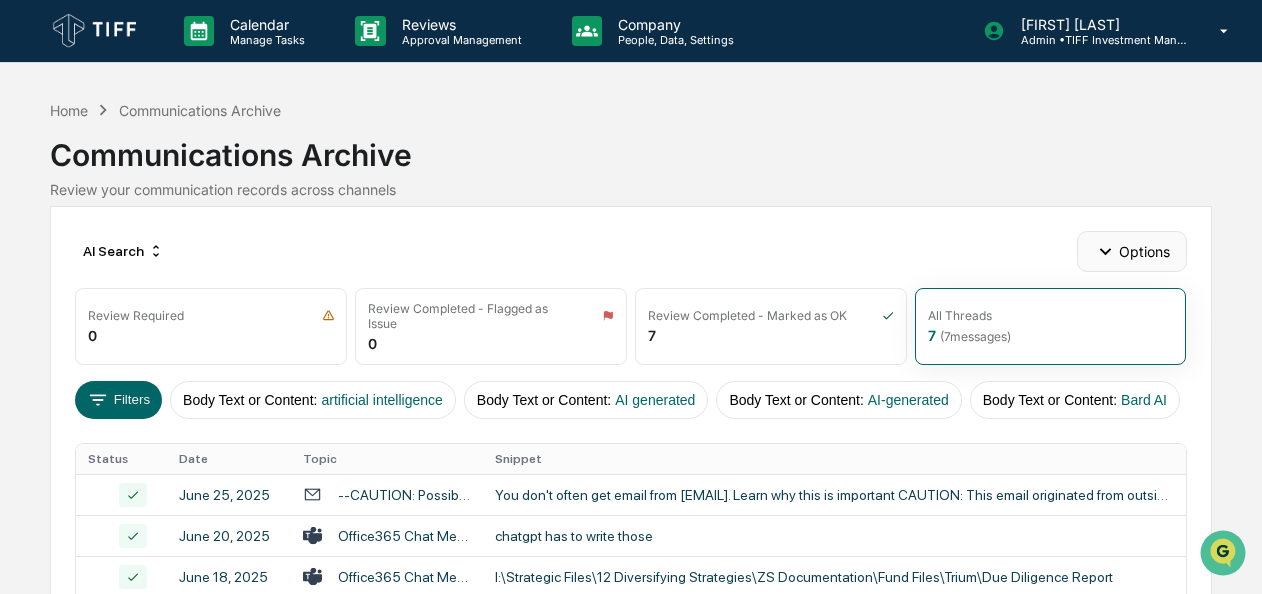 click on "Options" at bounding box center (1131, 251) 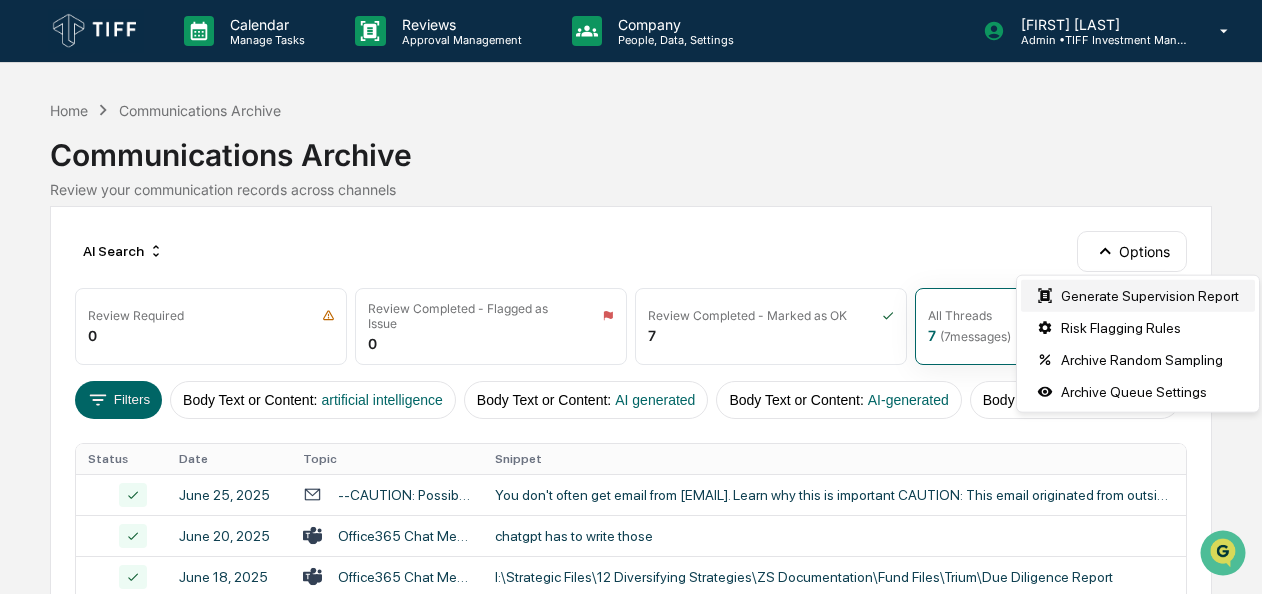 click on "Generate Supervision Report" at bounding box center [1138, 296] 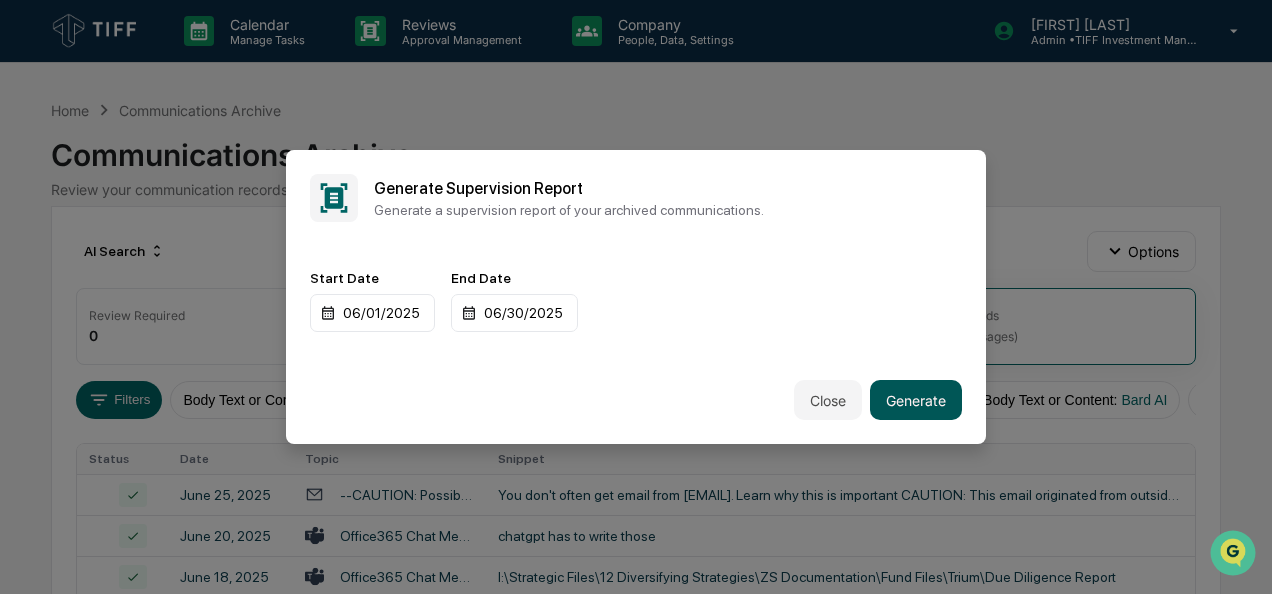 click on "Generate" at bounding box center (916, 400) 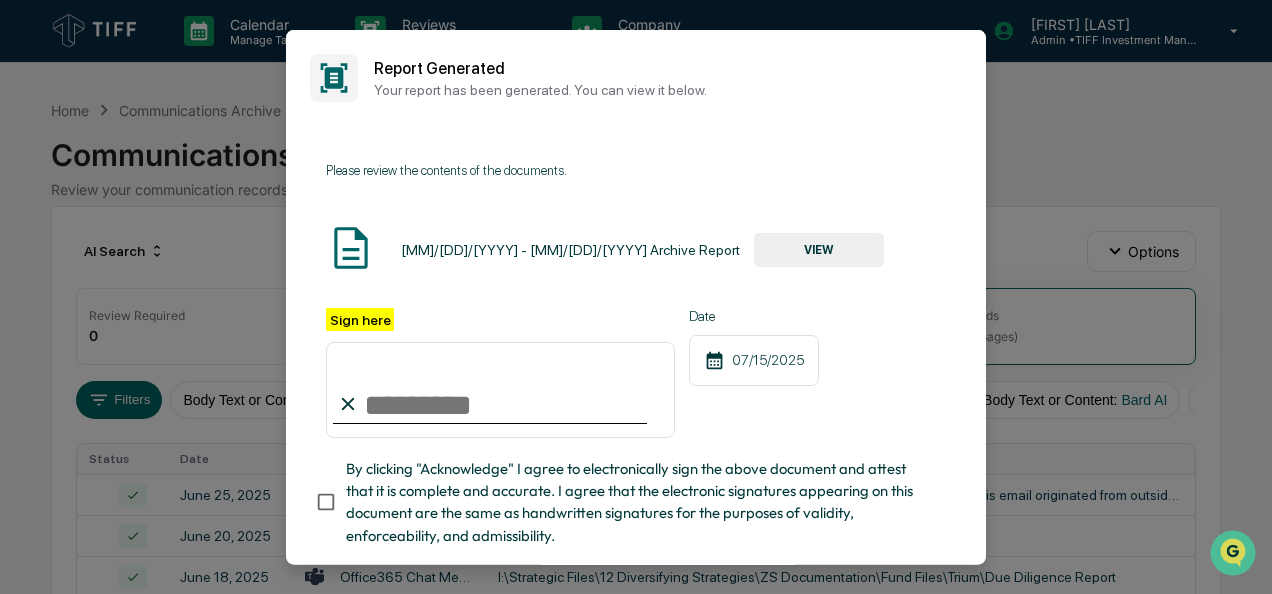 click on "Sign here" at bounding box center (500, 389) 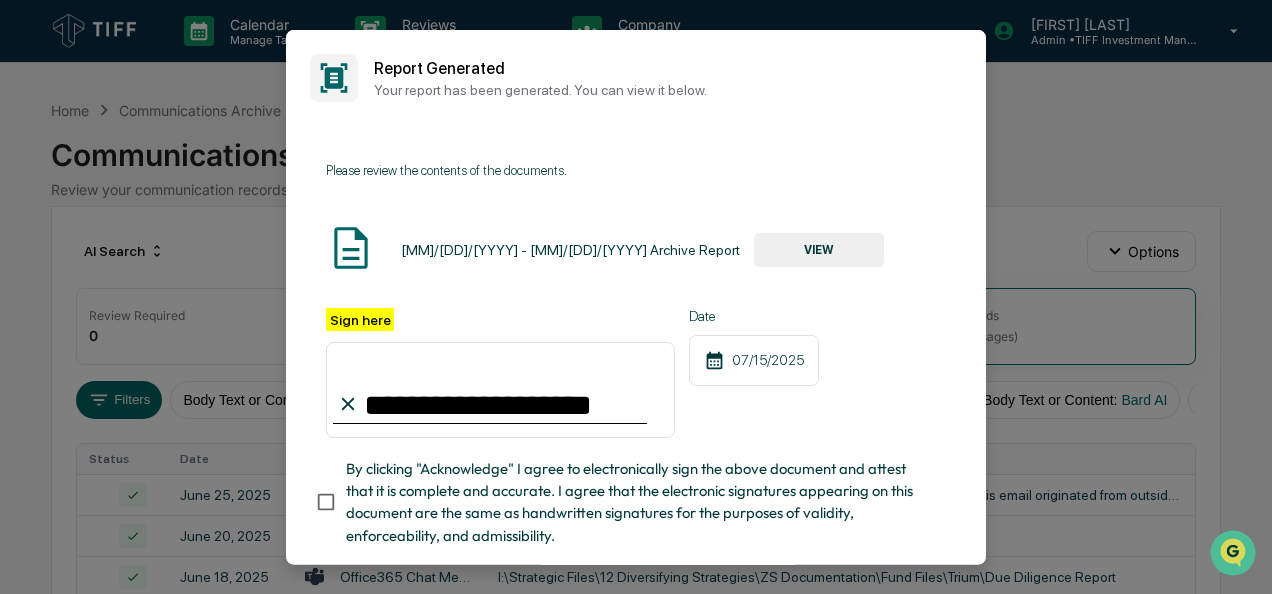 type on "**********" 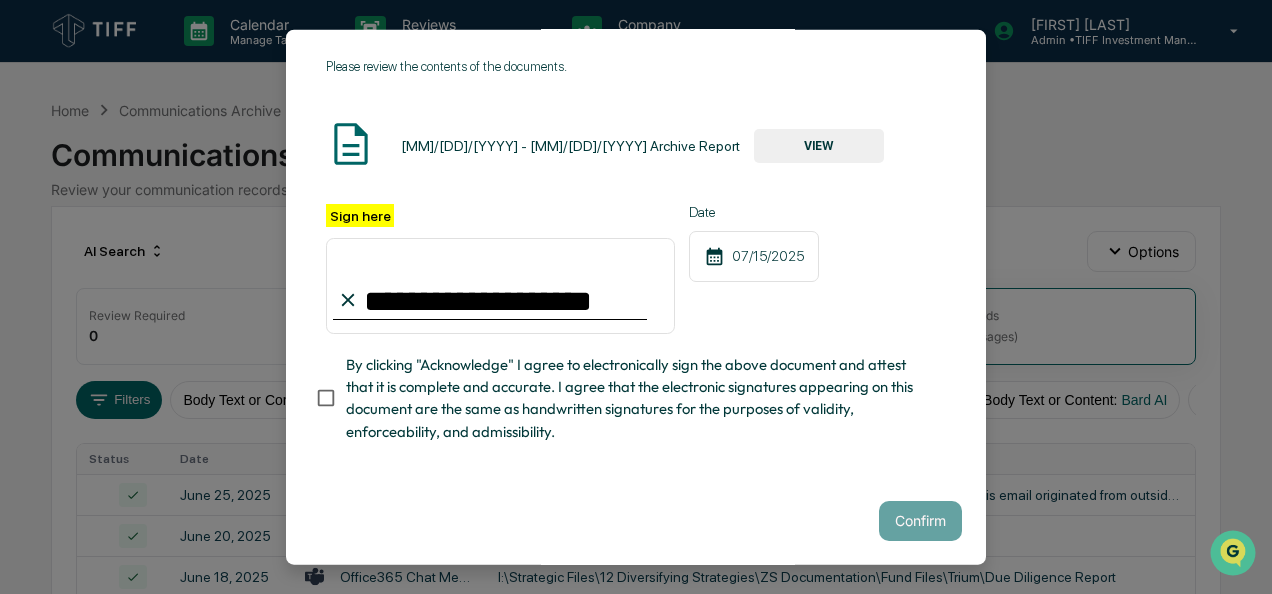 scroll, scrollTop: 112, scrollLeft: 0, axis: vertical 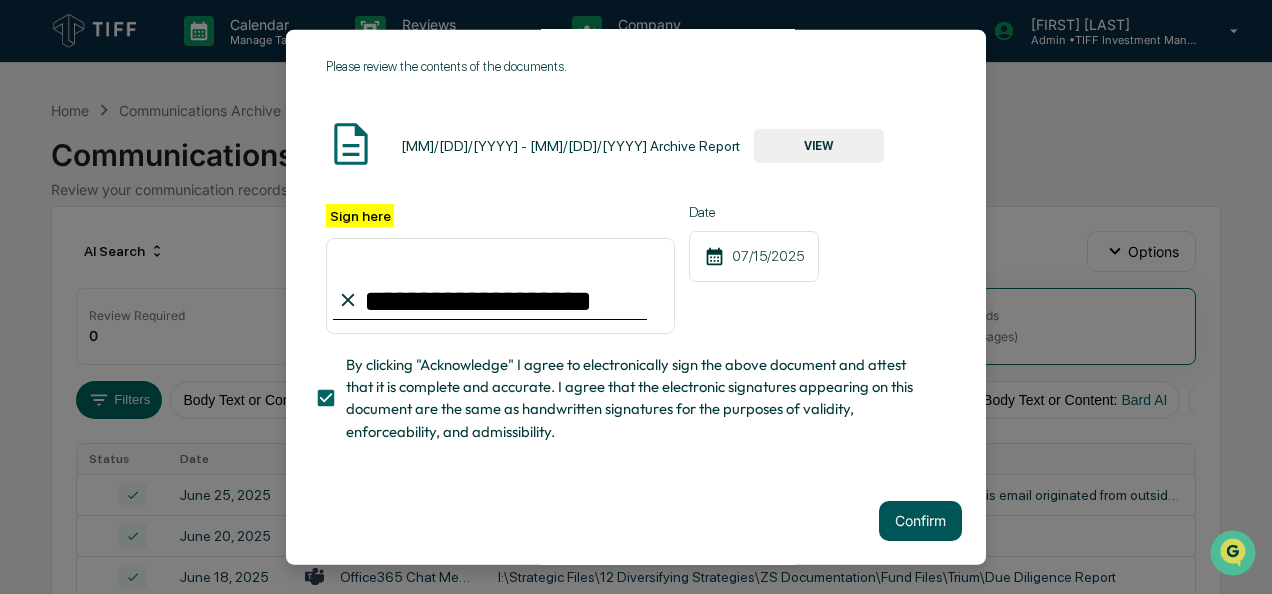click on "Confirm" at bounding box center [920, 521] 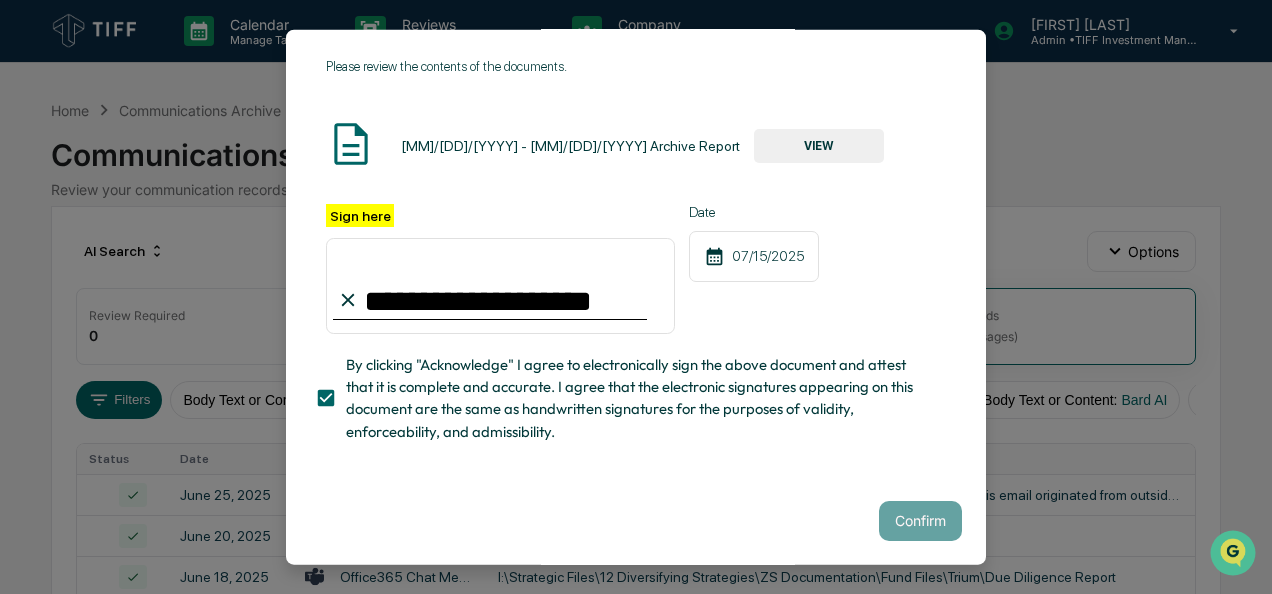 scroll, scrollTop: 0, scrollLeft: 0, axis: both 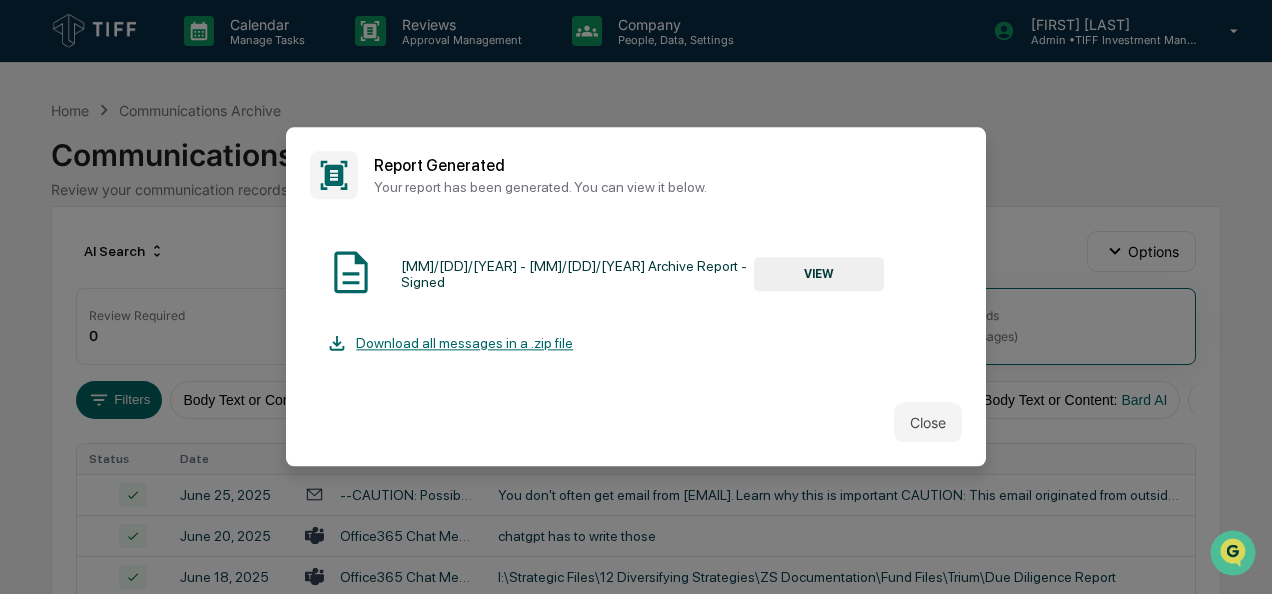 click on "VIEW" at bounding box center [819, 274] 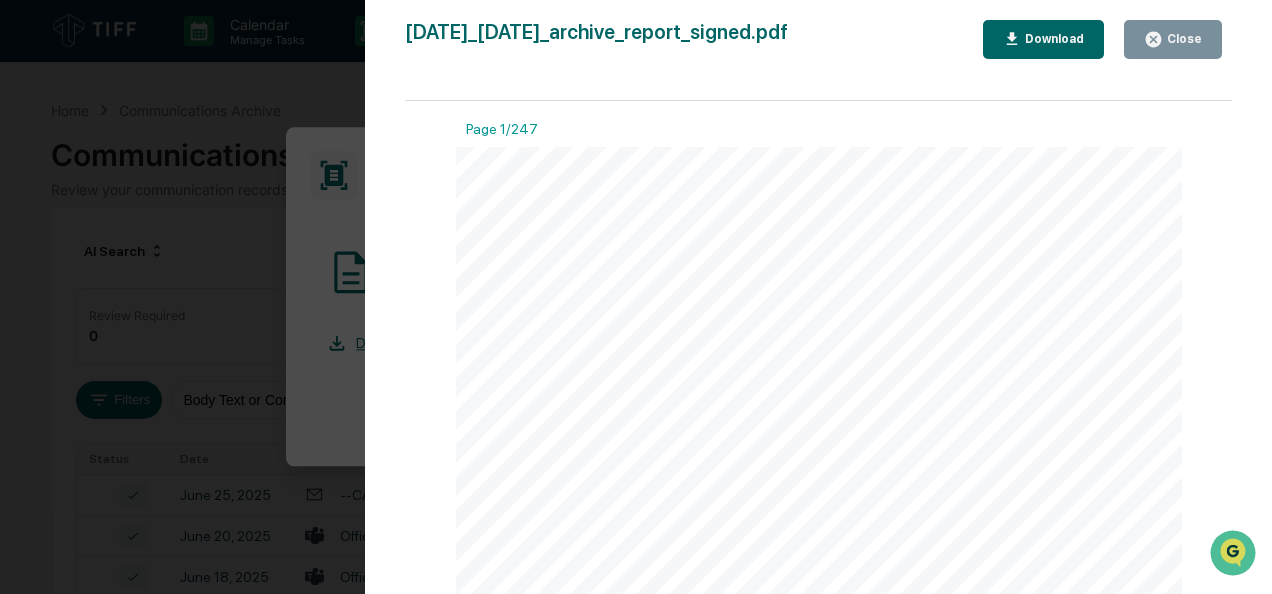 scroll, scrollTop: 813, scrollLeft: 0, axis: vertical 